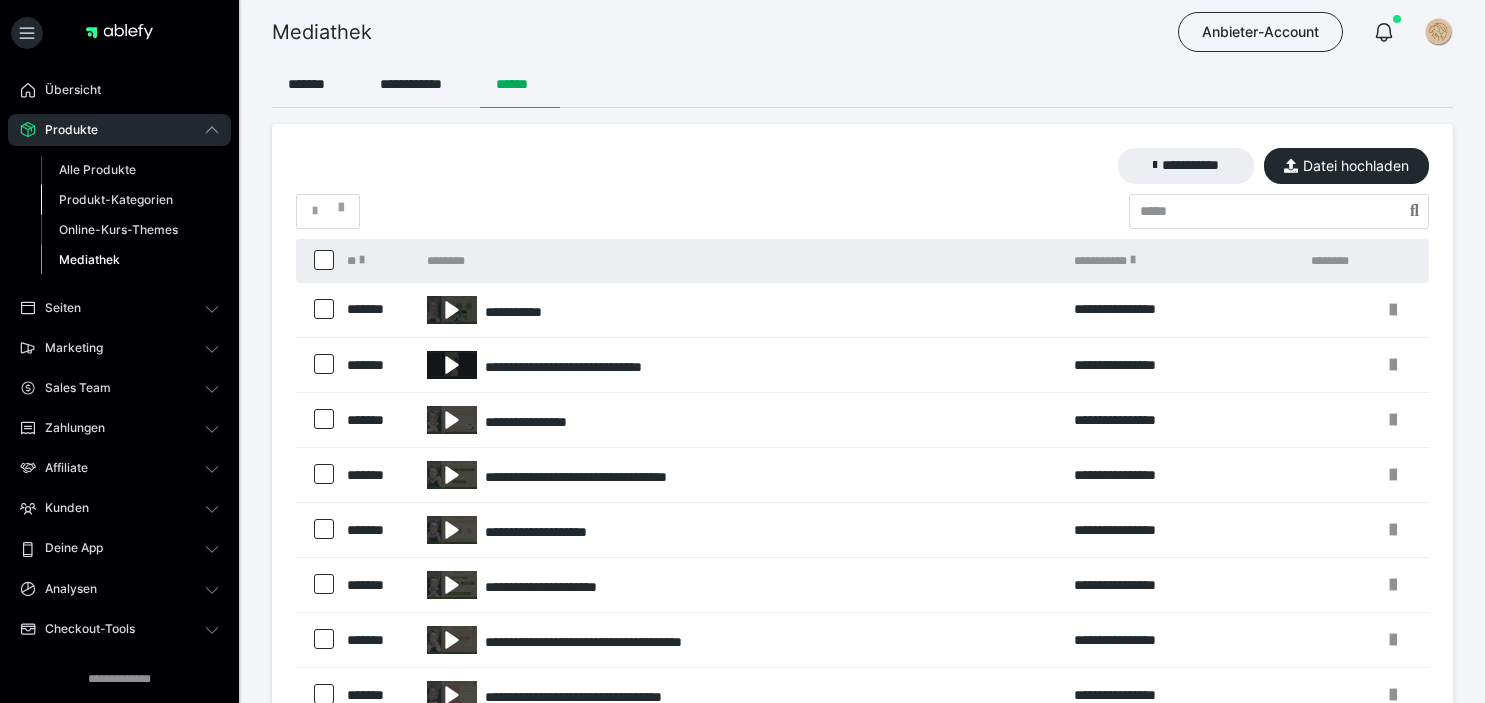 scroll, scrollTop: 0, scrollLeft: 0, axis: both 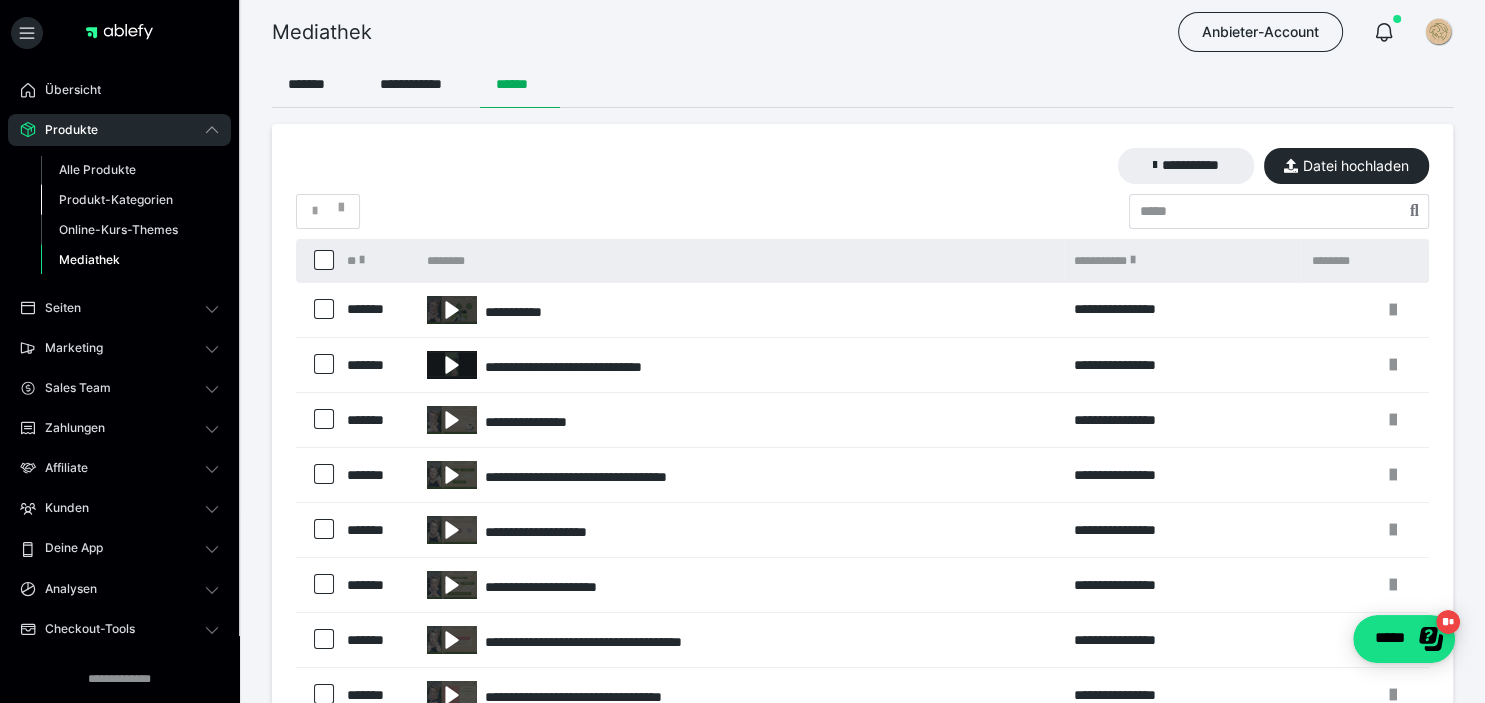 click on "Produkt-Kategorien" at bounding box center (116, 199) 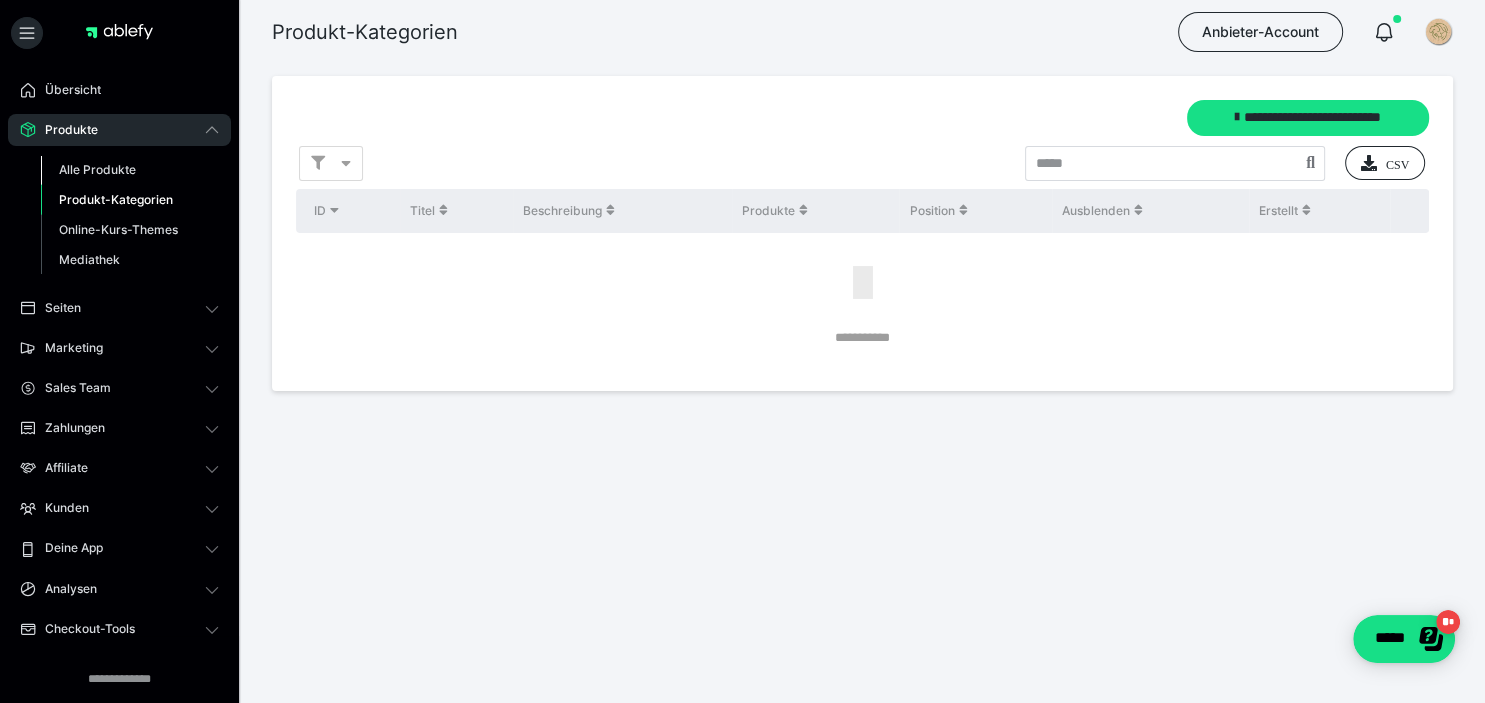 click on "Alle Produkte" at bounding box center [97, 169] 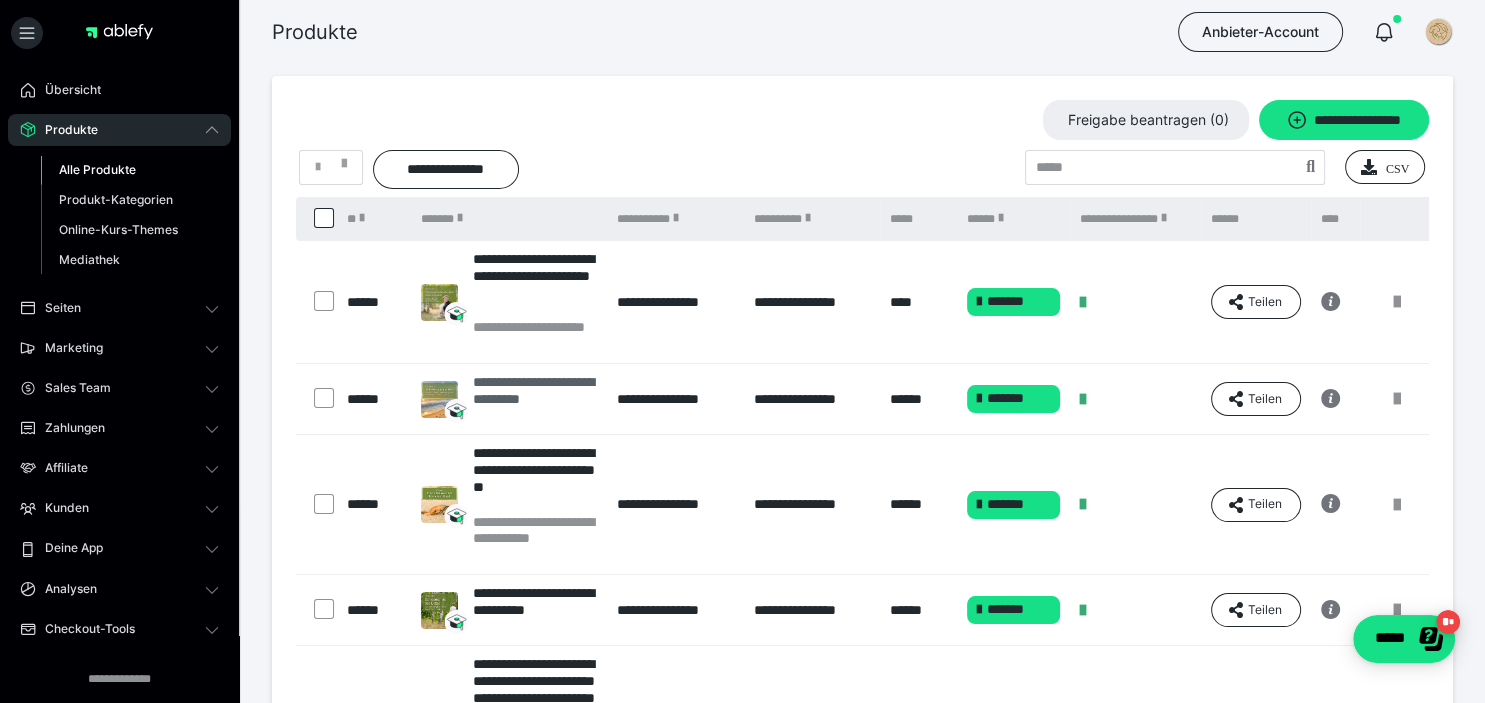 click on "**********" at bounding box center (535, 399) 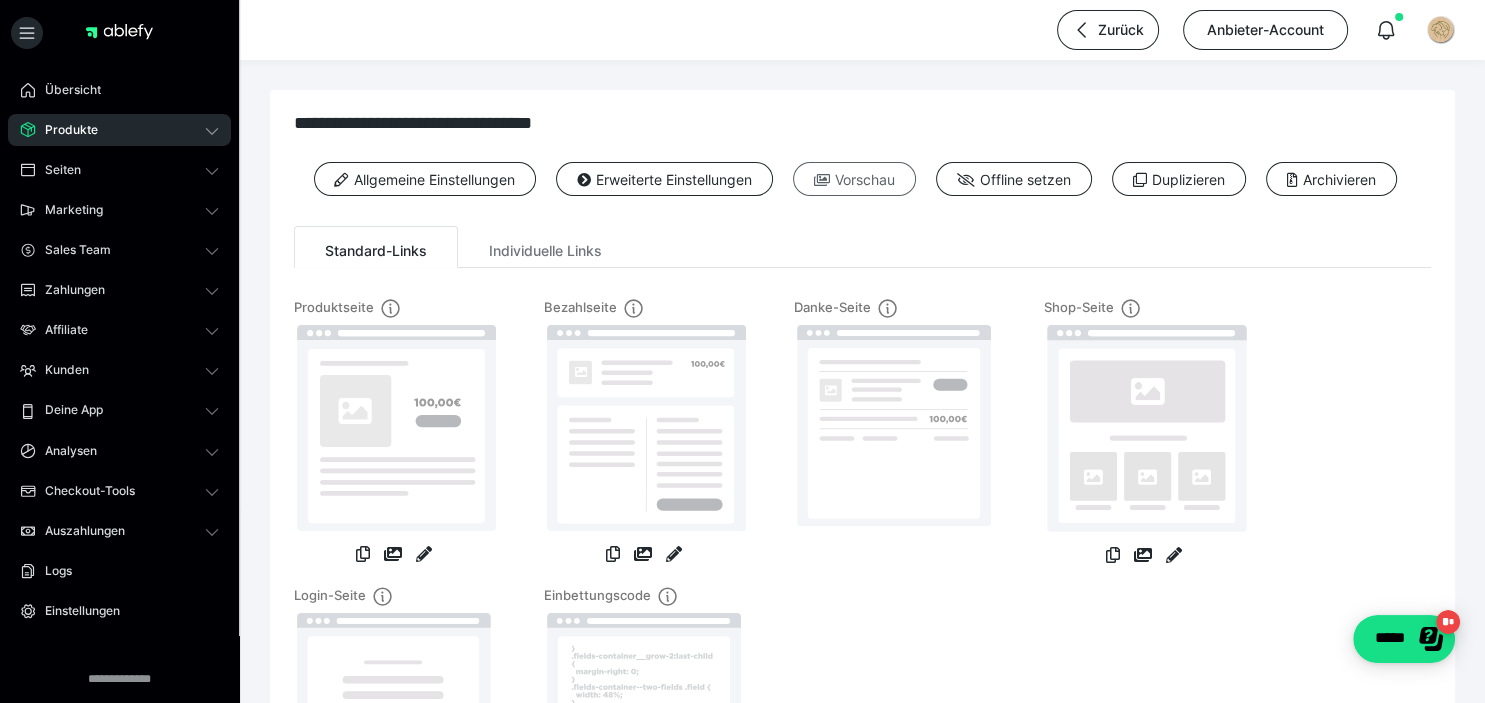 click on "Vorschau" at bounding box center (854, 179) 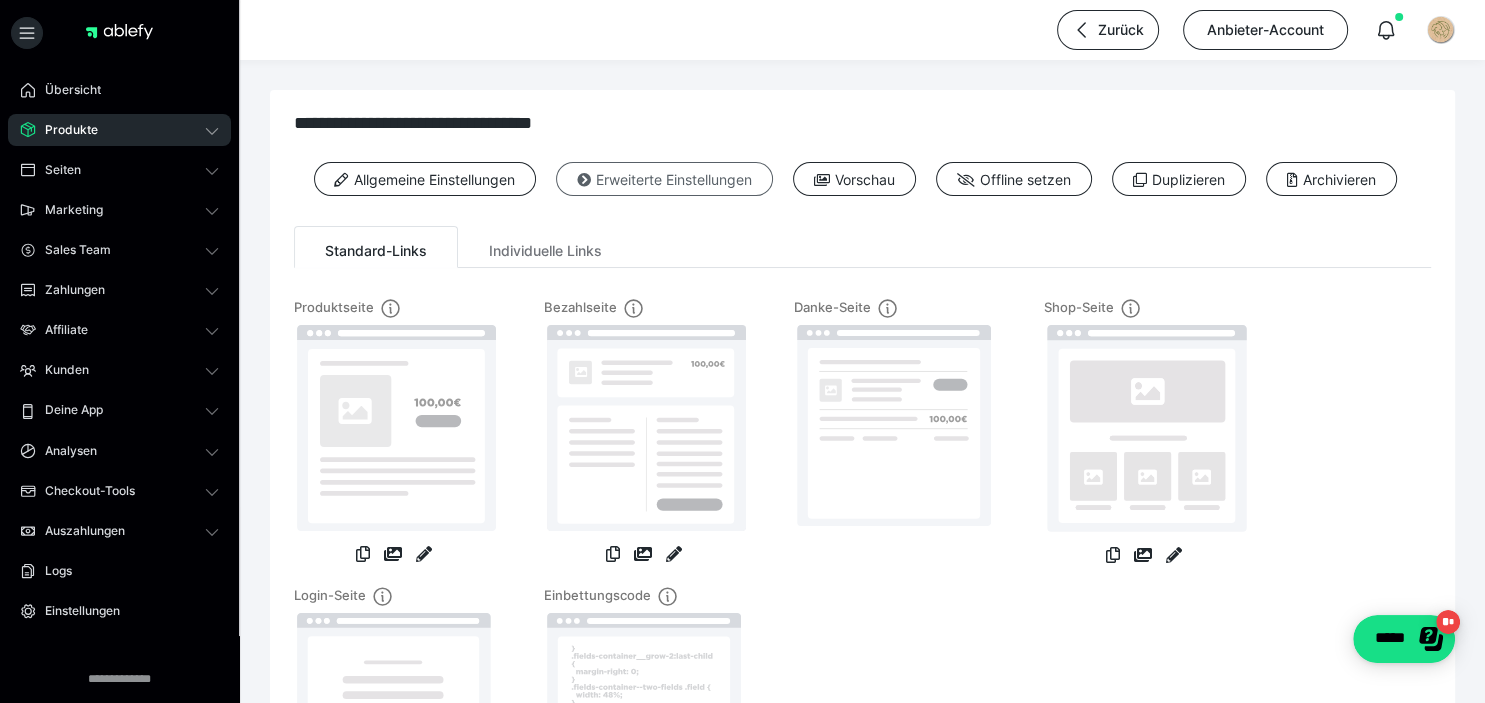 click on "Erweiterte Einstellungen" at bounding box center [664, 179] 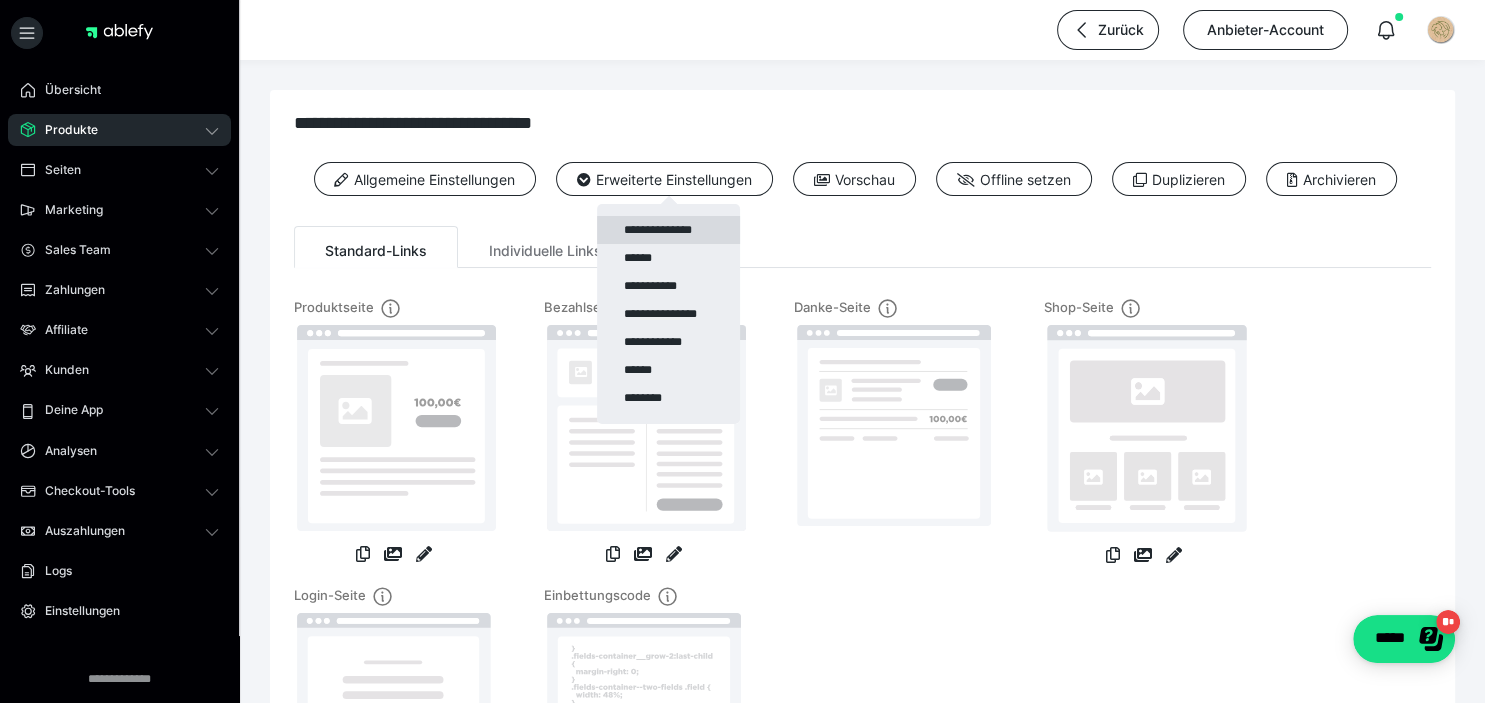 click on "**********" at bounding box center [668, 230] 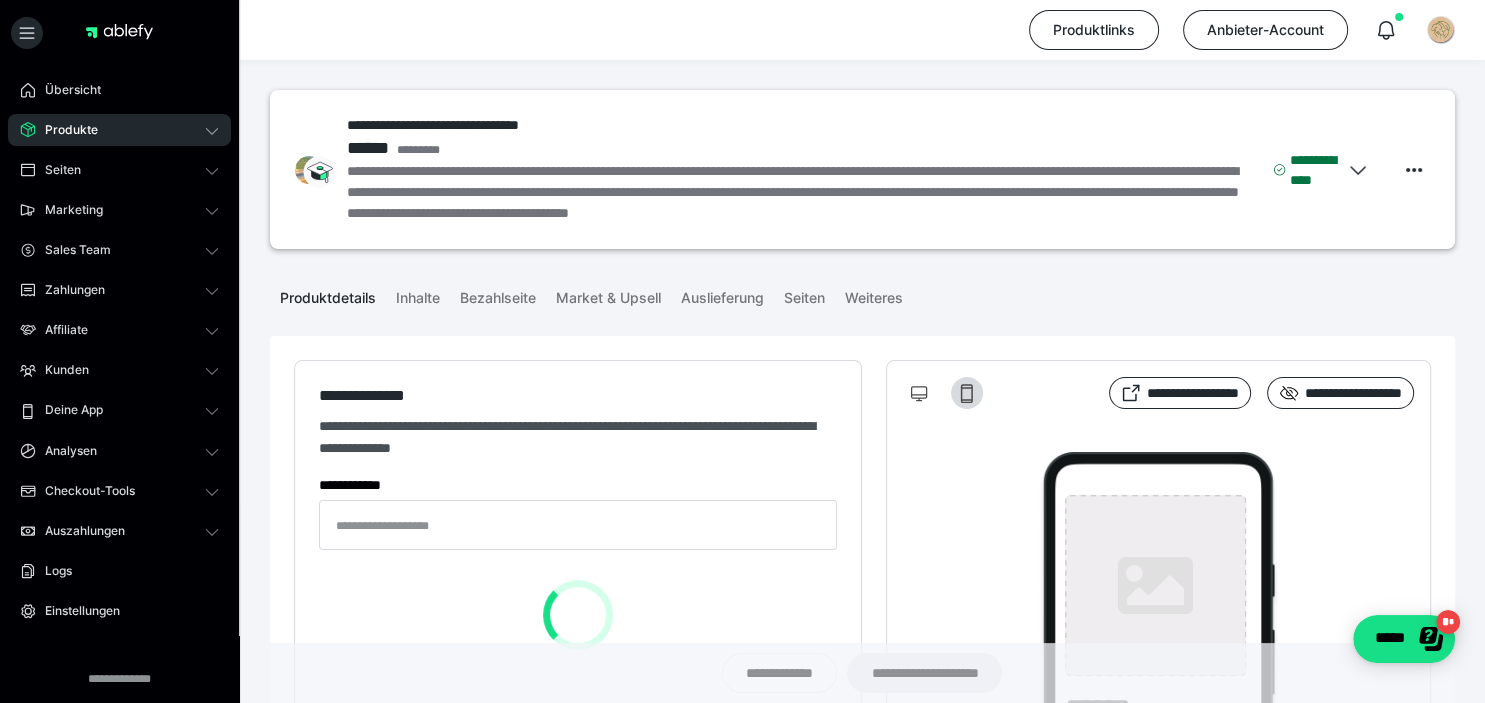 type on "**********" 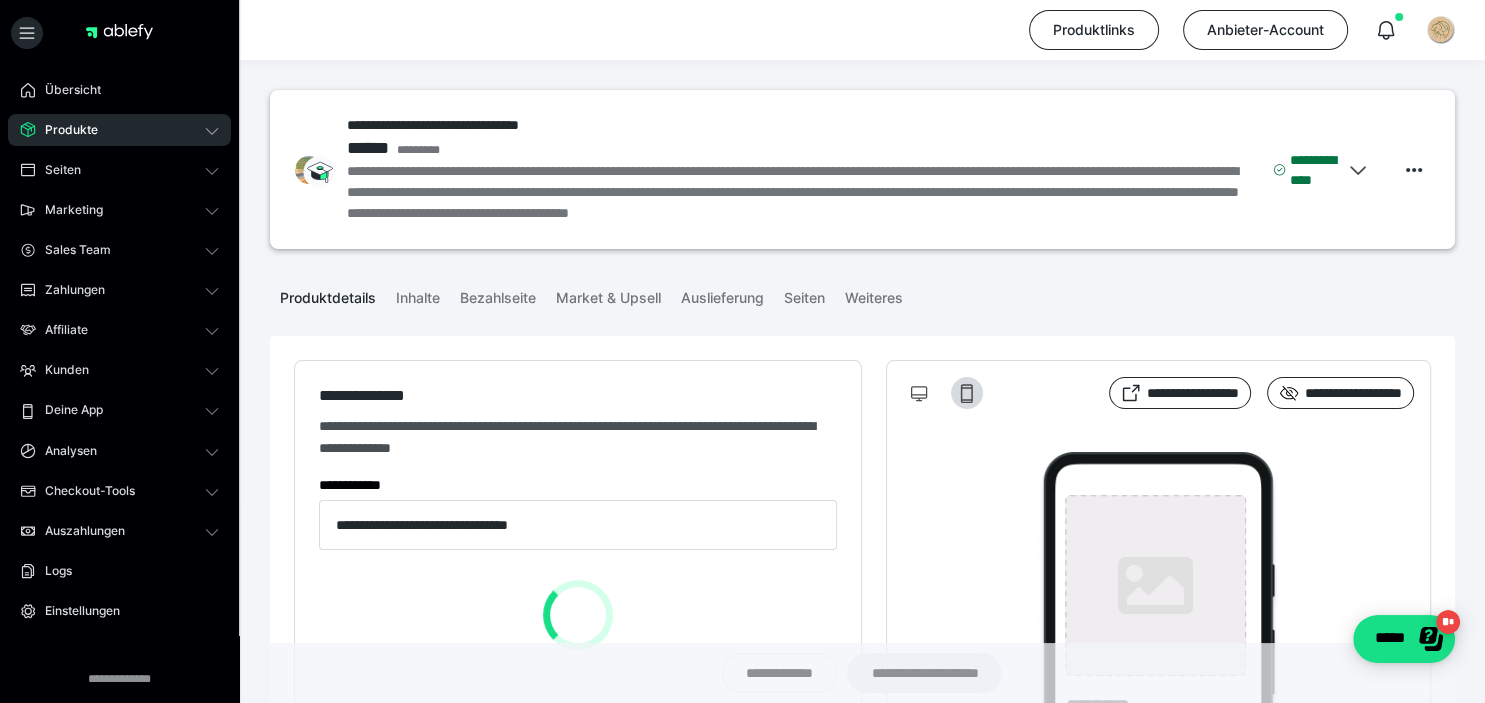 type on "**********" 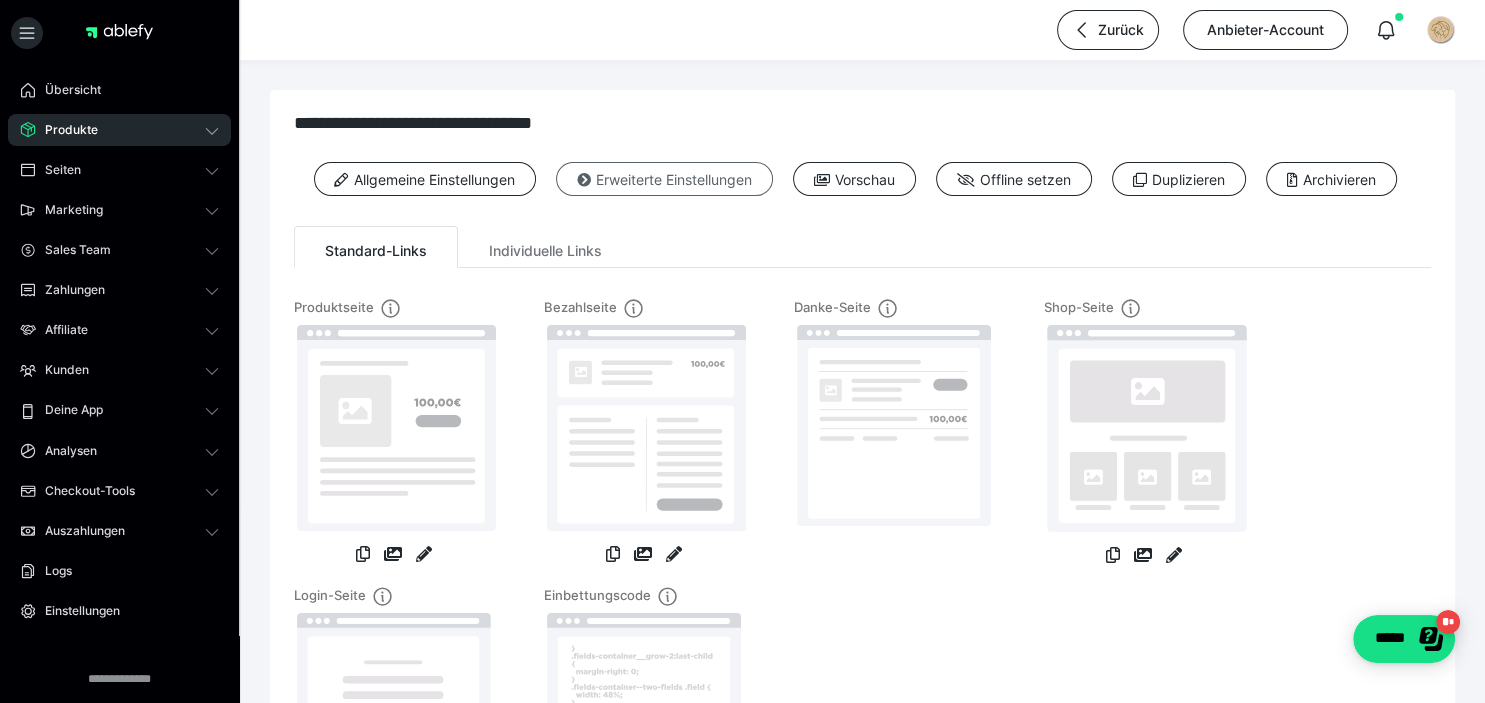 click on "Erweiterte Einstellungen" at bounding box center [664, 179] 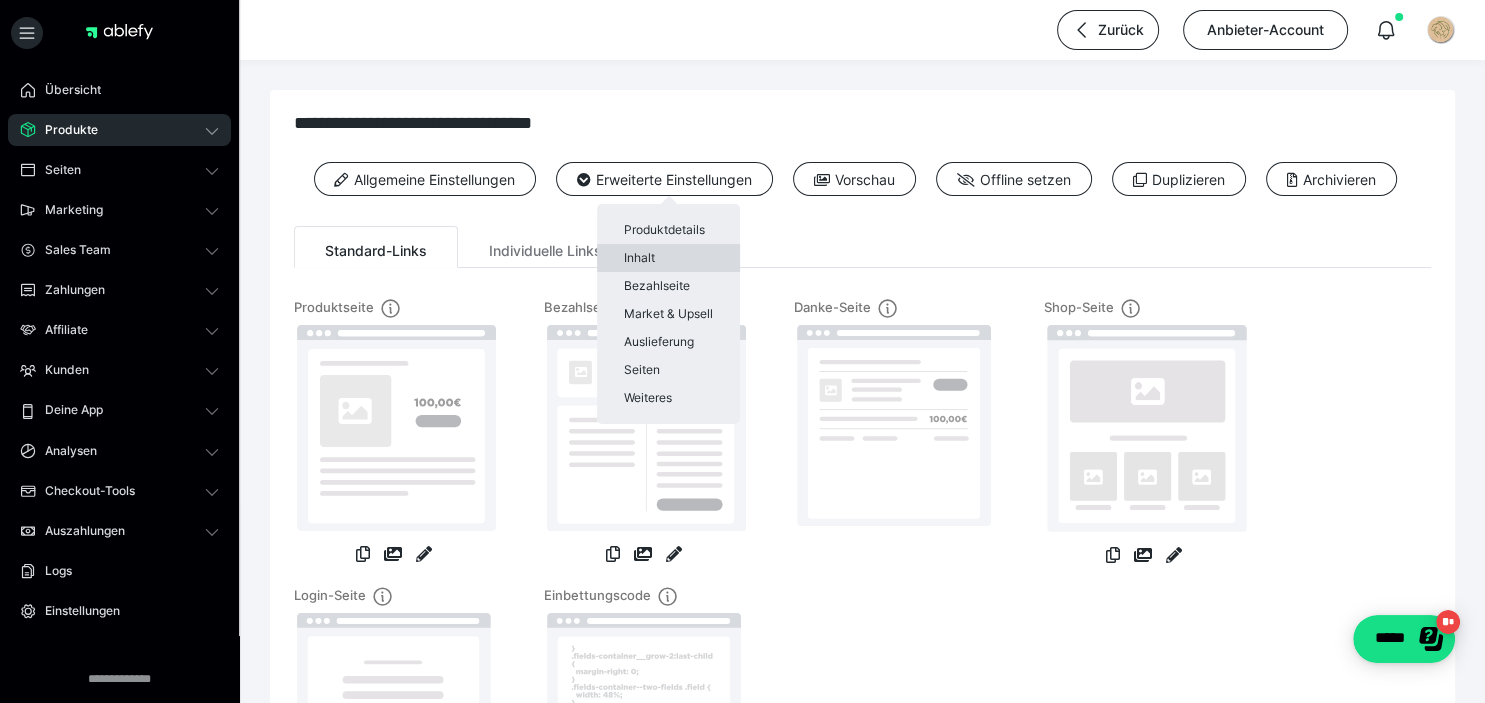 click on "Inhalt" at bounding box center (668, 258) 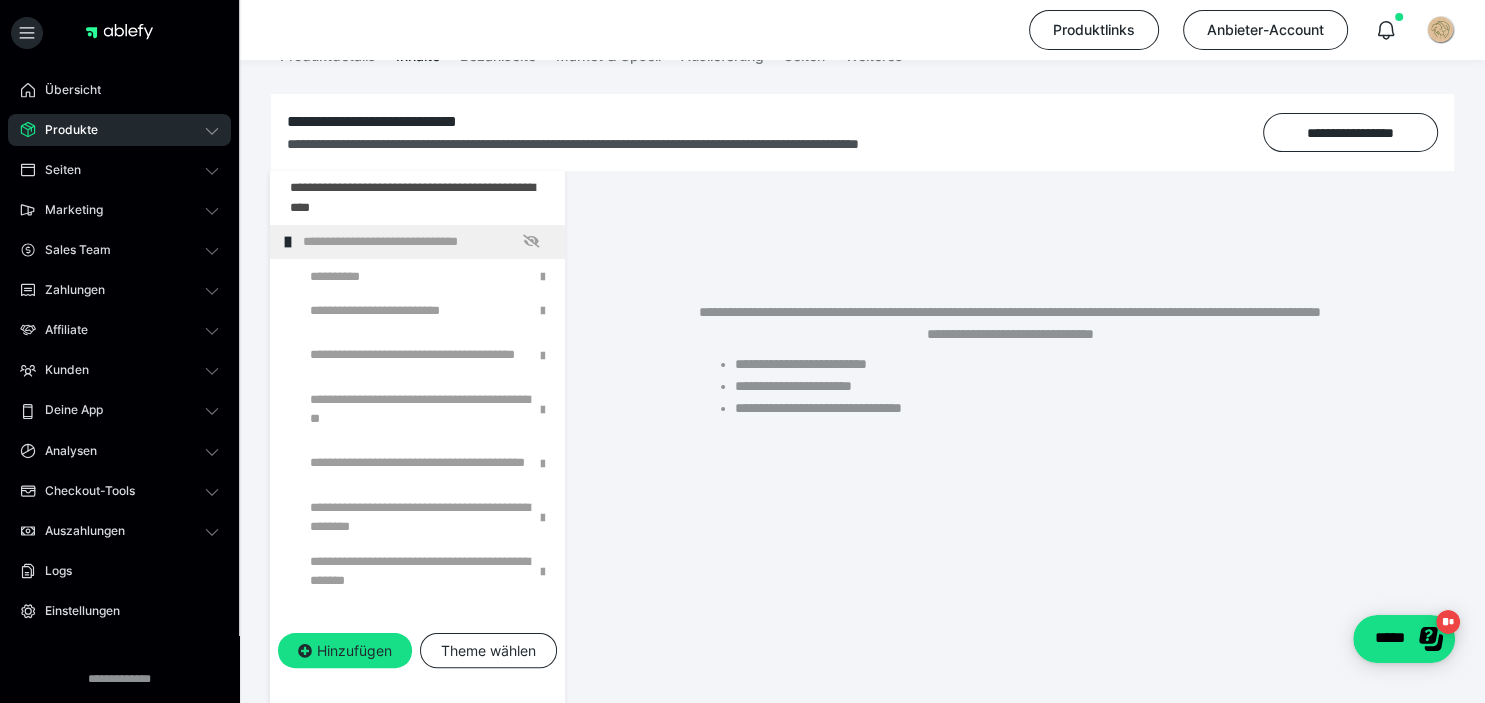 scroll, scrollTop: 268, scrollLeft: 0, axis: vertical 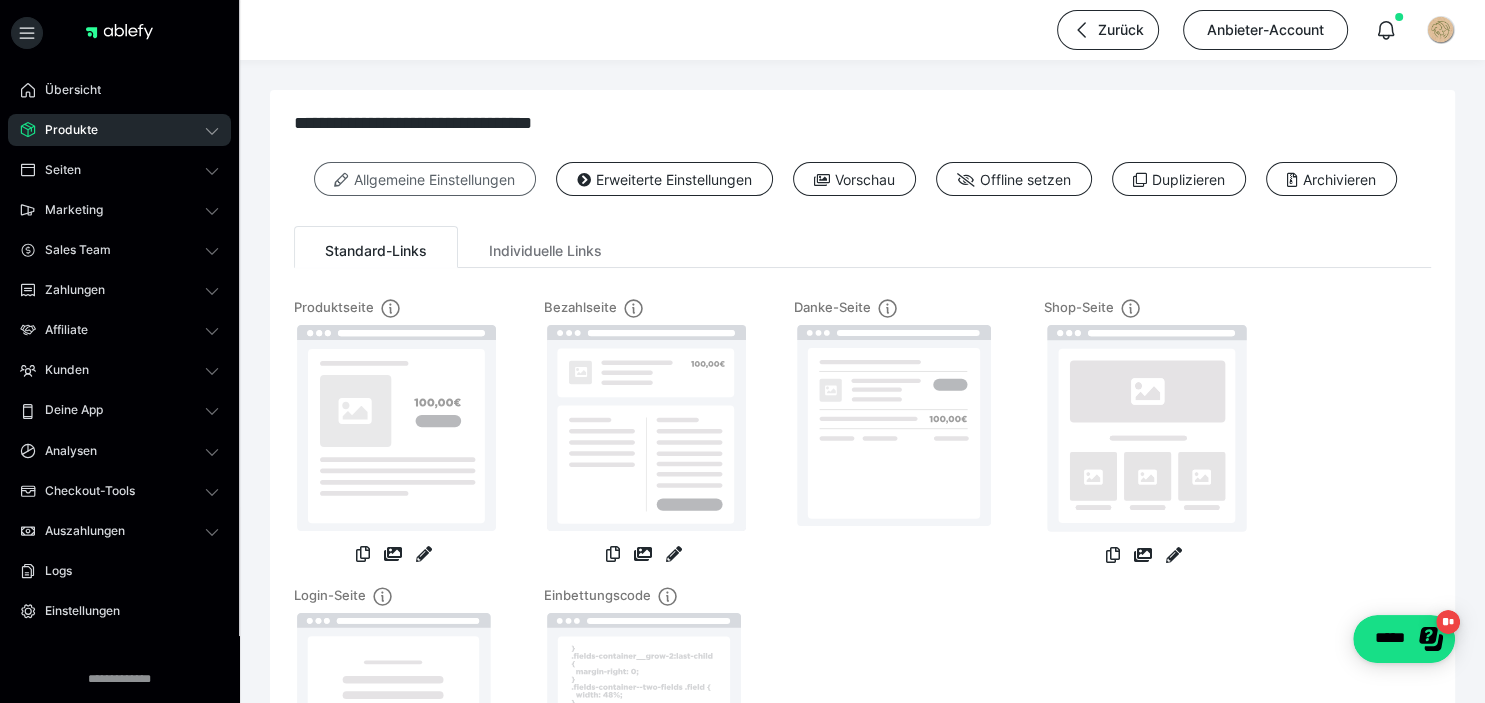 click on "Allgemeine Einstellungen" at bounding box center [425, 179] 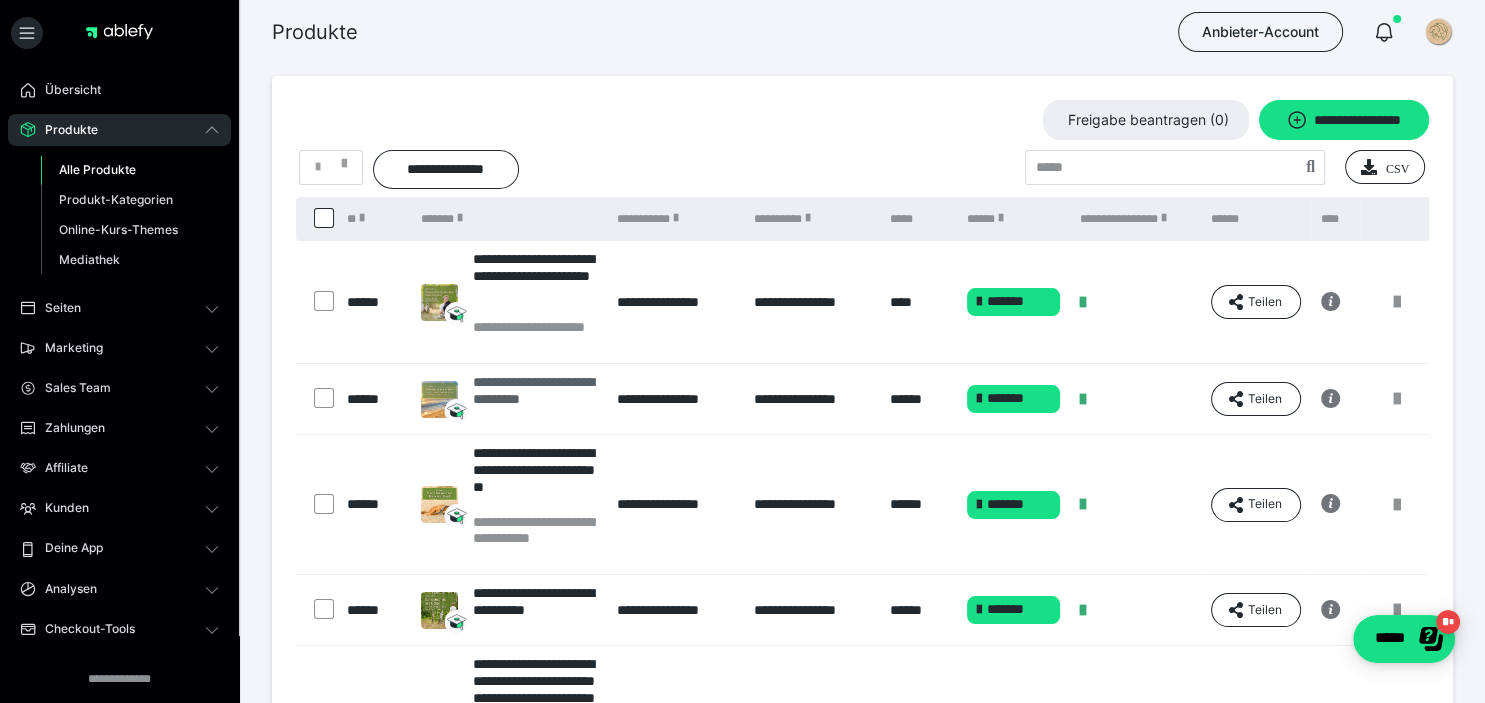 click on "**********" at bounding box center [535, 399] 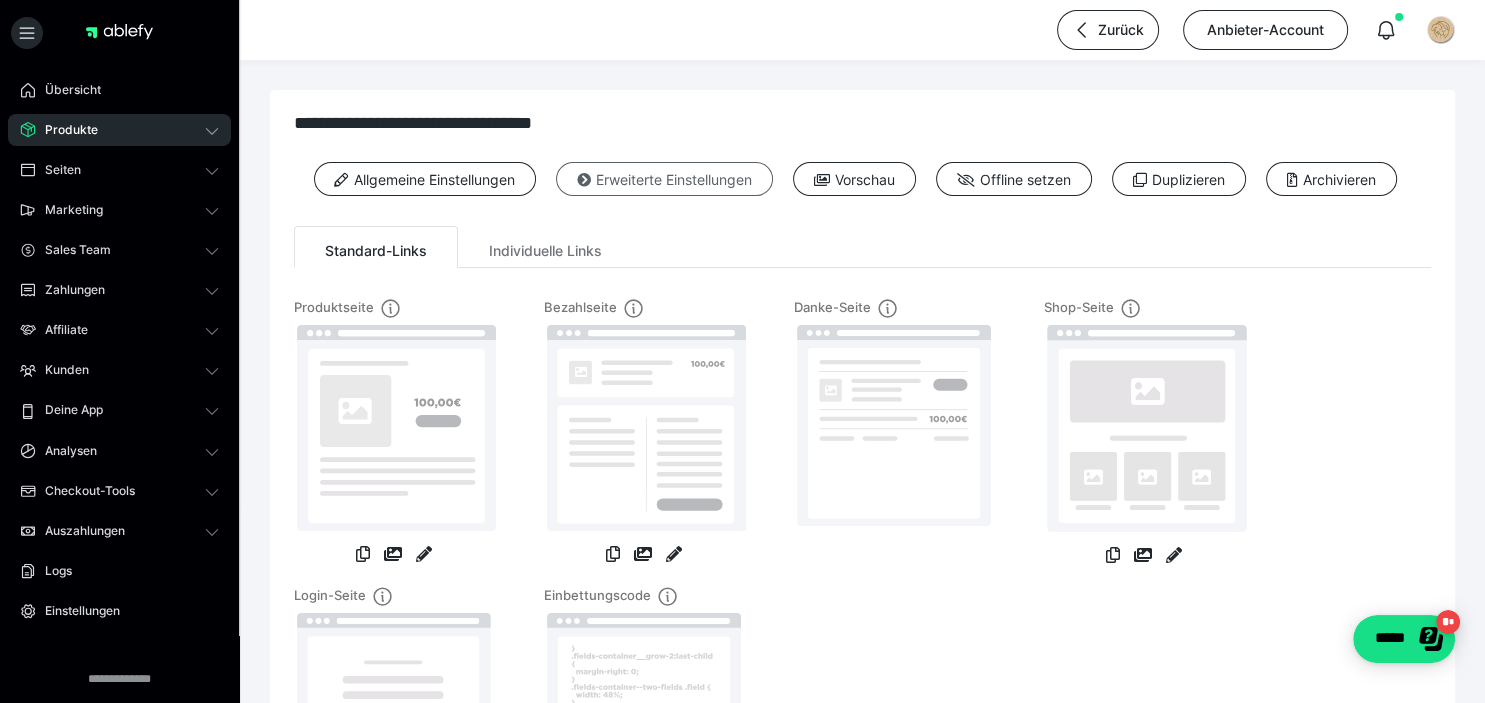 click on "Erweiterte Einstellungen" at bounding box center (664, 179) 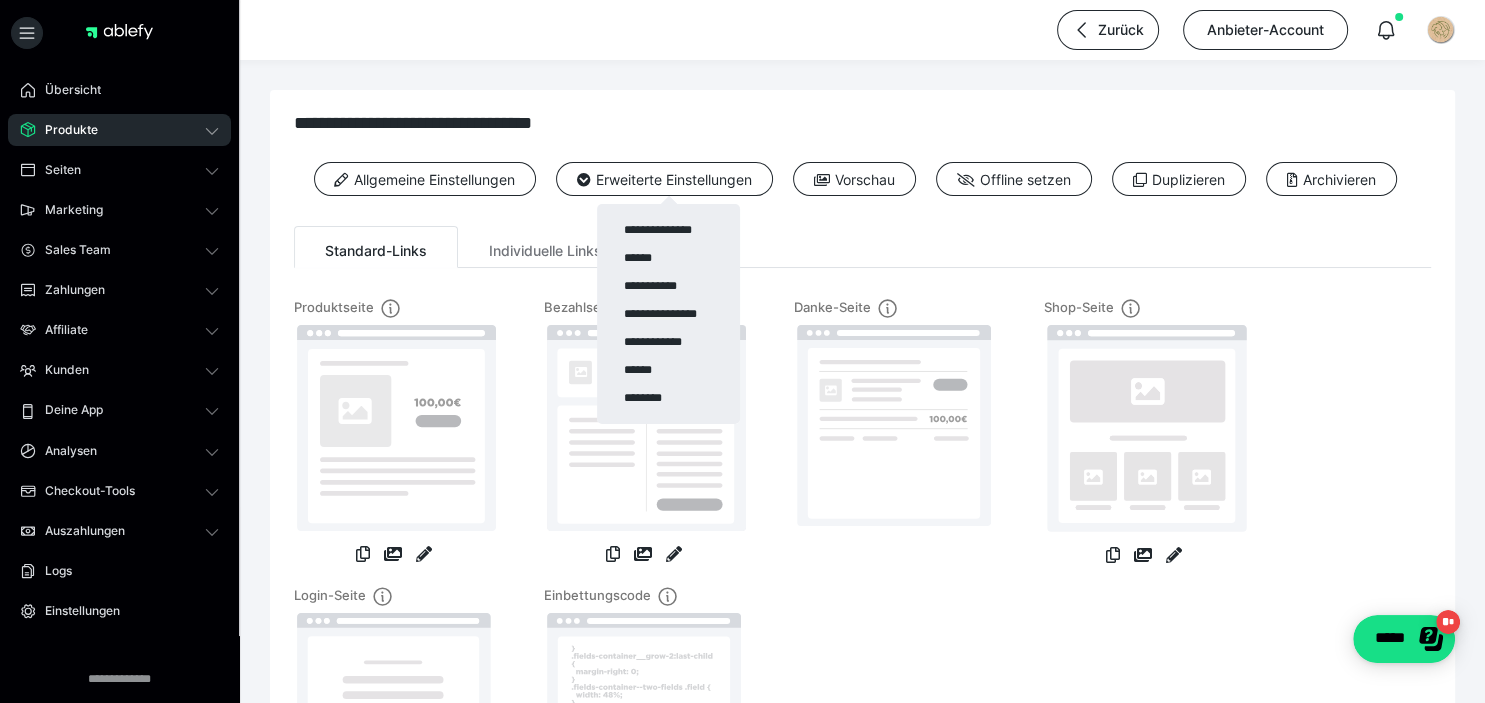 click at bounding box center [742, 351] 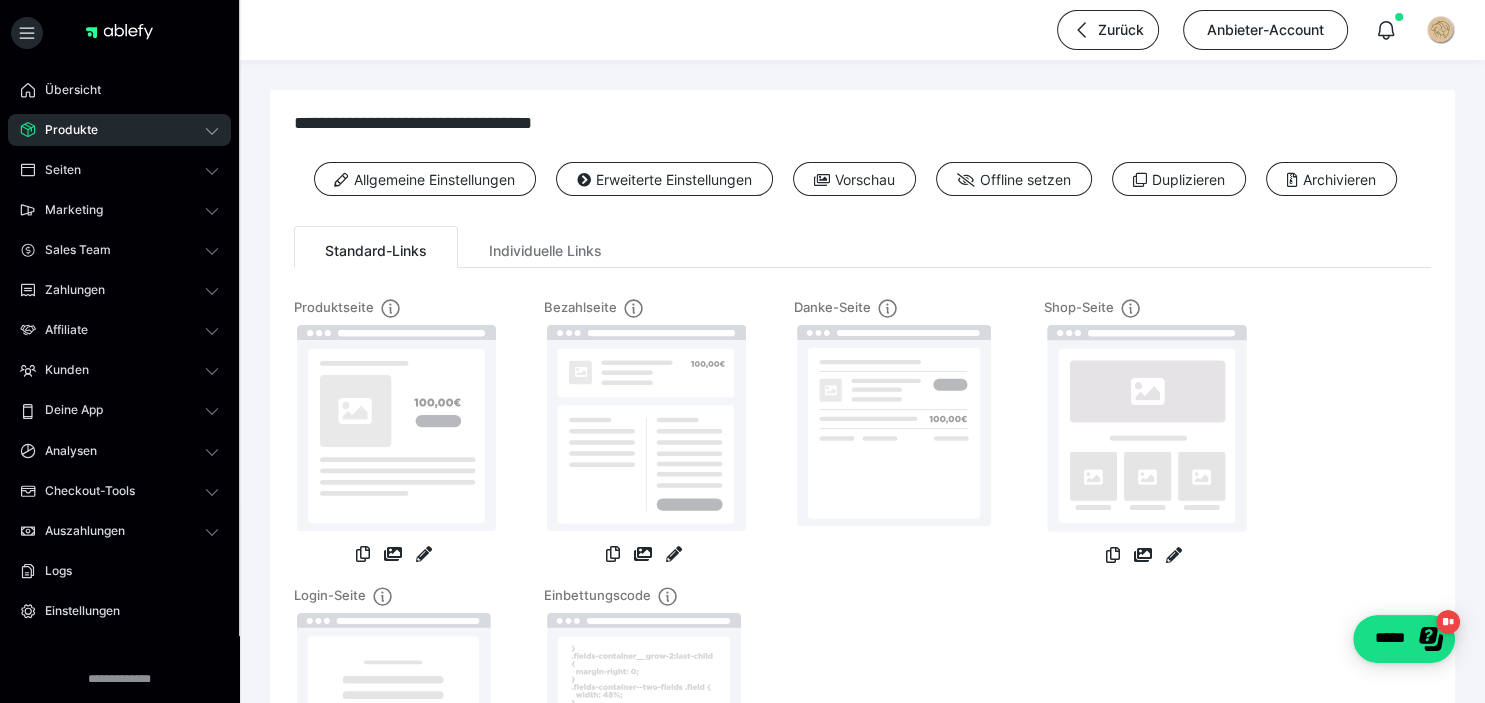 click on "Vorschau" at bounding box center [854, 179] 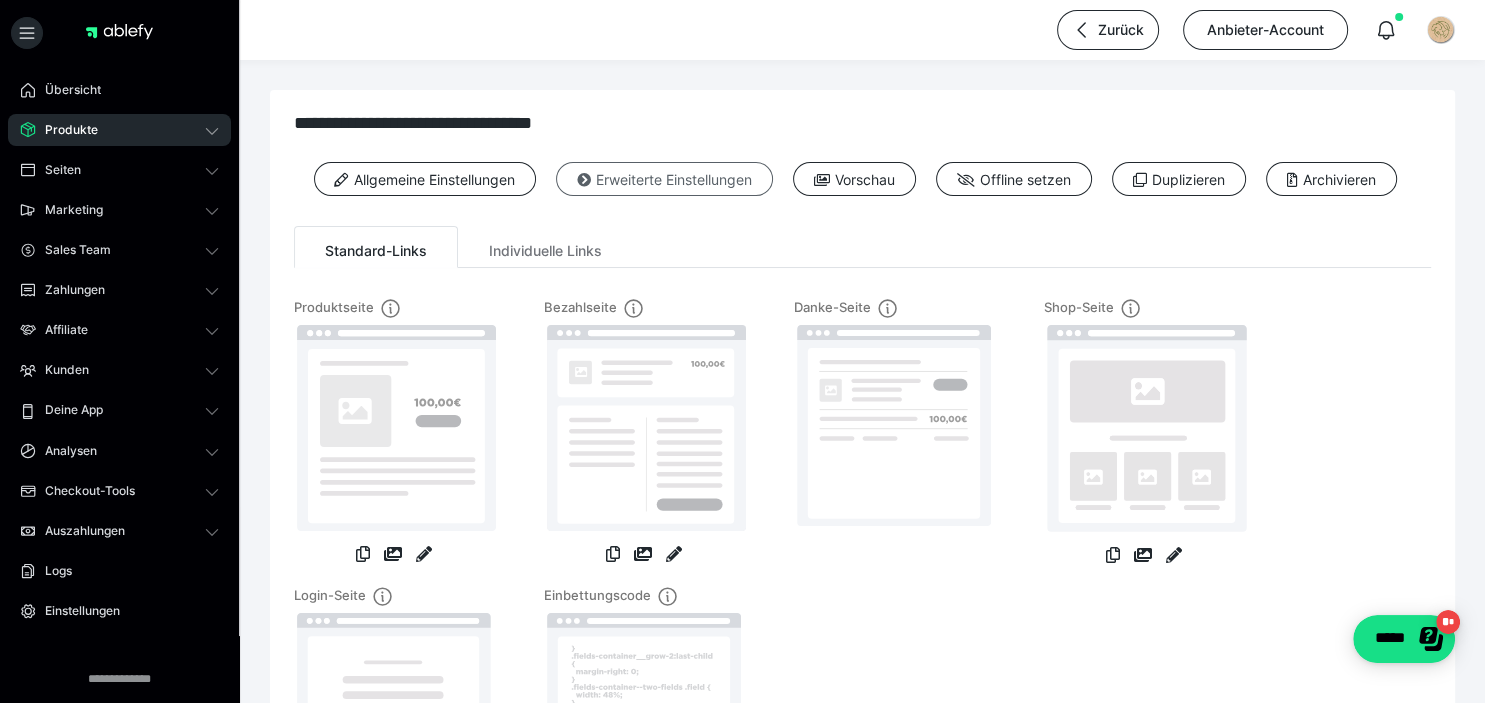 click on "Erweiterte Einstellungen" at bounding box center [664, 179] 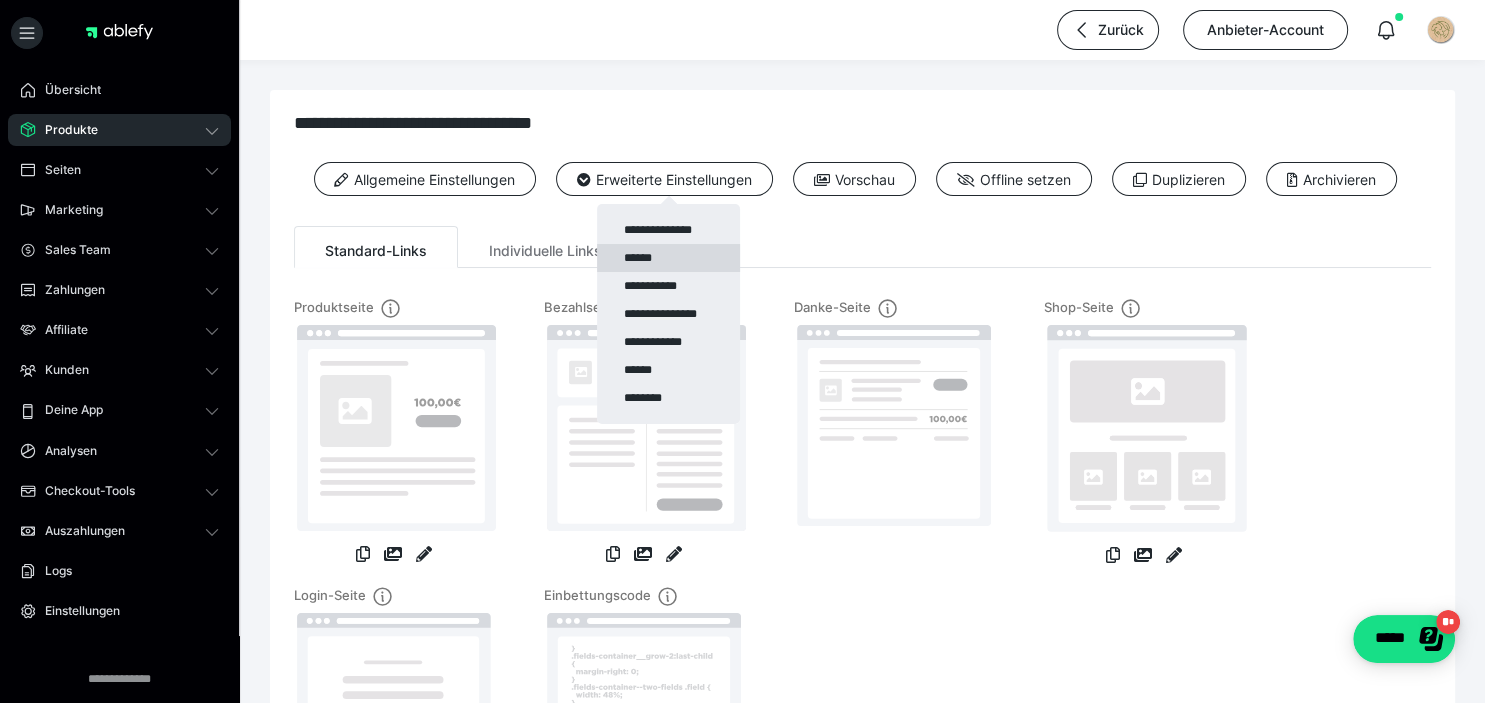 click on "******" at bounding box center (668, 258) 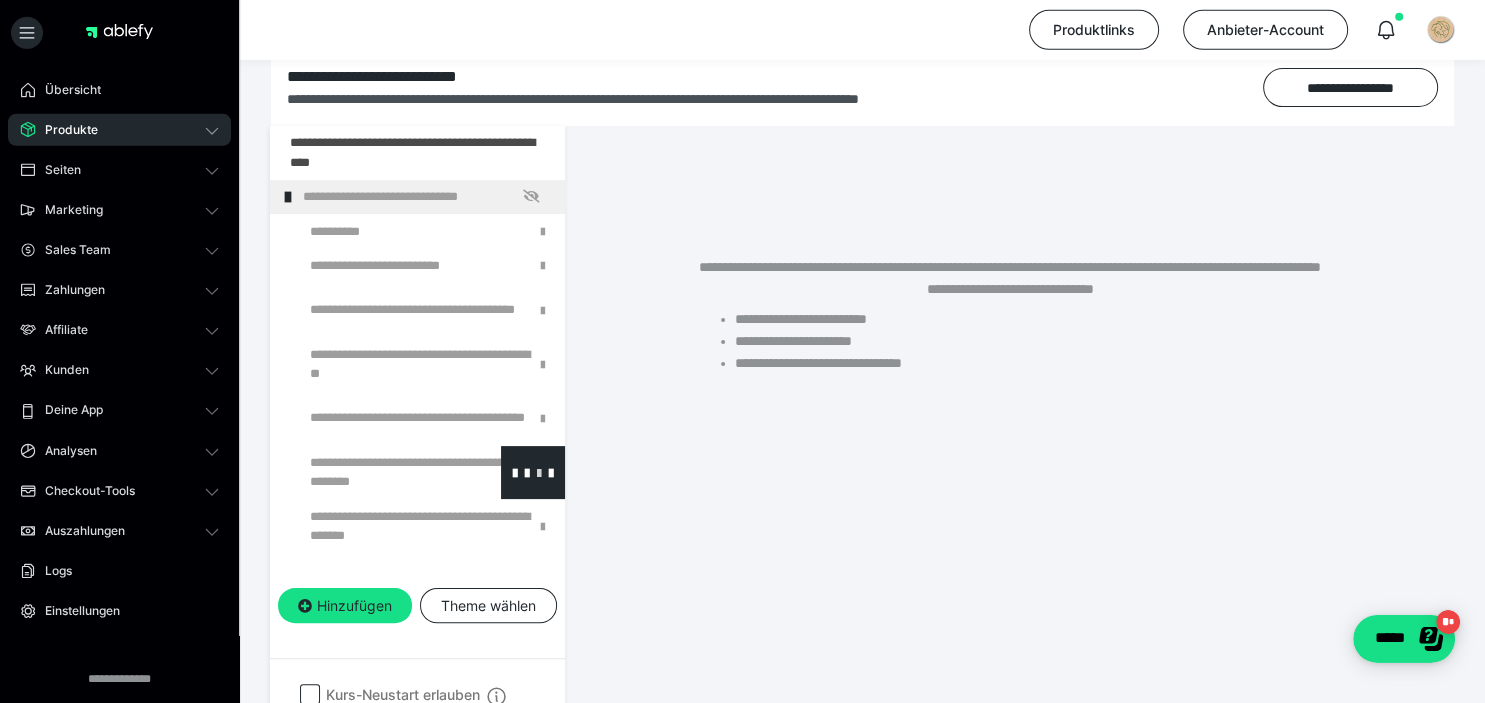 scroll, scrollTop: 316, scrollLeft: 0, axis: vertical 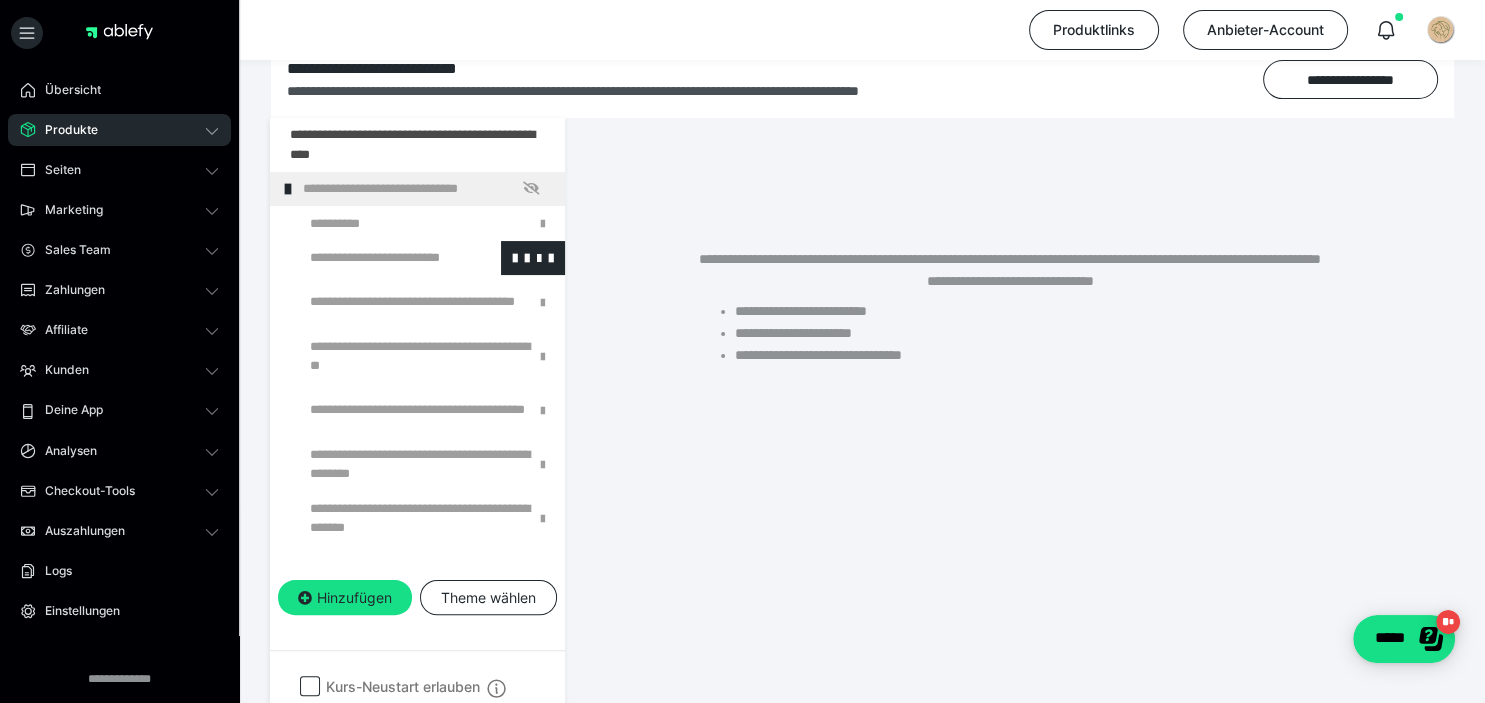 click at bounding box center [375, 258] 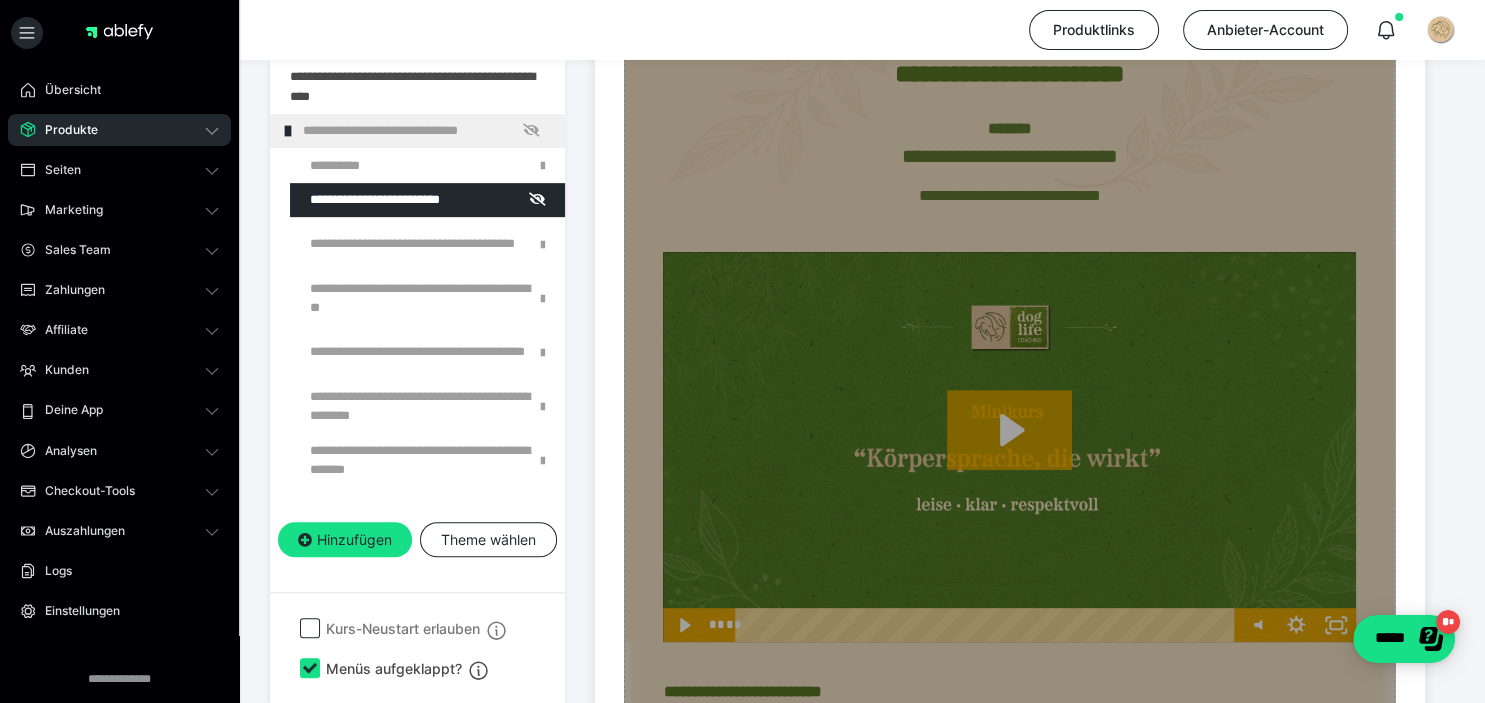 scroll, scrollTop: 1056, scrollLeft: 0, axis: vertical 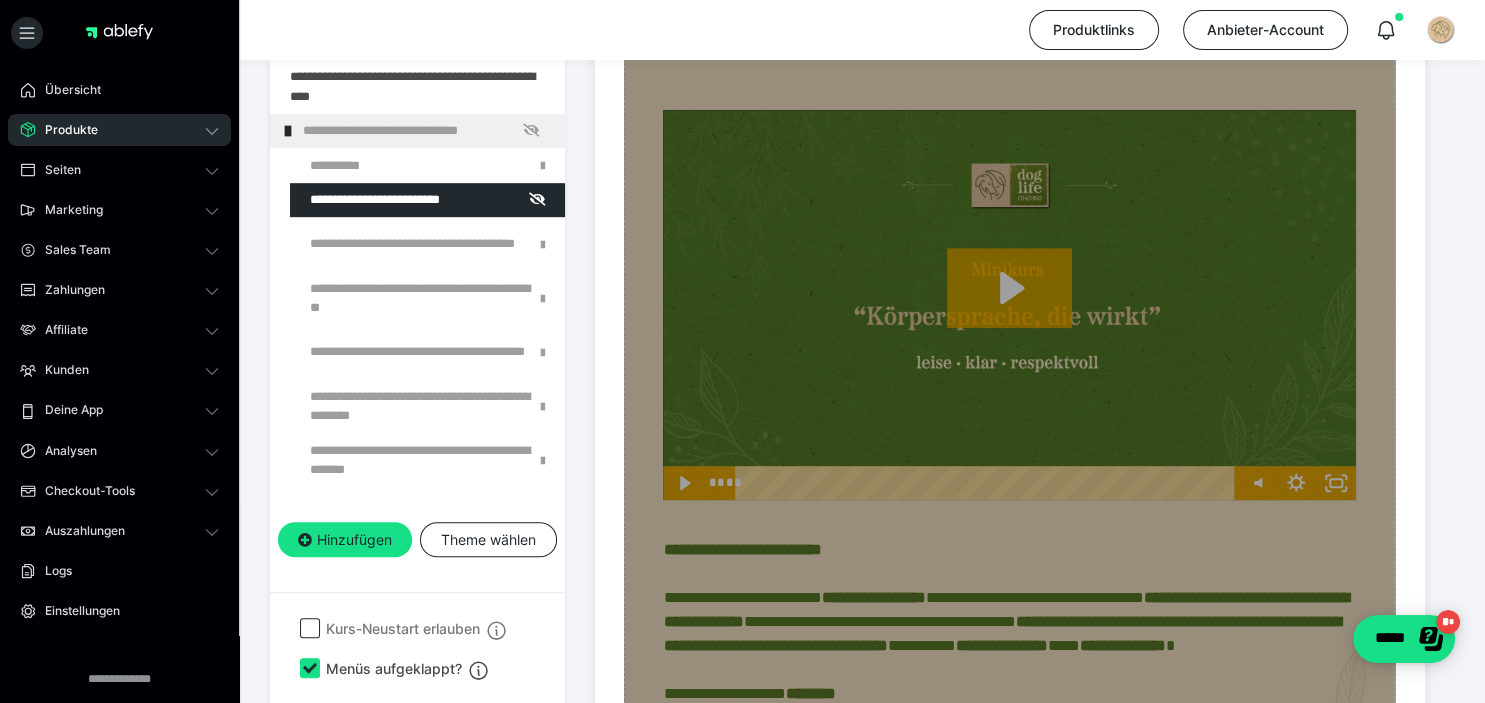 click on "Zum Pagebuilder" at bounding box center (1009, 226) 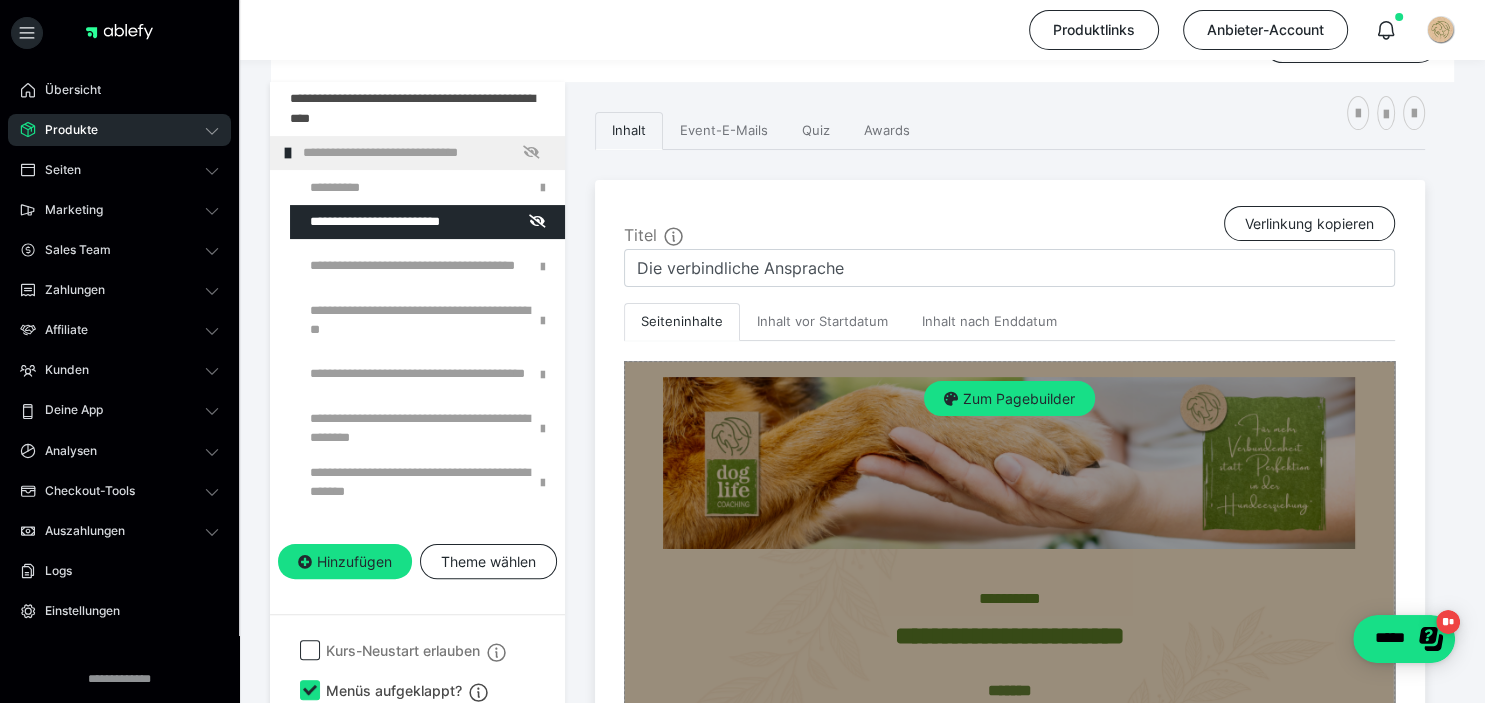 scroll, scrollTop: 316, scrollLeft: 0, axis: vertical 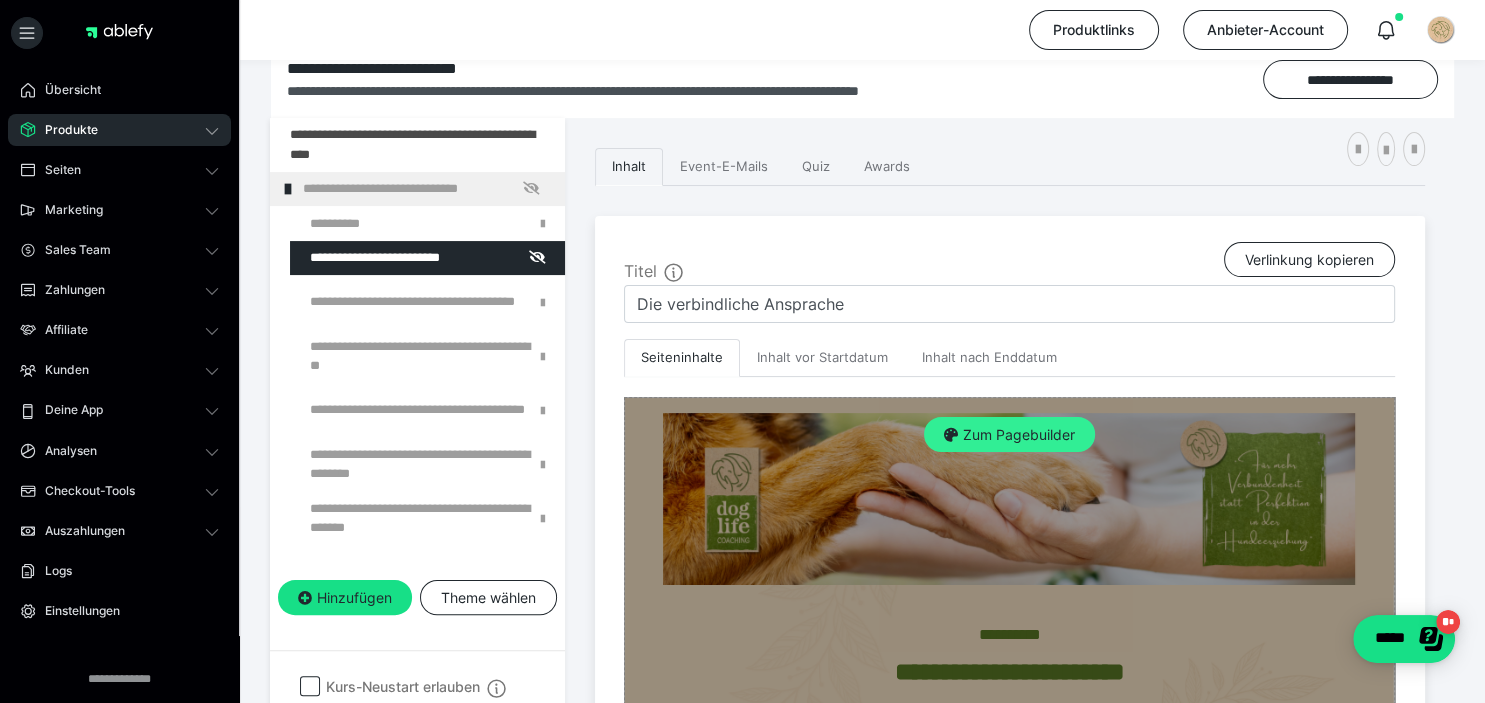click on "Zum Pagebuilder" at bounding box center [1009, 435] 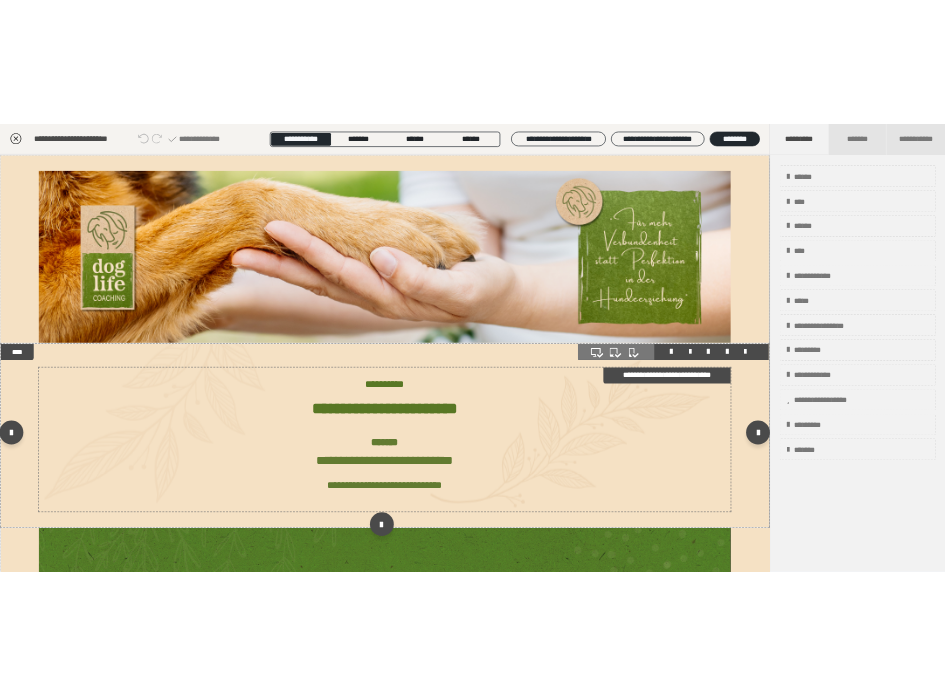 scroll, scrollTop: 461, scrollLeft: 0, axis: vertical 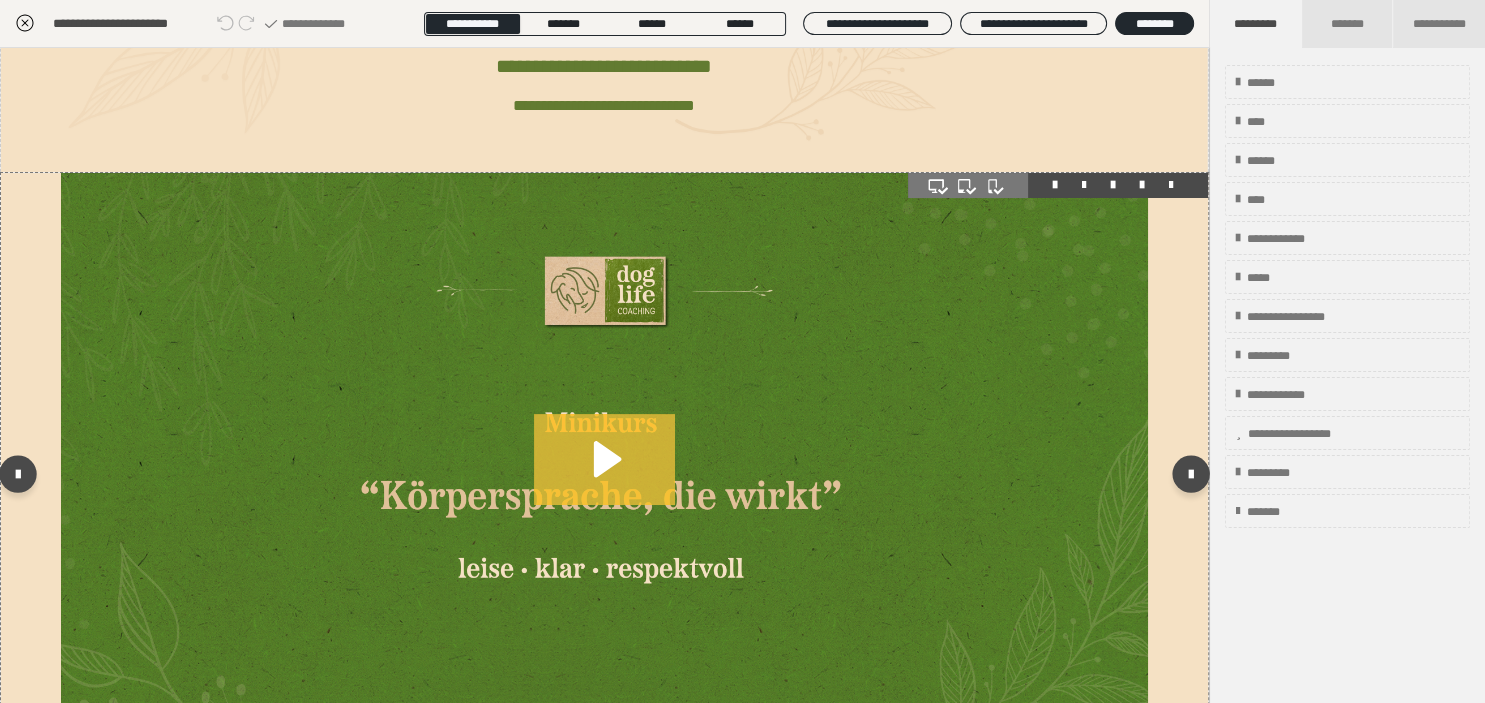 click 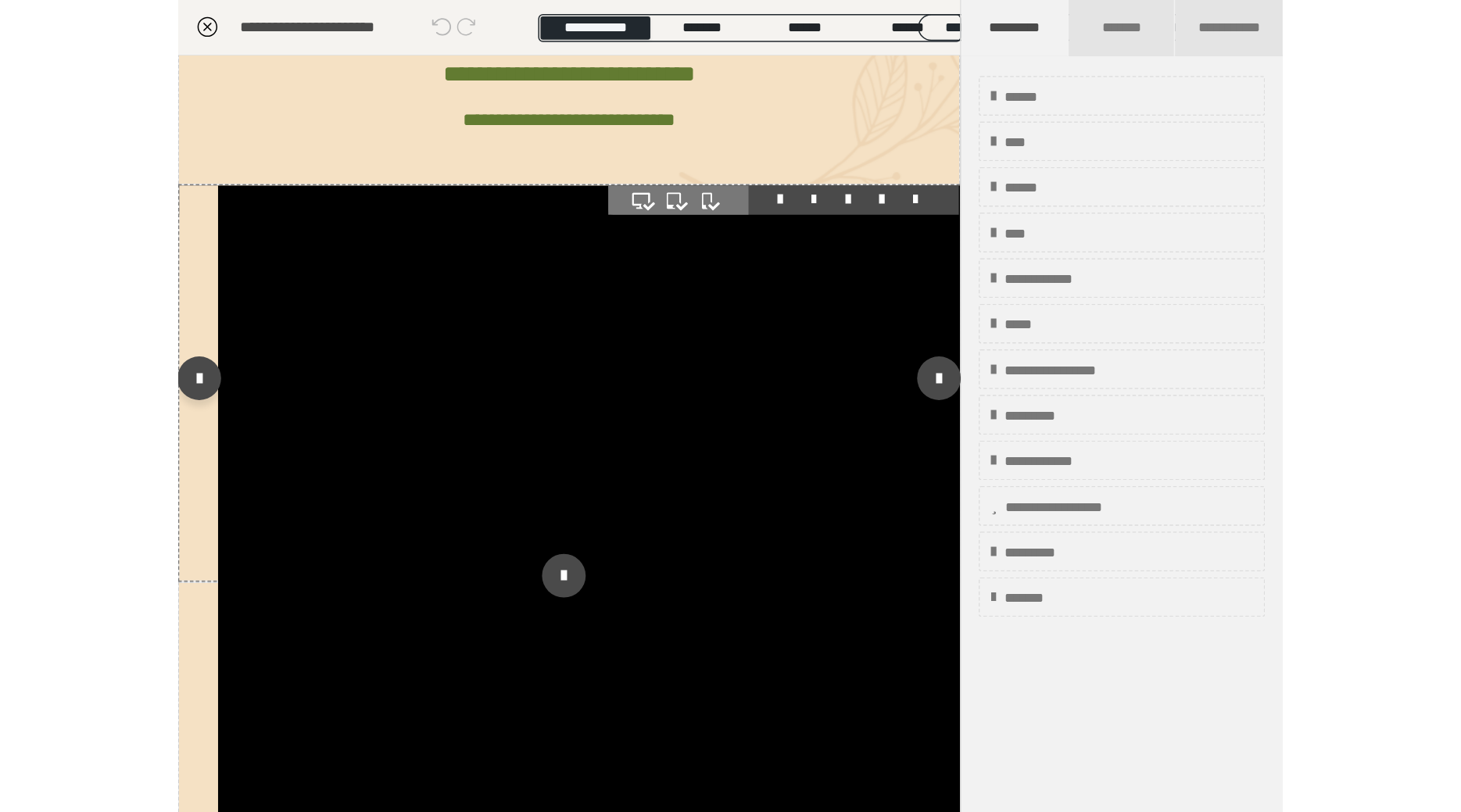 scroll, scrollTop: 442, scrollLeft: 0, axis: vertical 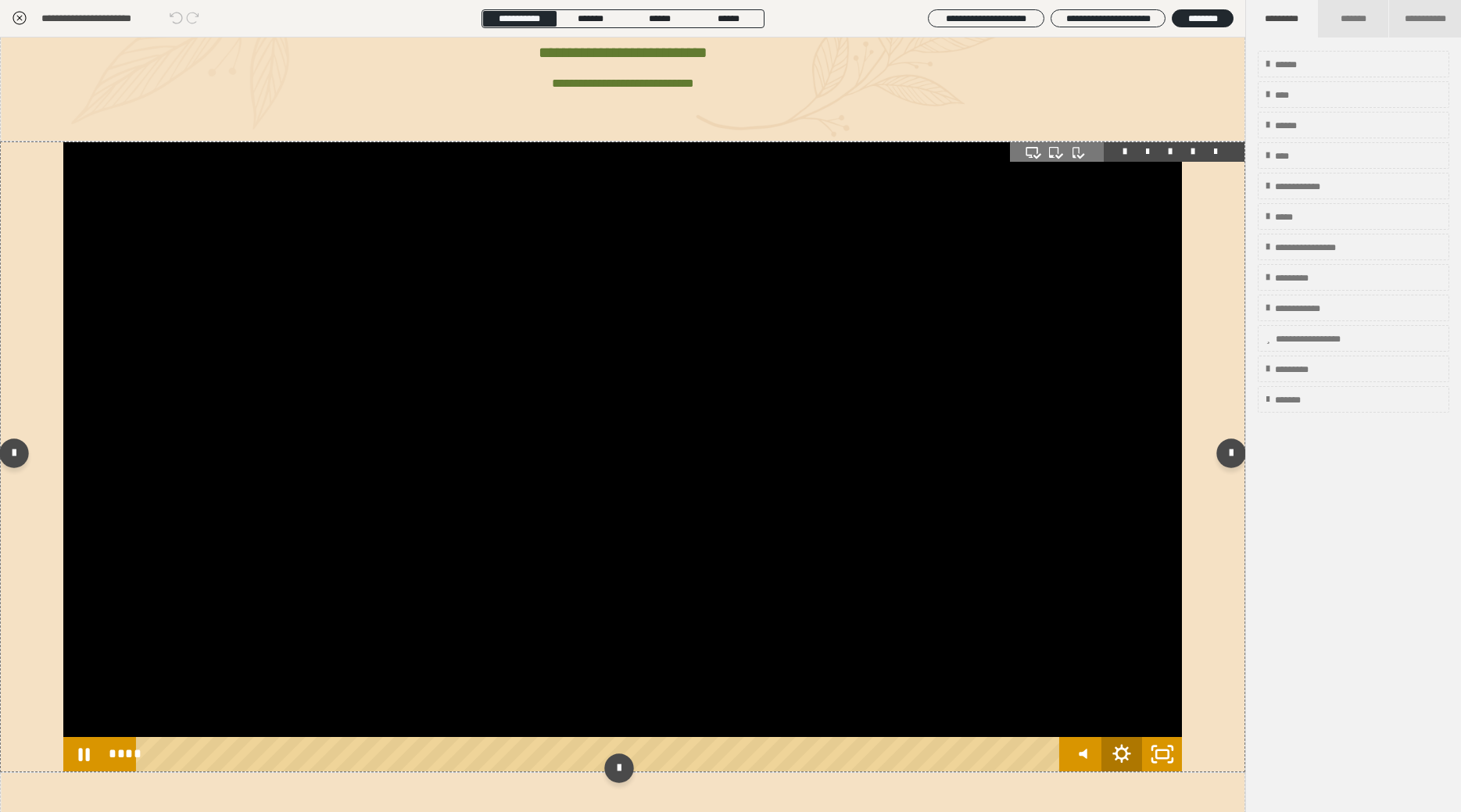 click 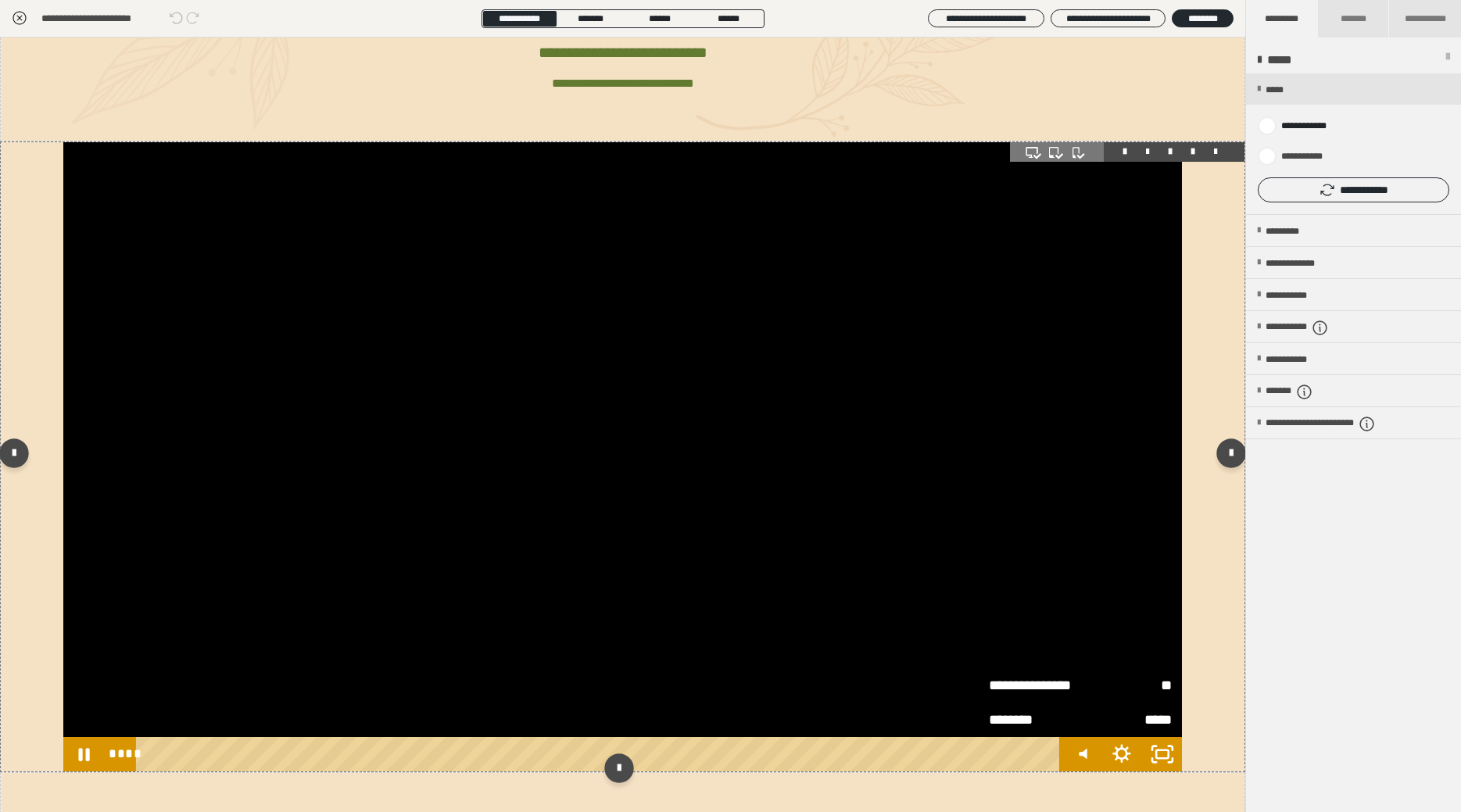 click on "**" at bounding box center [1126, 685] 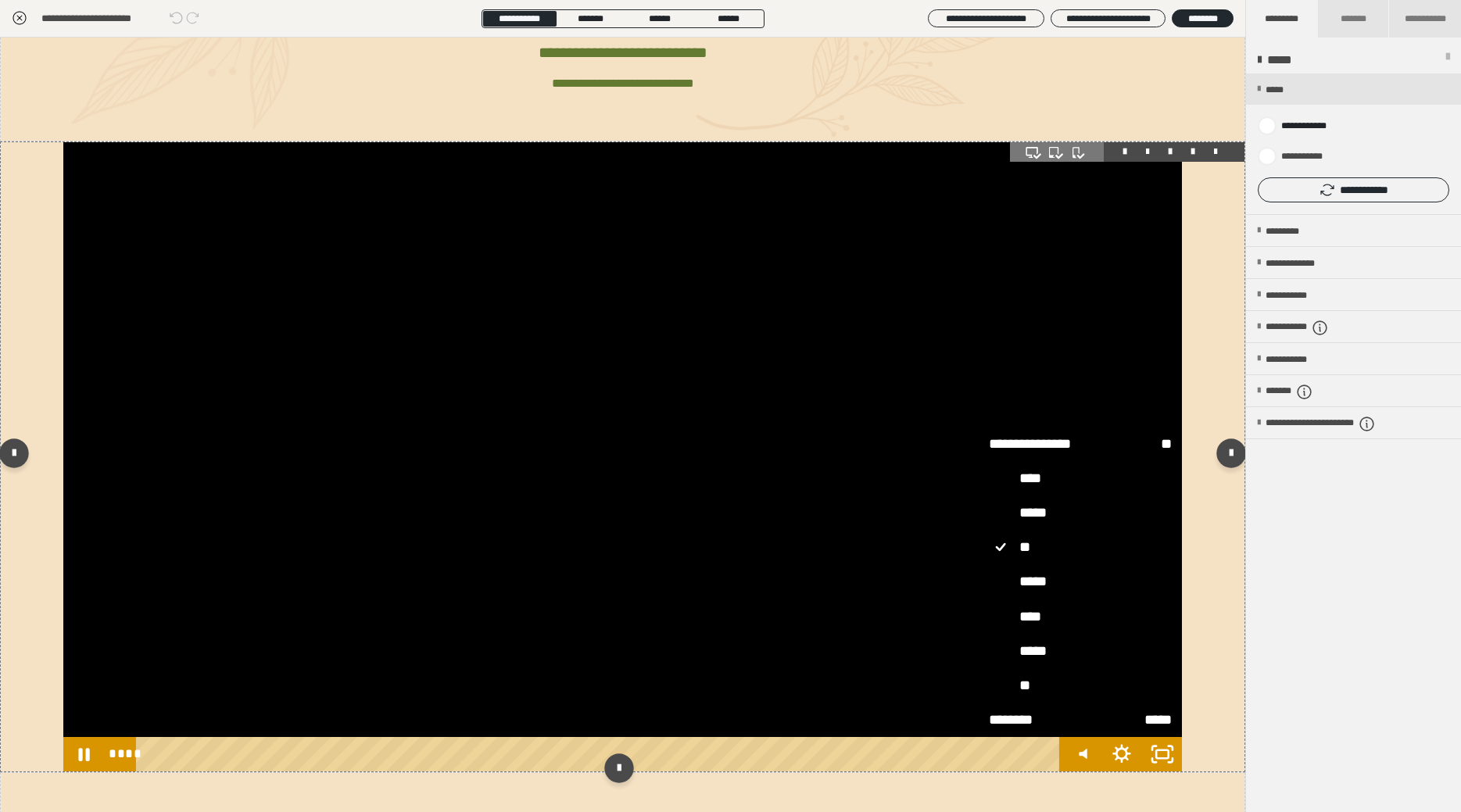 click on "**" at bounding box center [1080, 686] 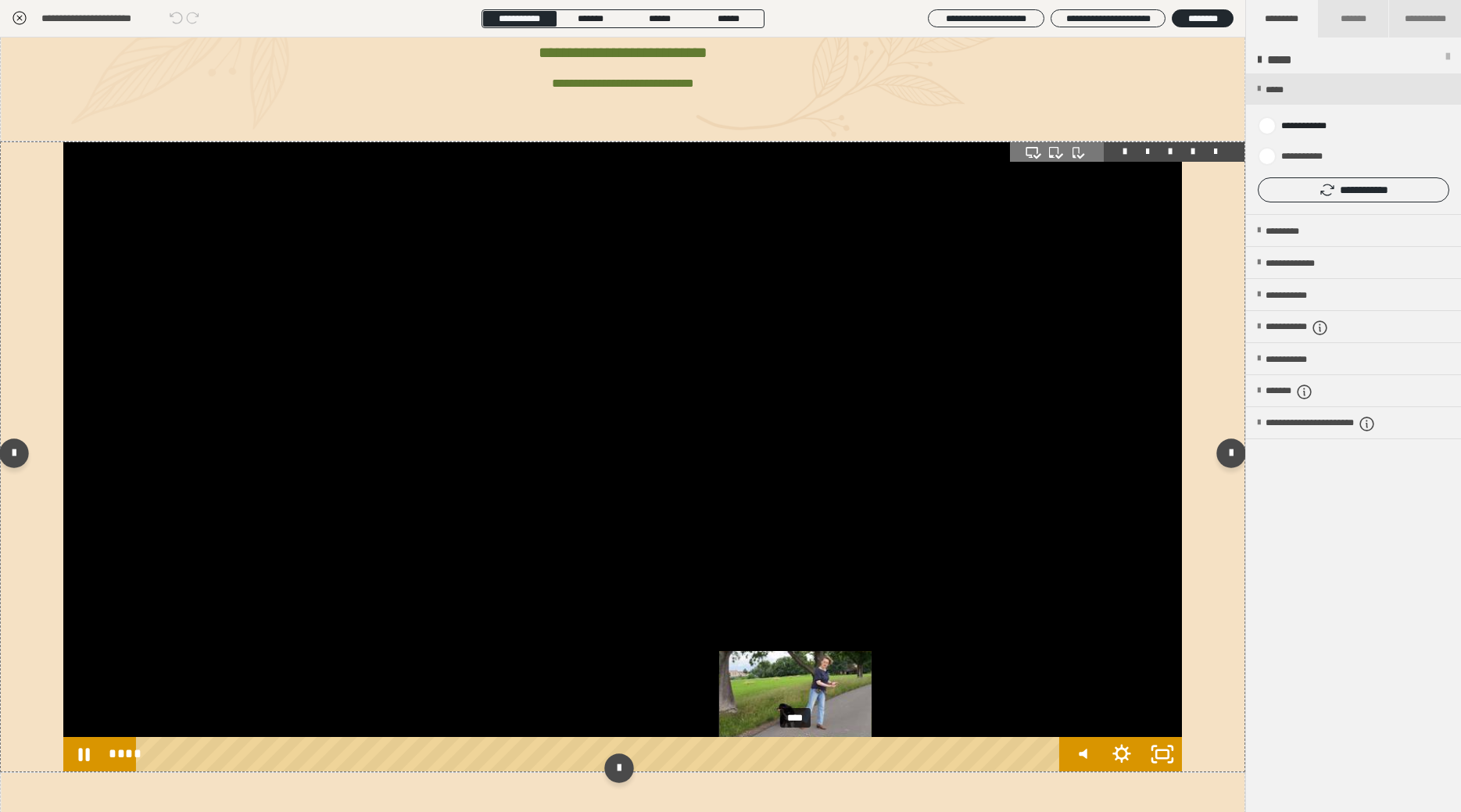 click on "****" at bounding box center [601, 754] 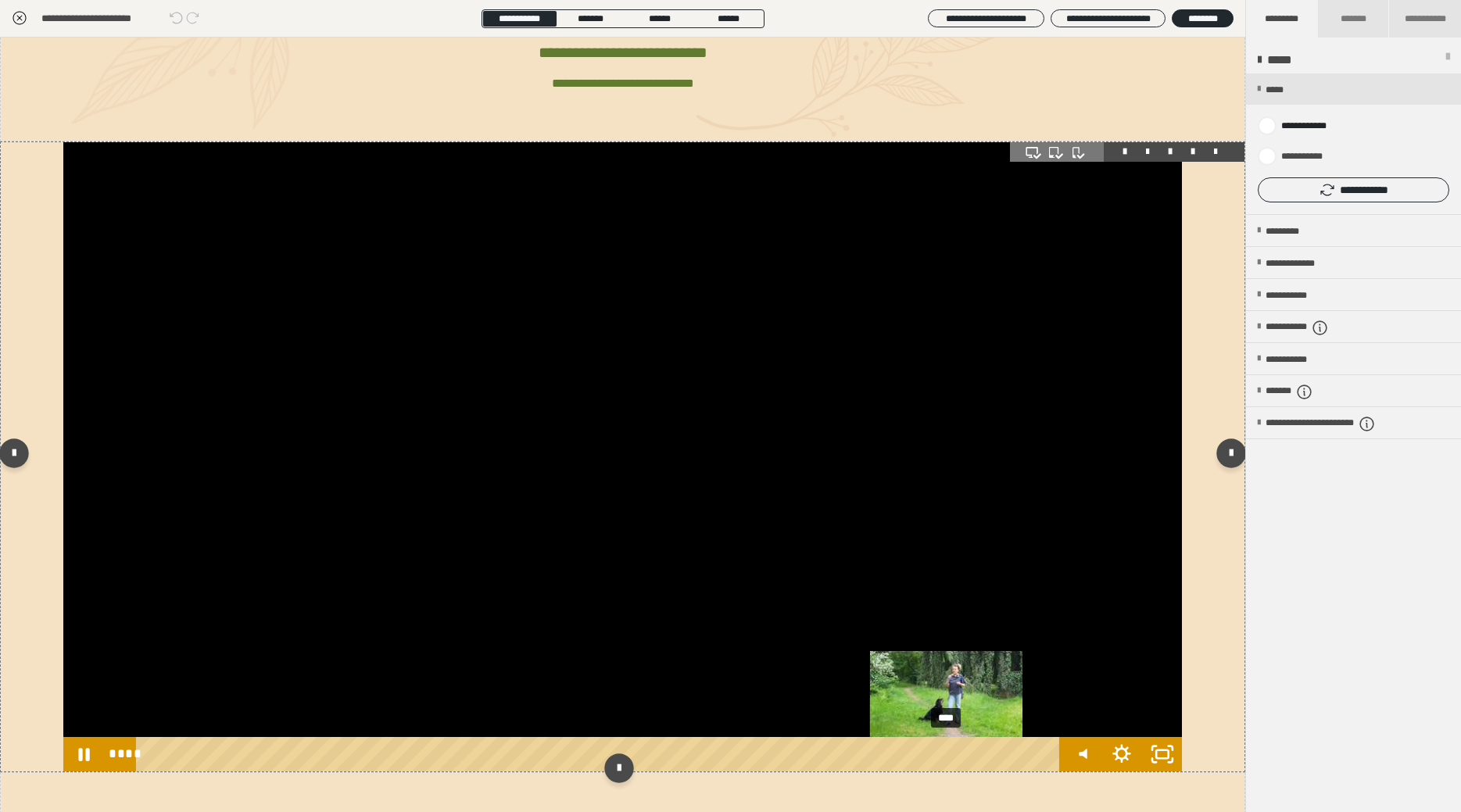 click on "****" at bounding box center [601, 754] 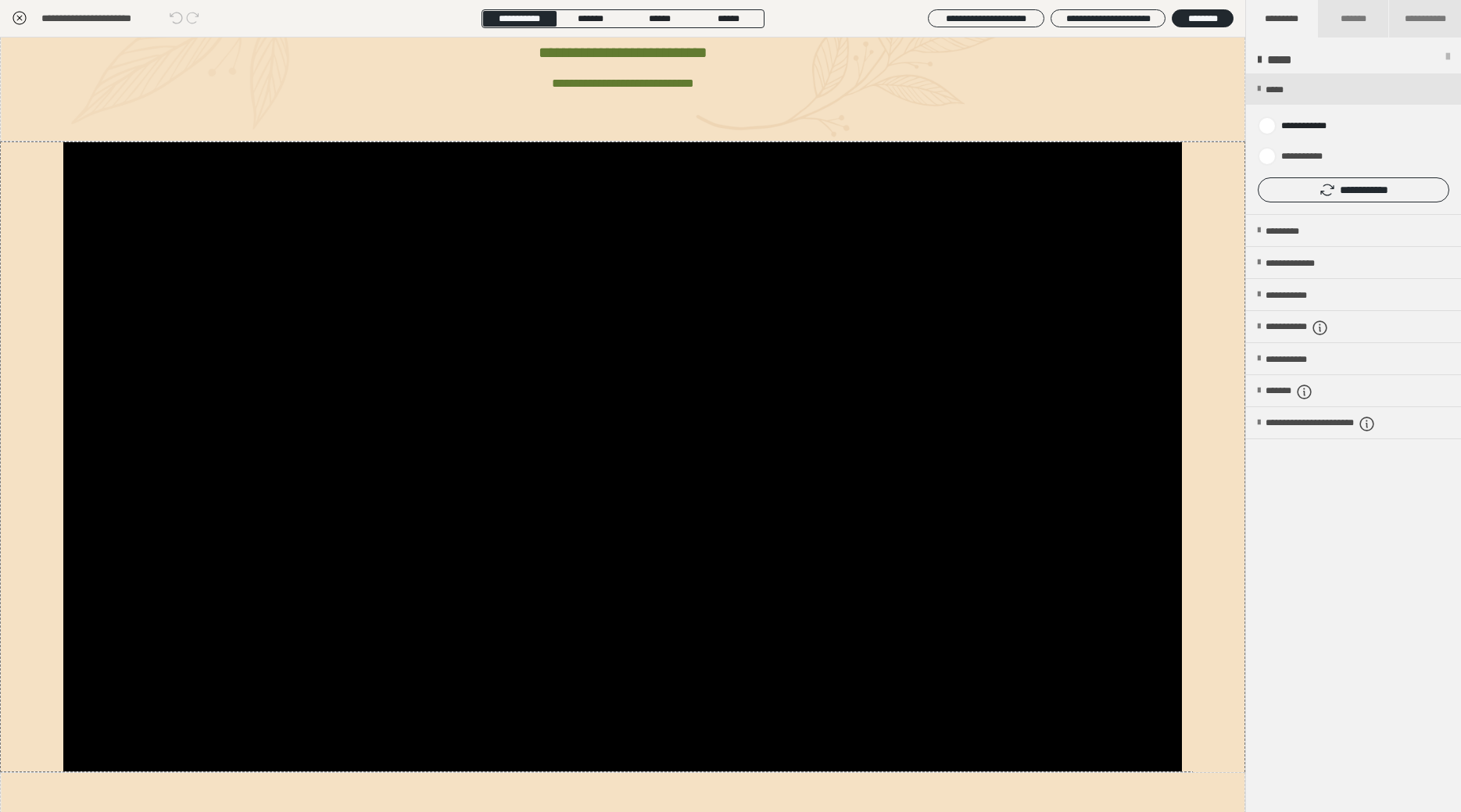 scroll, scrollTop: 0, scrollLeft: 0, axis: both 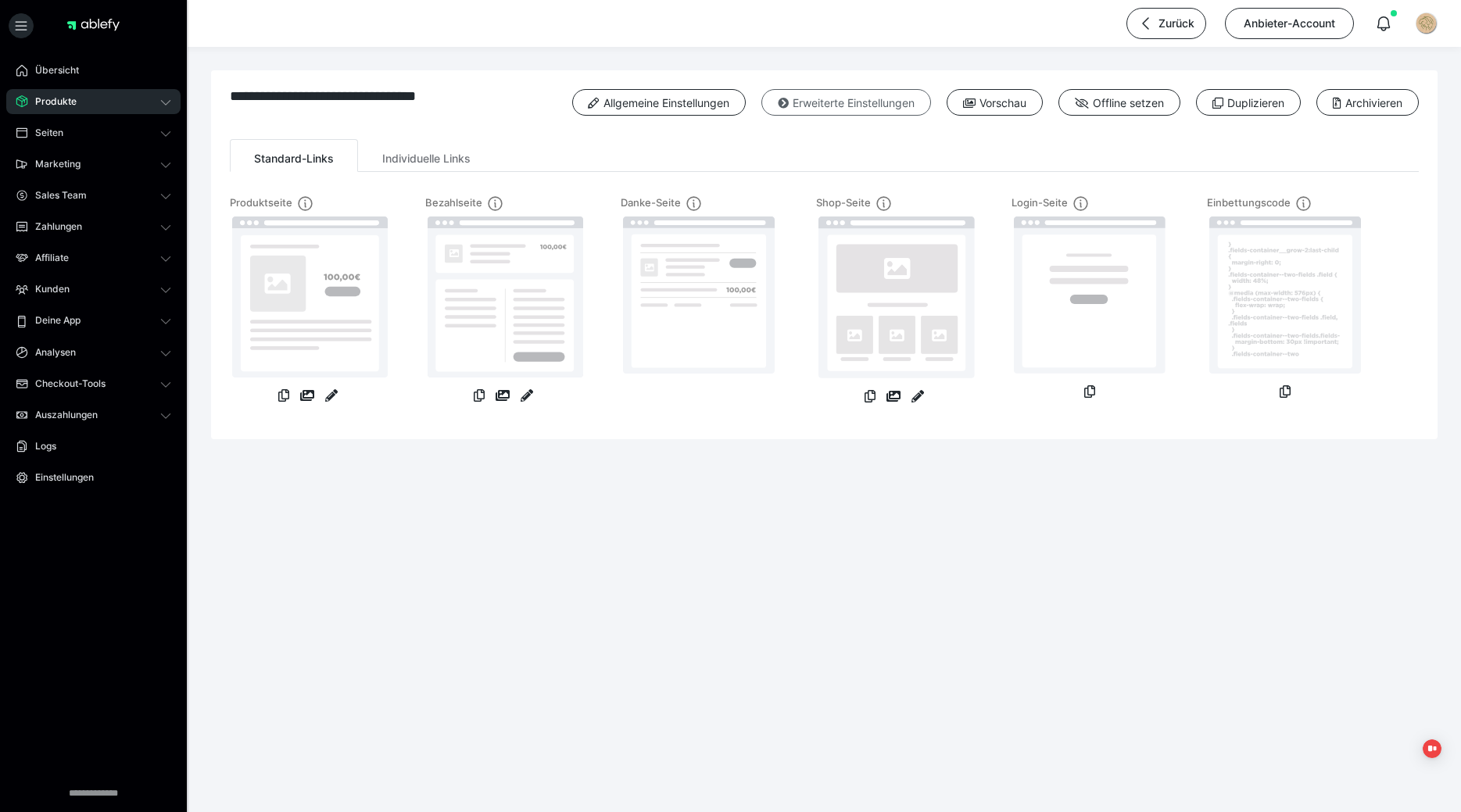 click on "Erweiterte Einstellungen" at bounding box center (846, 102) 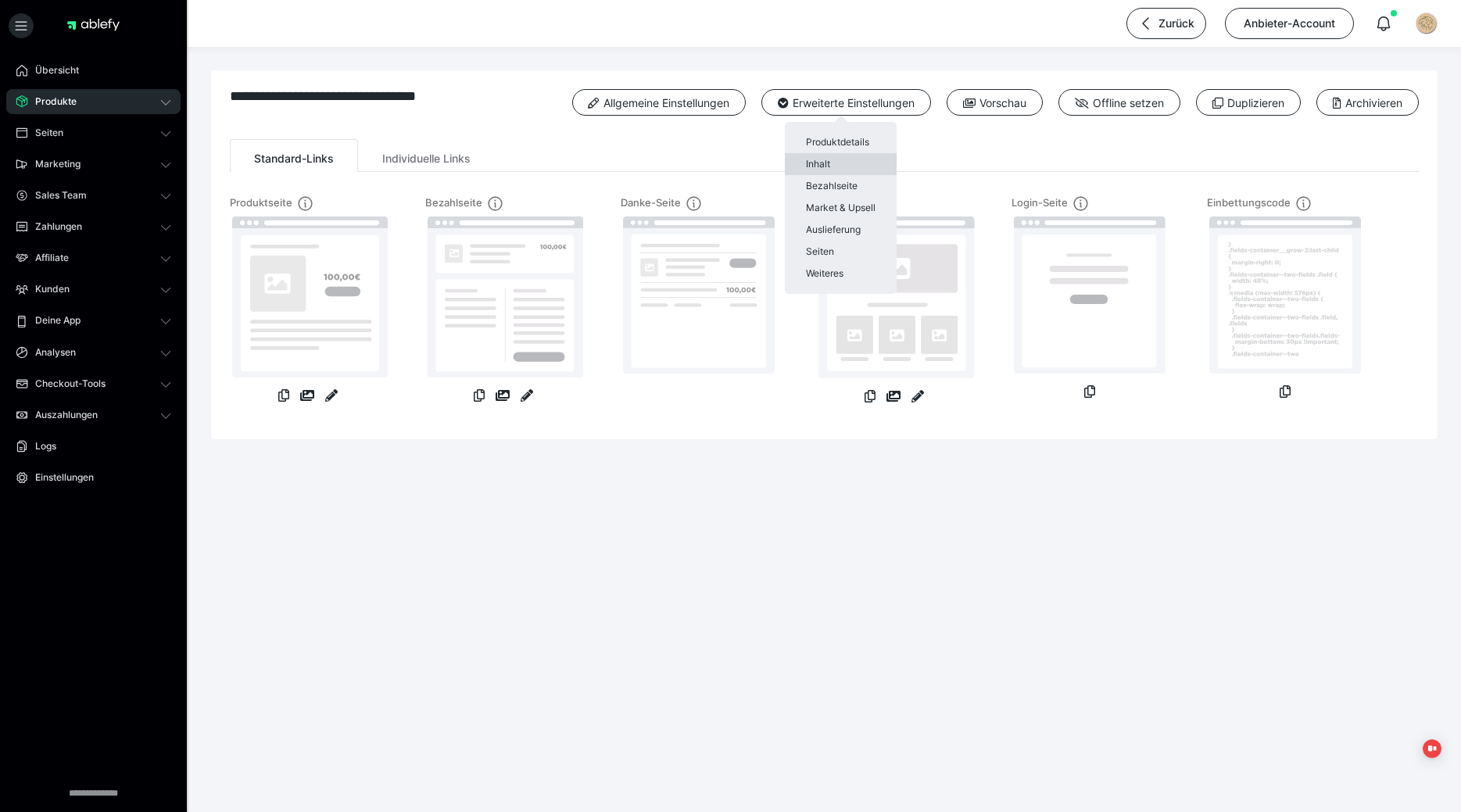 click on "Inhalt" at bounding box center [840, 164] 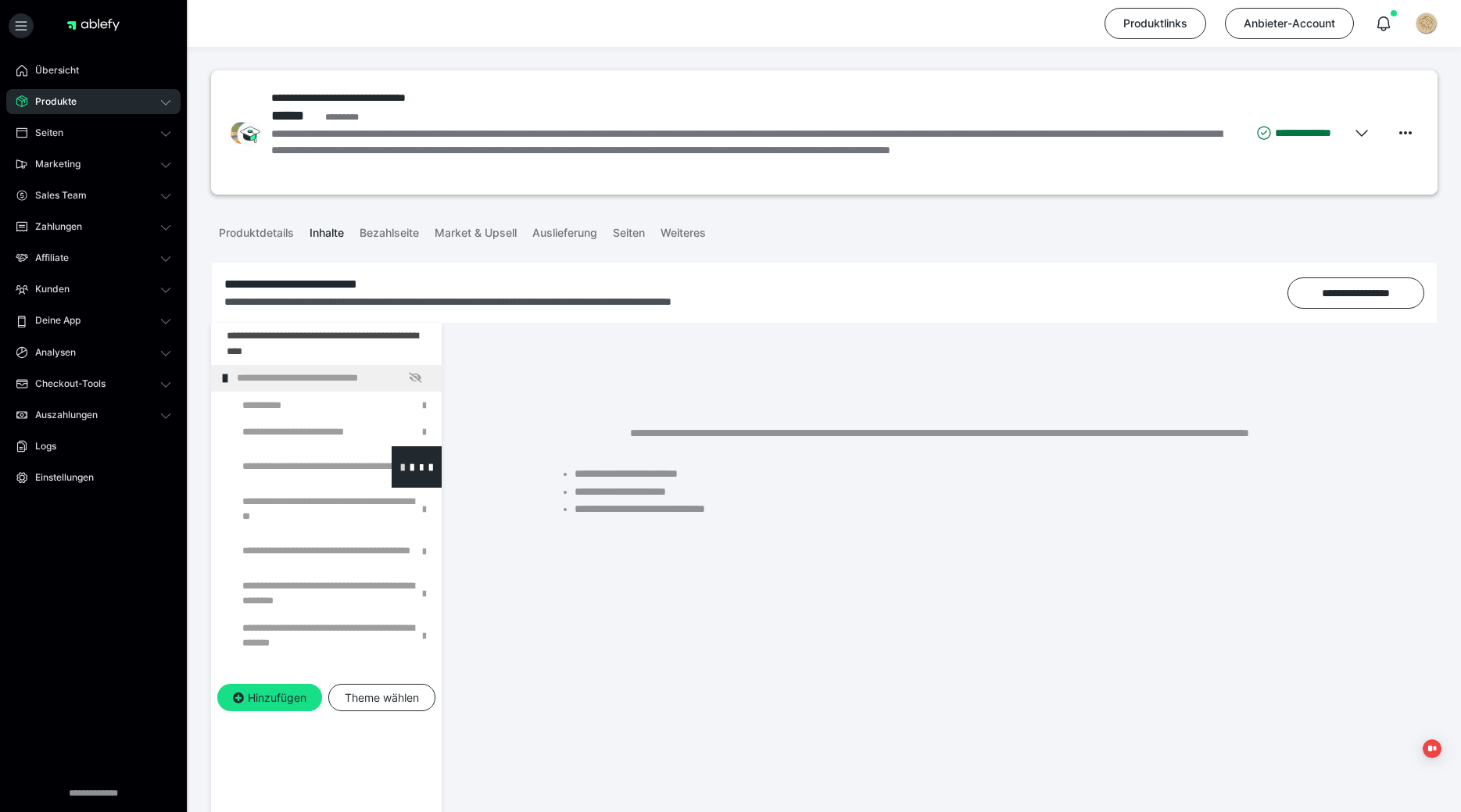 click at bounding box center (403, 467) 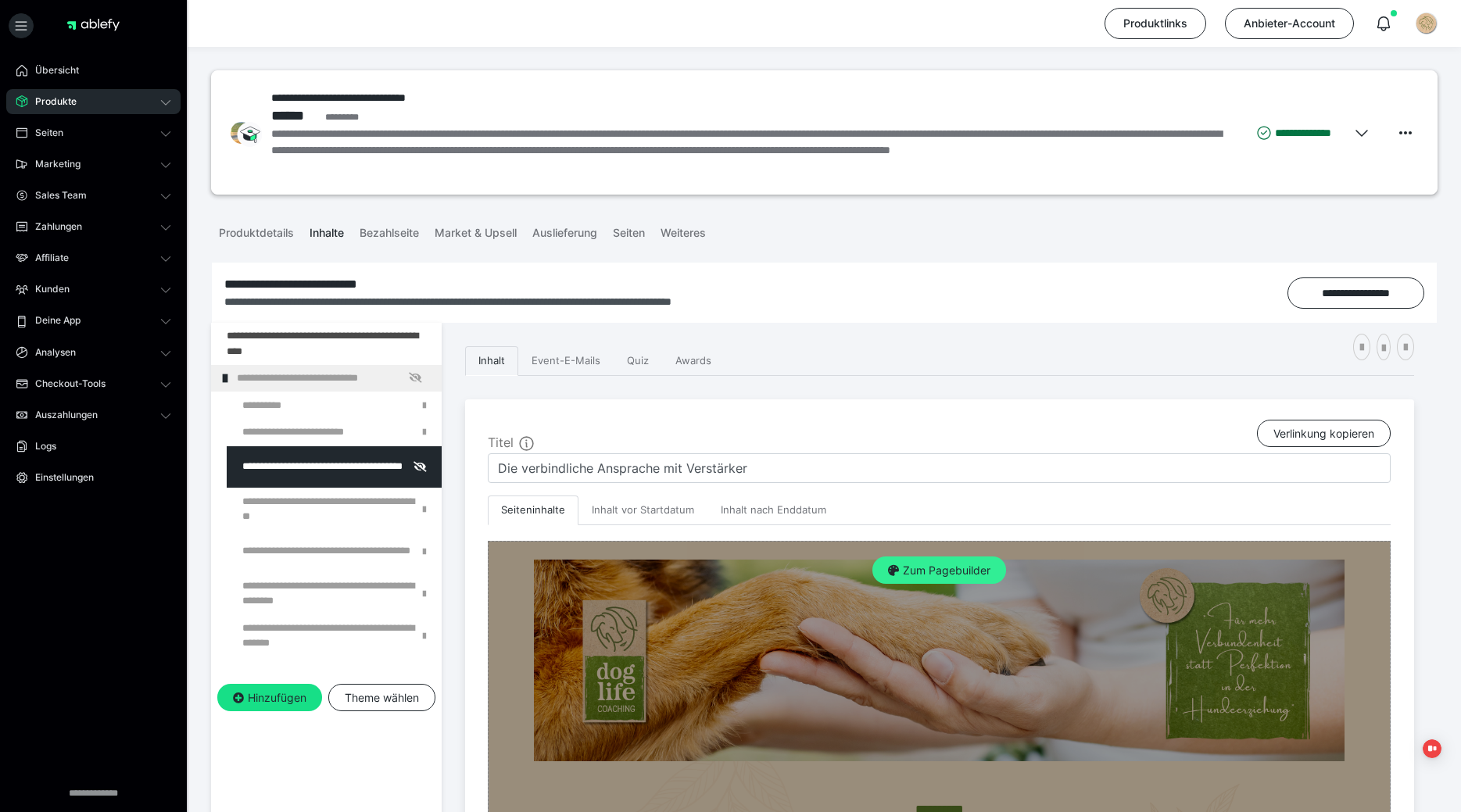 click on "Zum Pagebuilder" at bounding box center (939, 571) 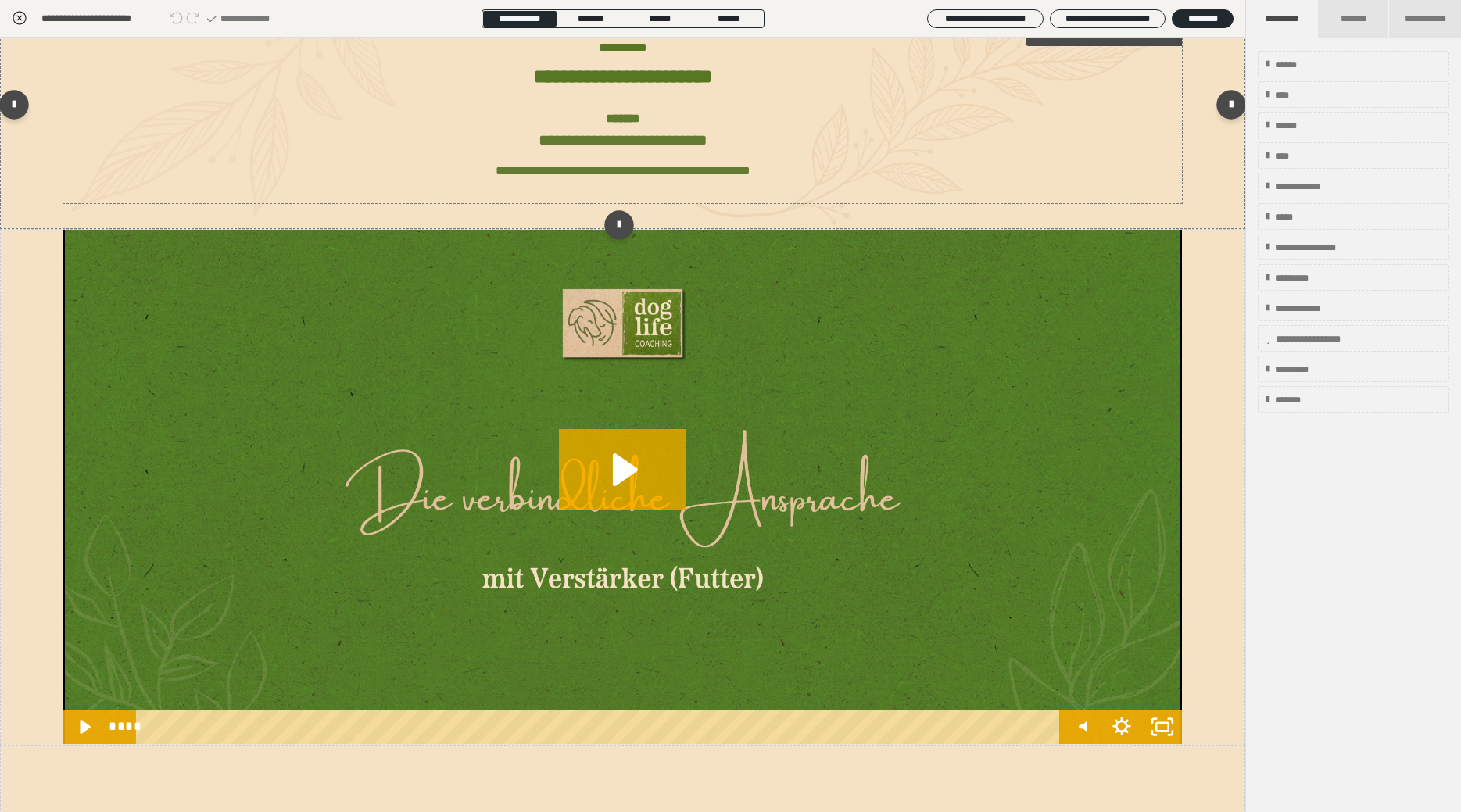 scroll, scrollTop: 375, scrollLeft: 0, axis: vertical 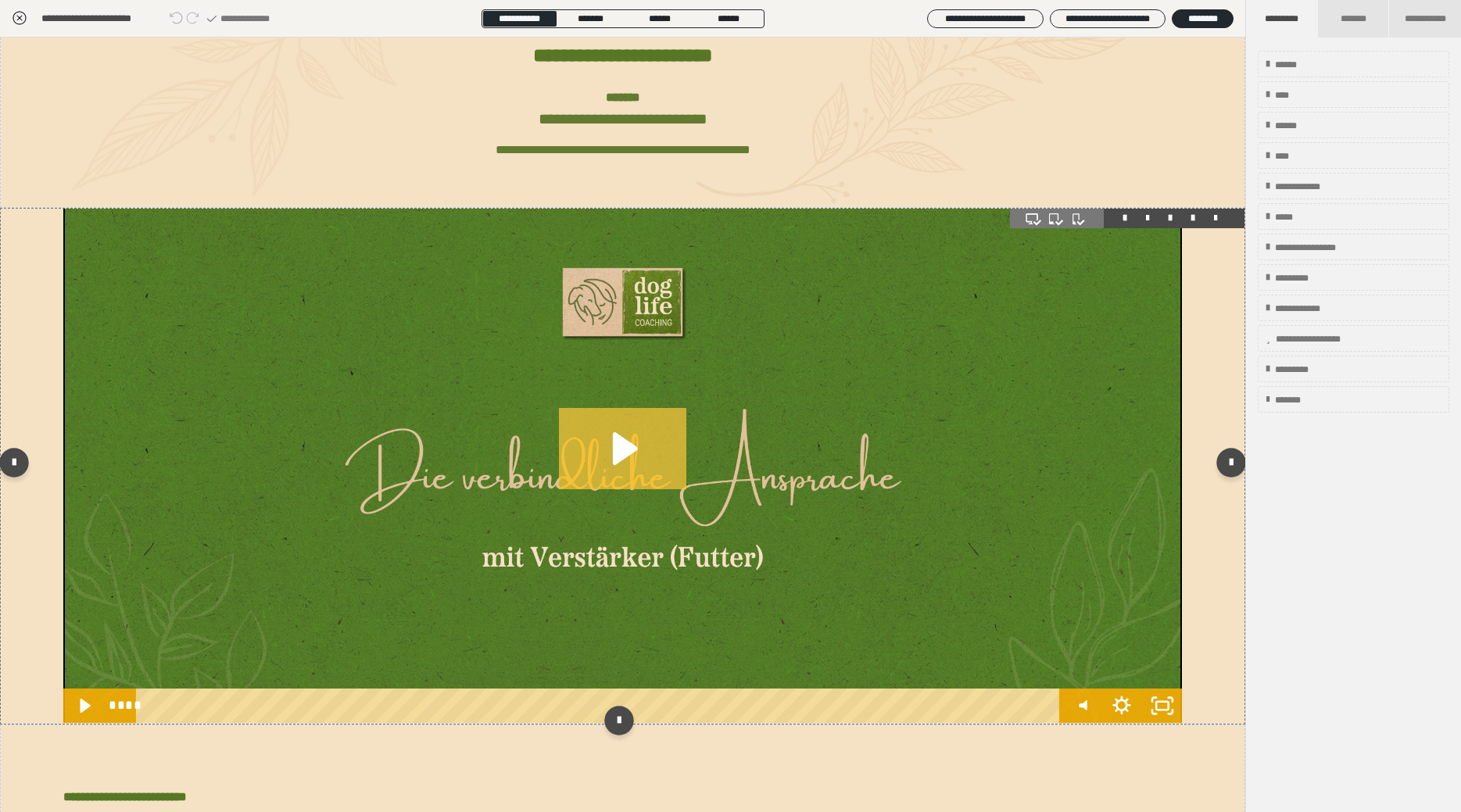 click 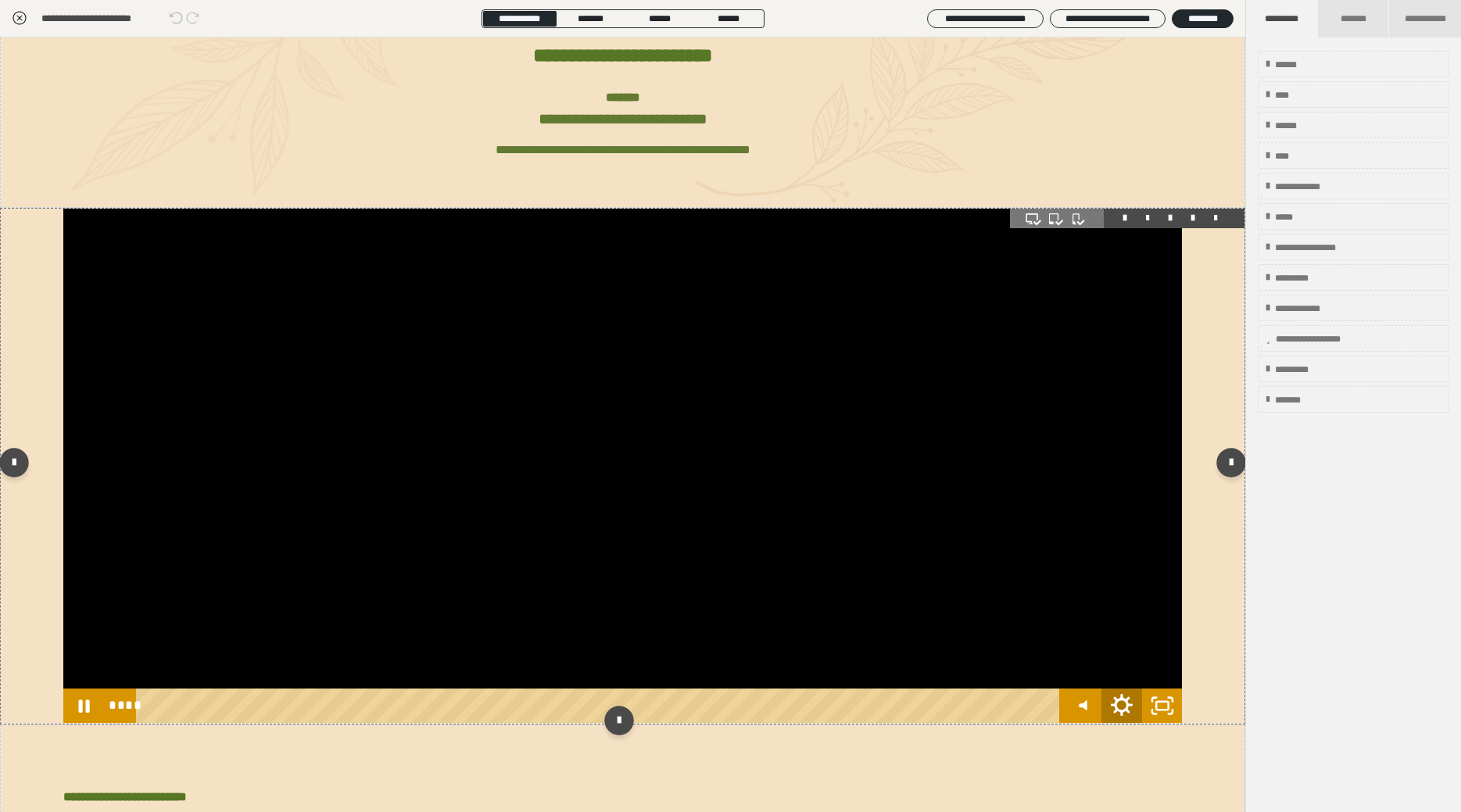 click 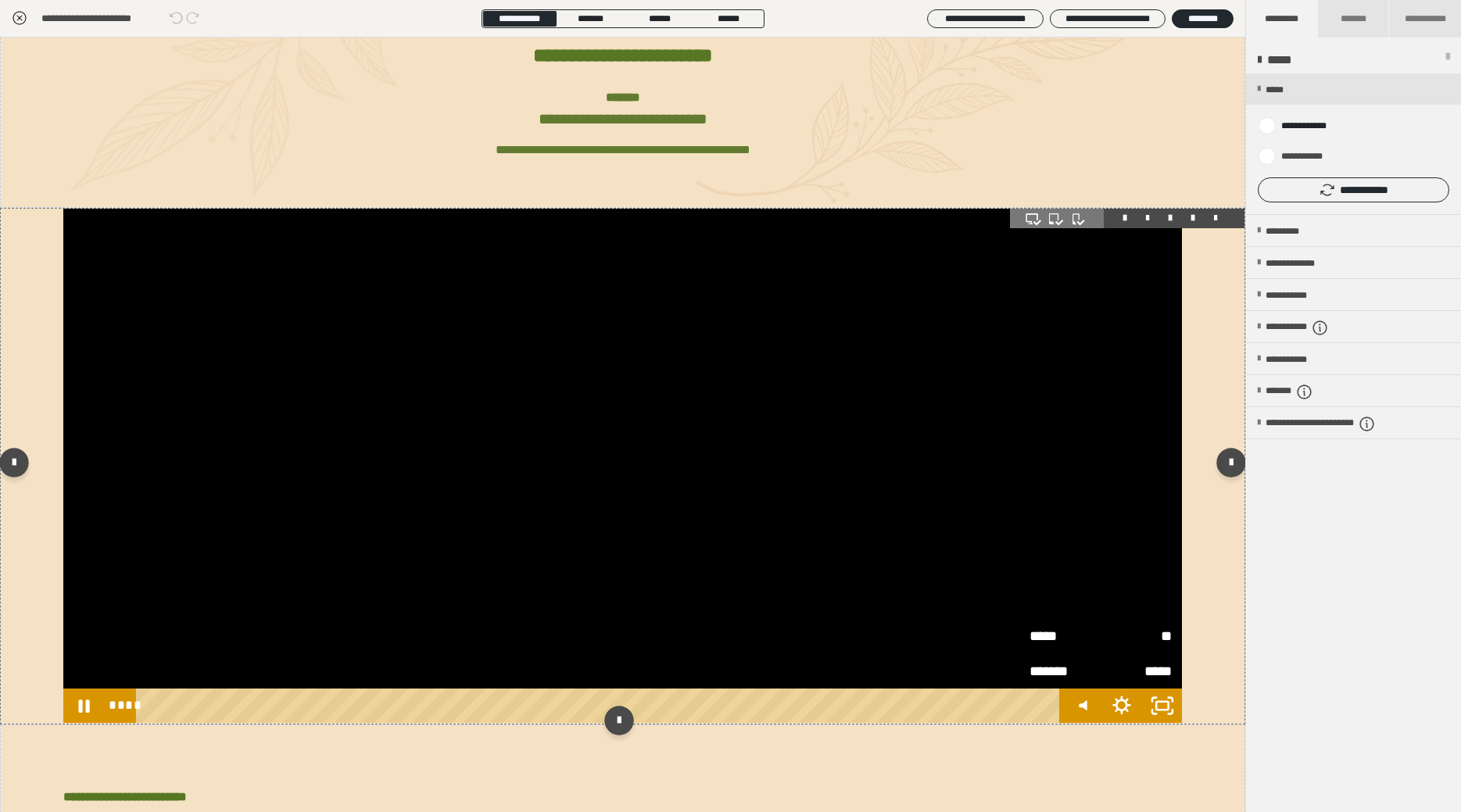 click on "**" at bounding box center [1136, 635] 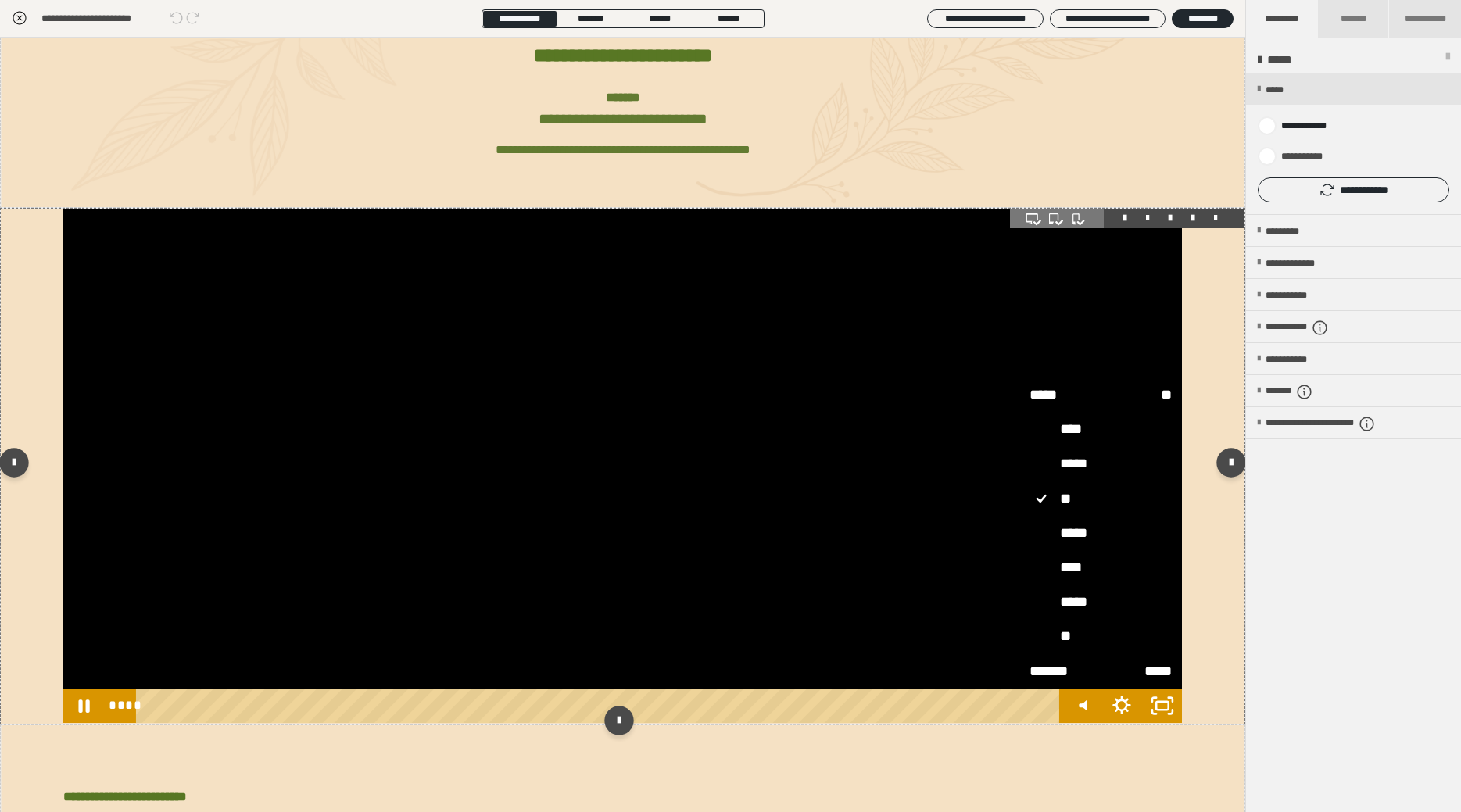 click on "*****" at bounding box center [1101, 603] 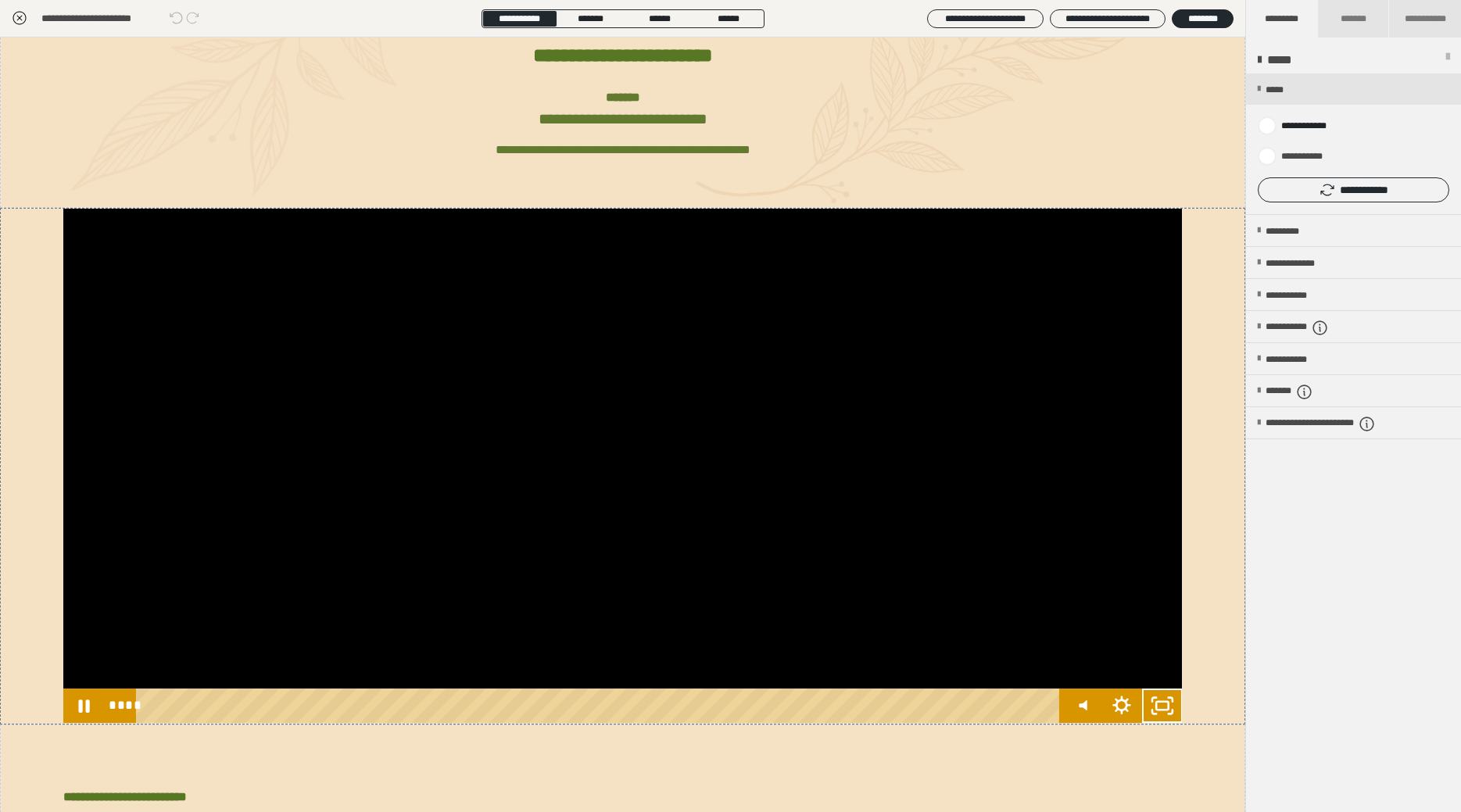 click 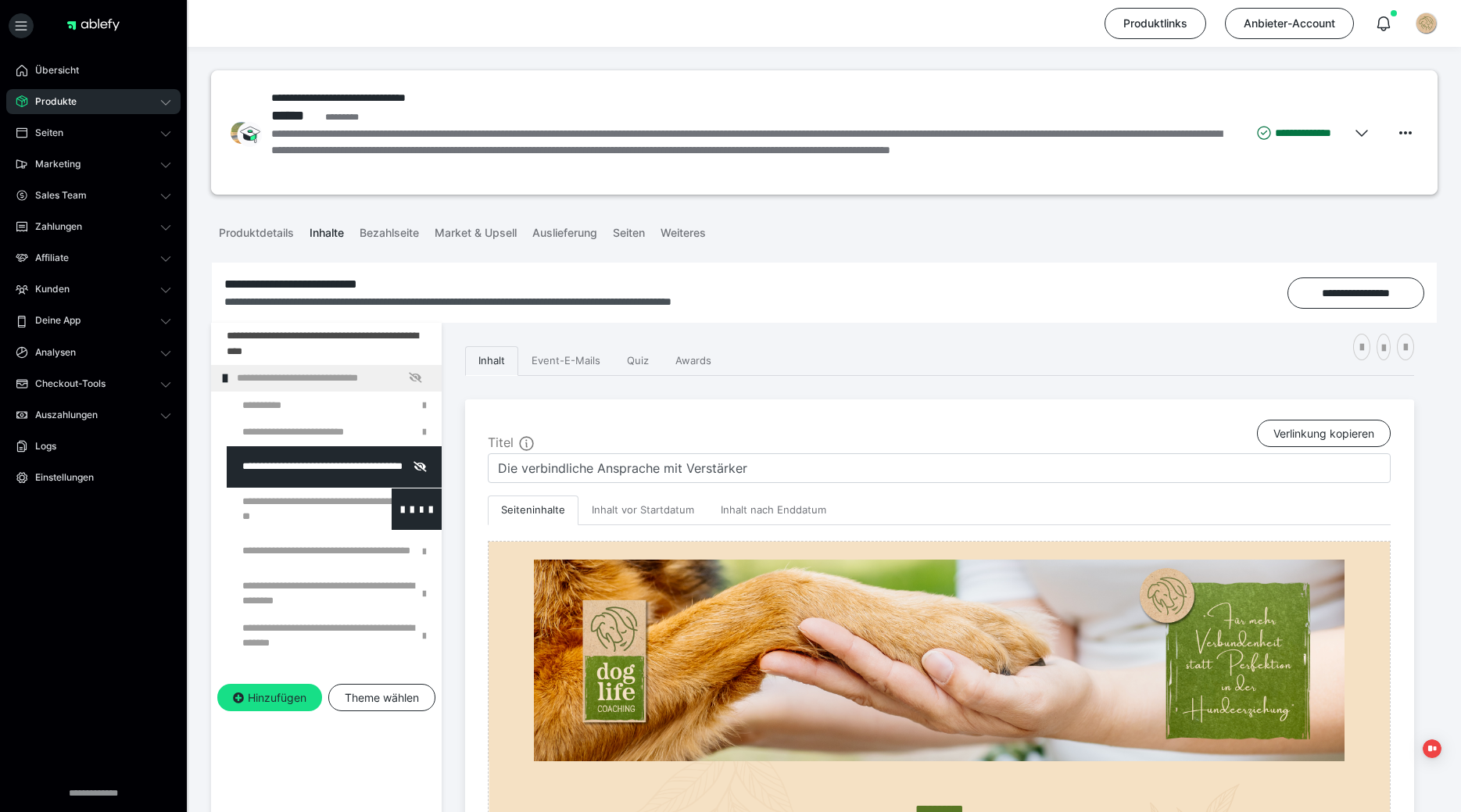 click at bounding box center [293, 509] 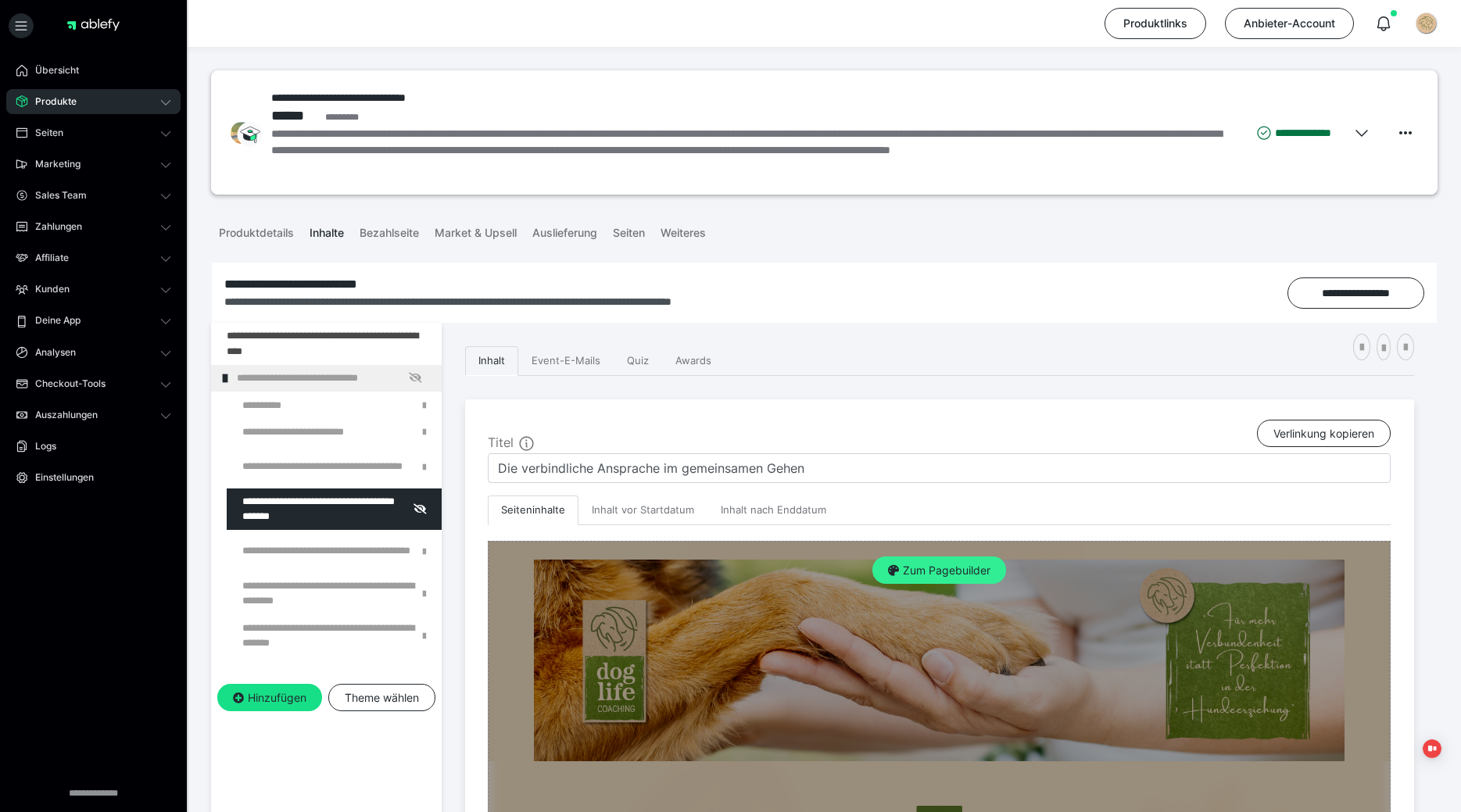 click on "Zum Pagebuilder" at bounding box center [939, 571] 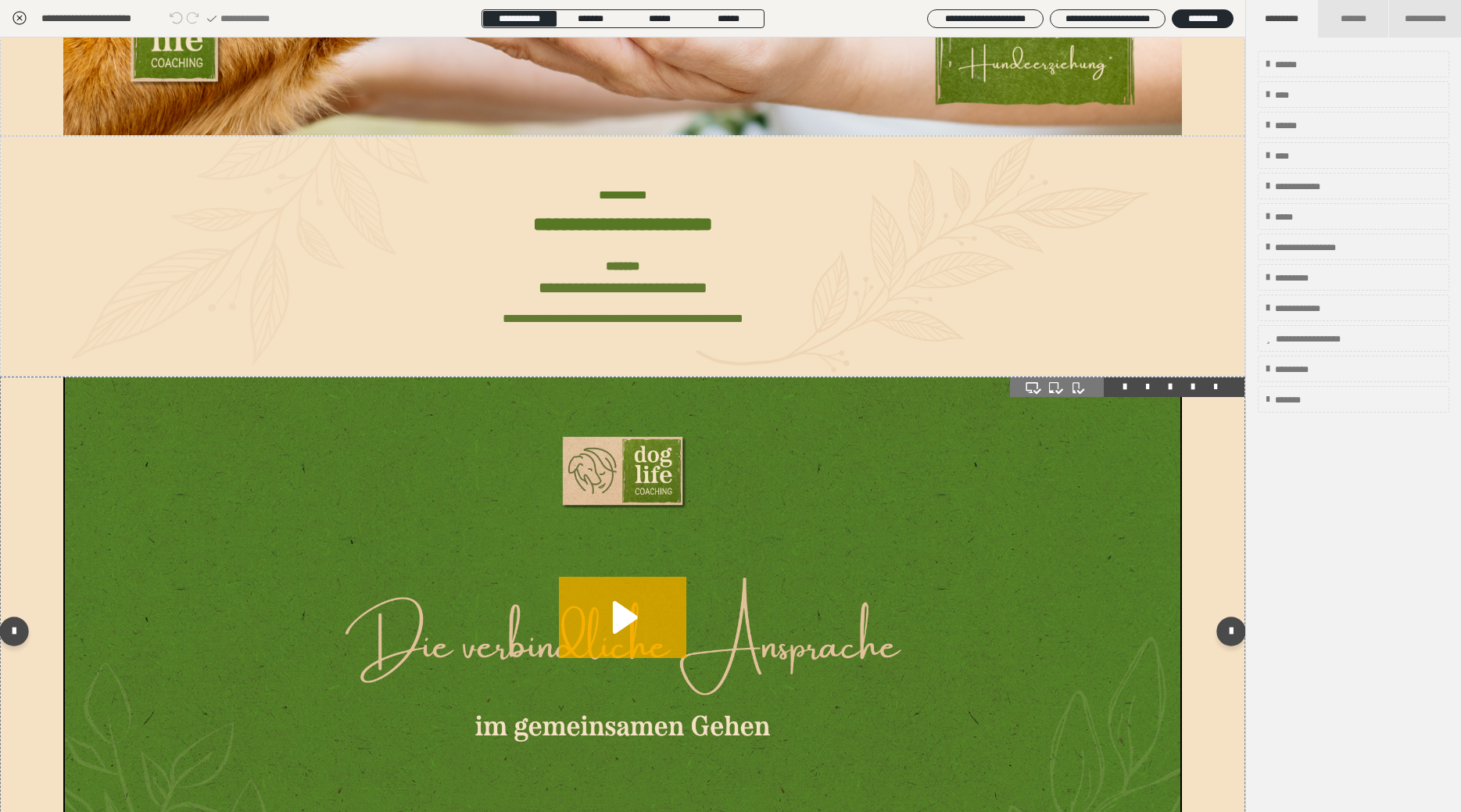 scroll, scrollTop: 281, scrollLeft: 0, axis: vertical 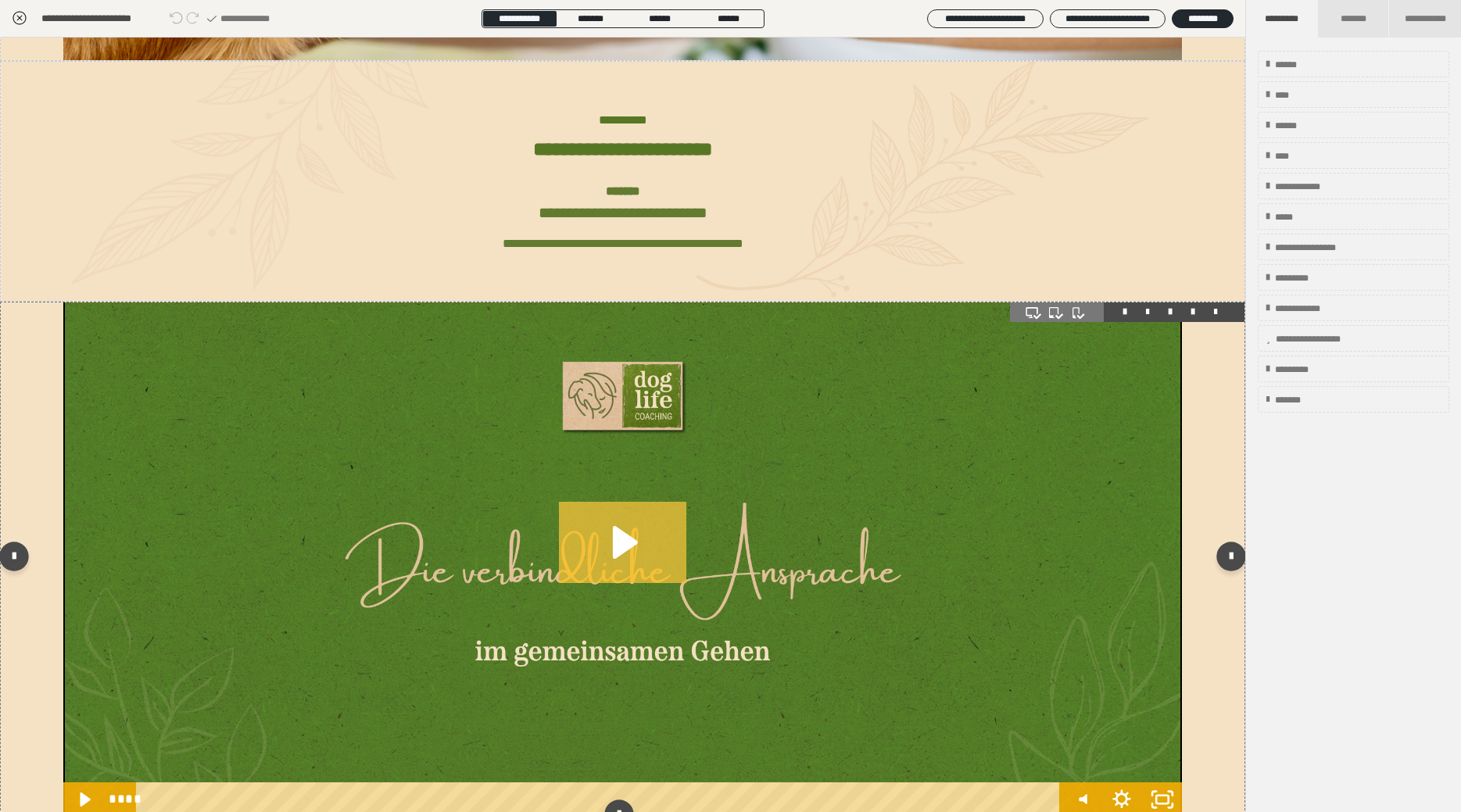 click 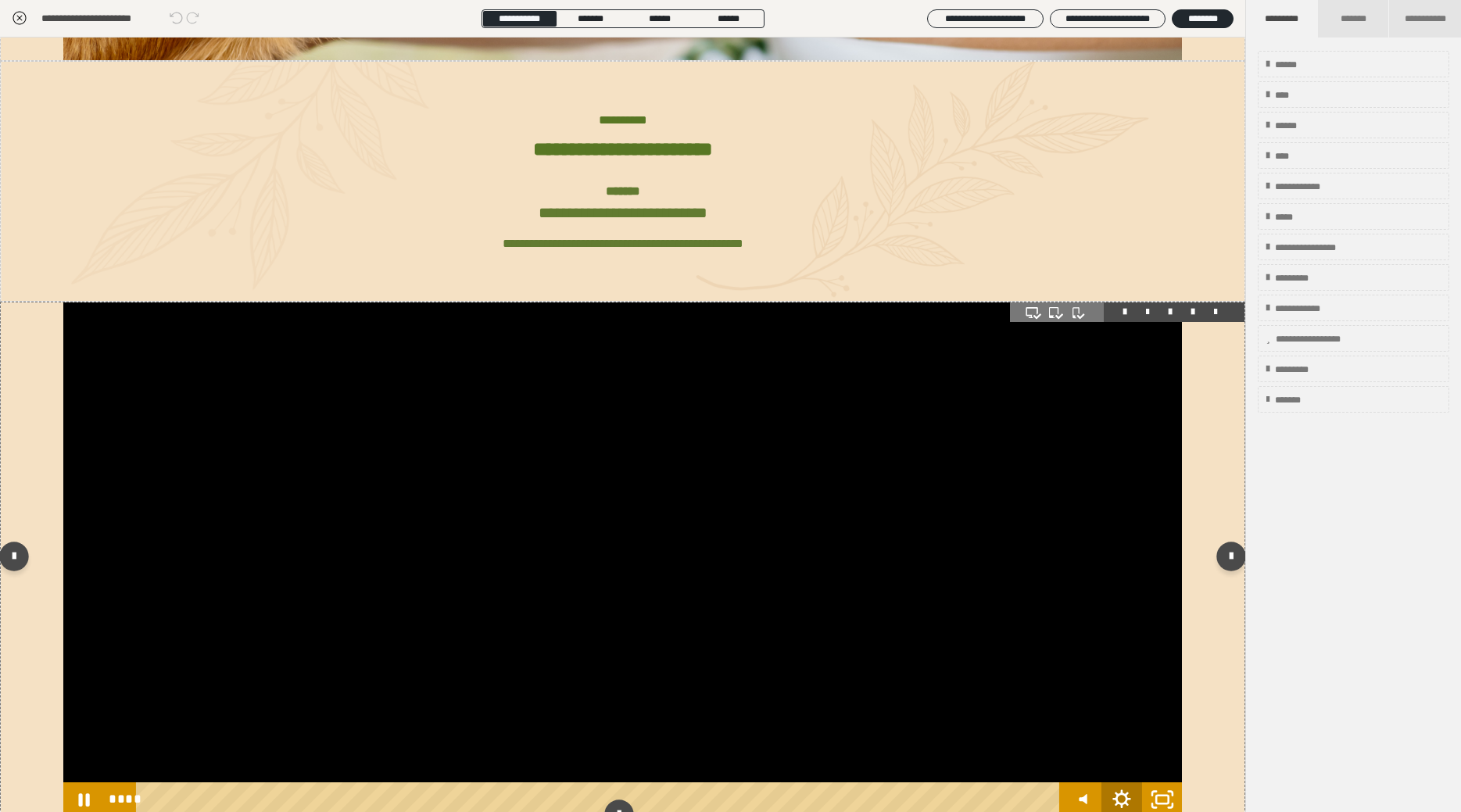 click 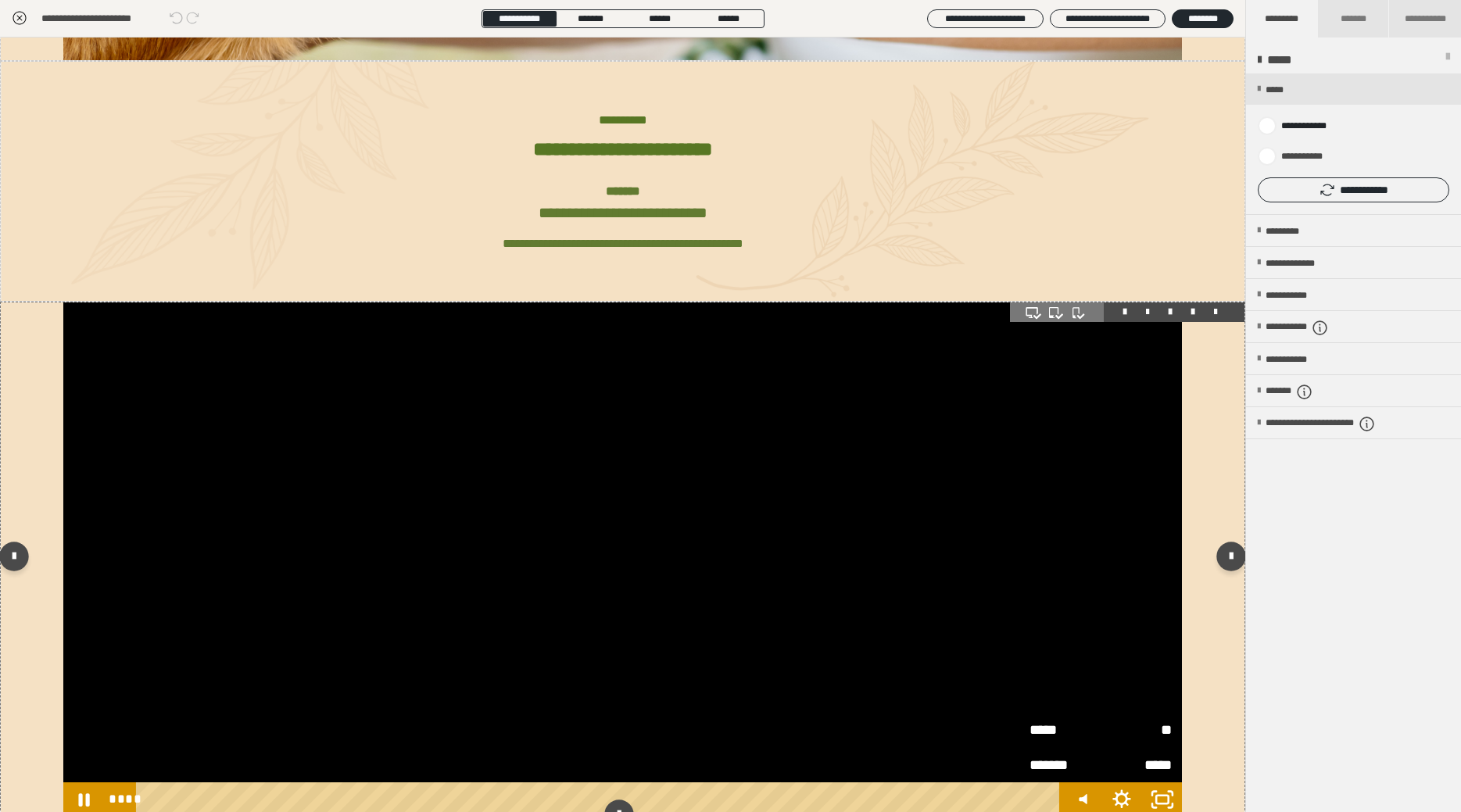 click on "*****" at bounding box center [1065, 730] 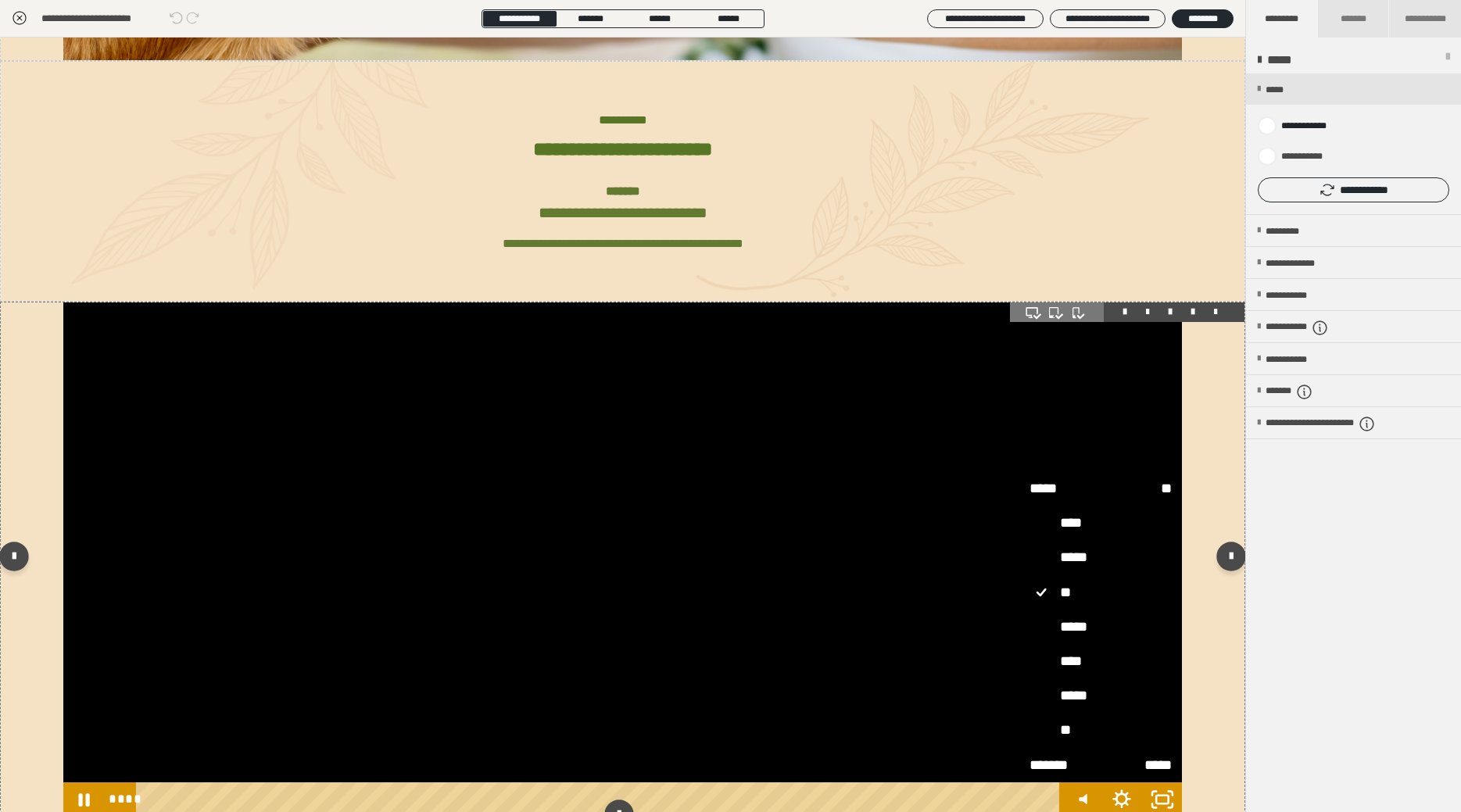 click on "**" at bounding box center [1101, 731] 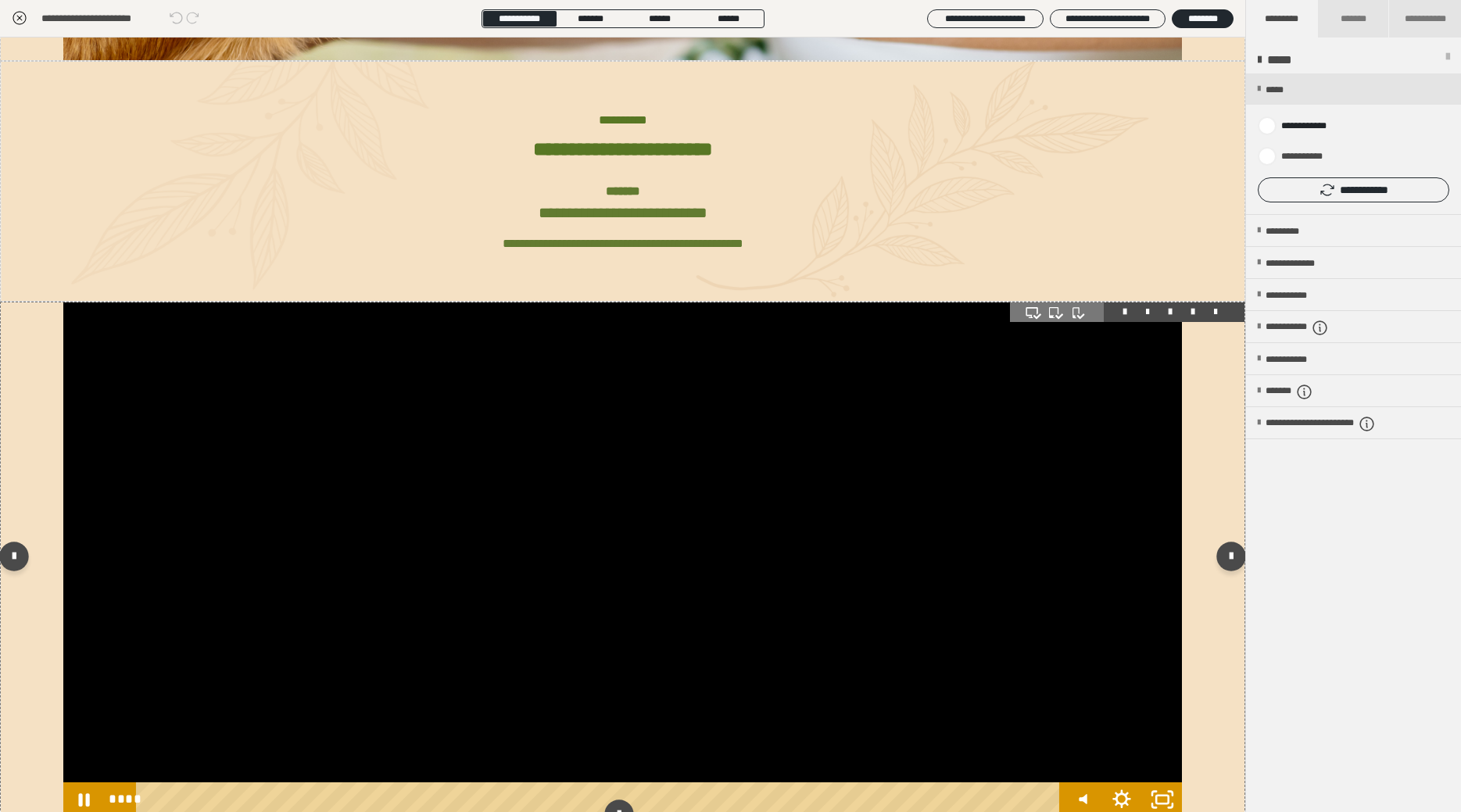 scroll, scrollTop: 469, scrollLeft: 0, axis: vertical 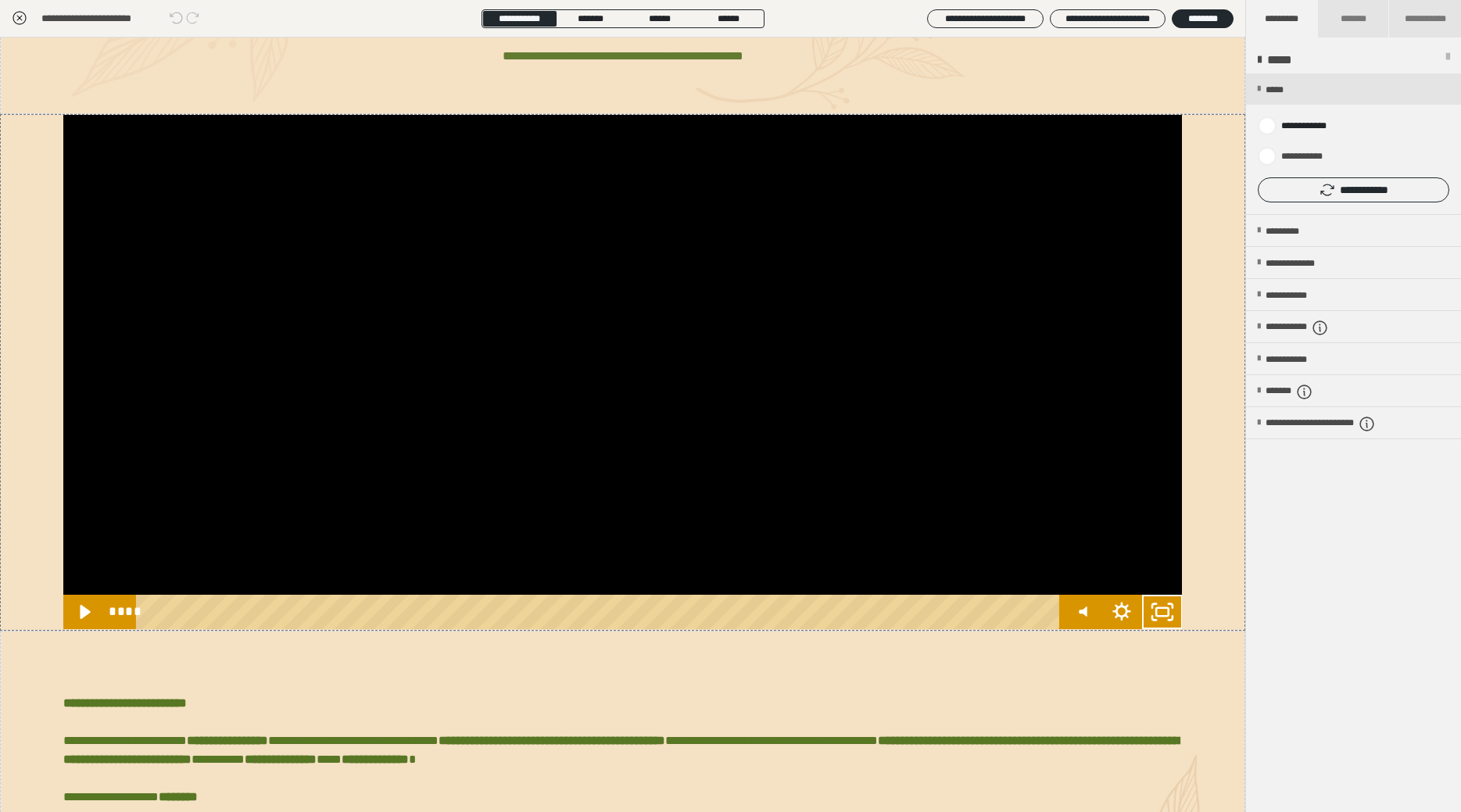 click 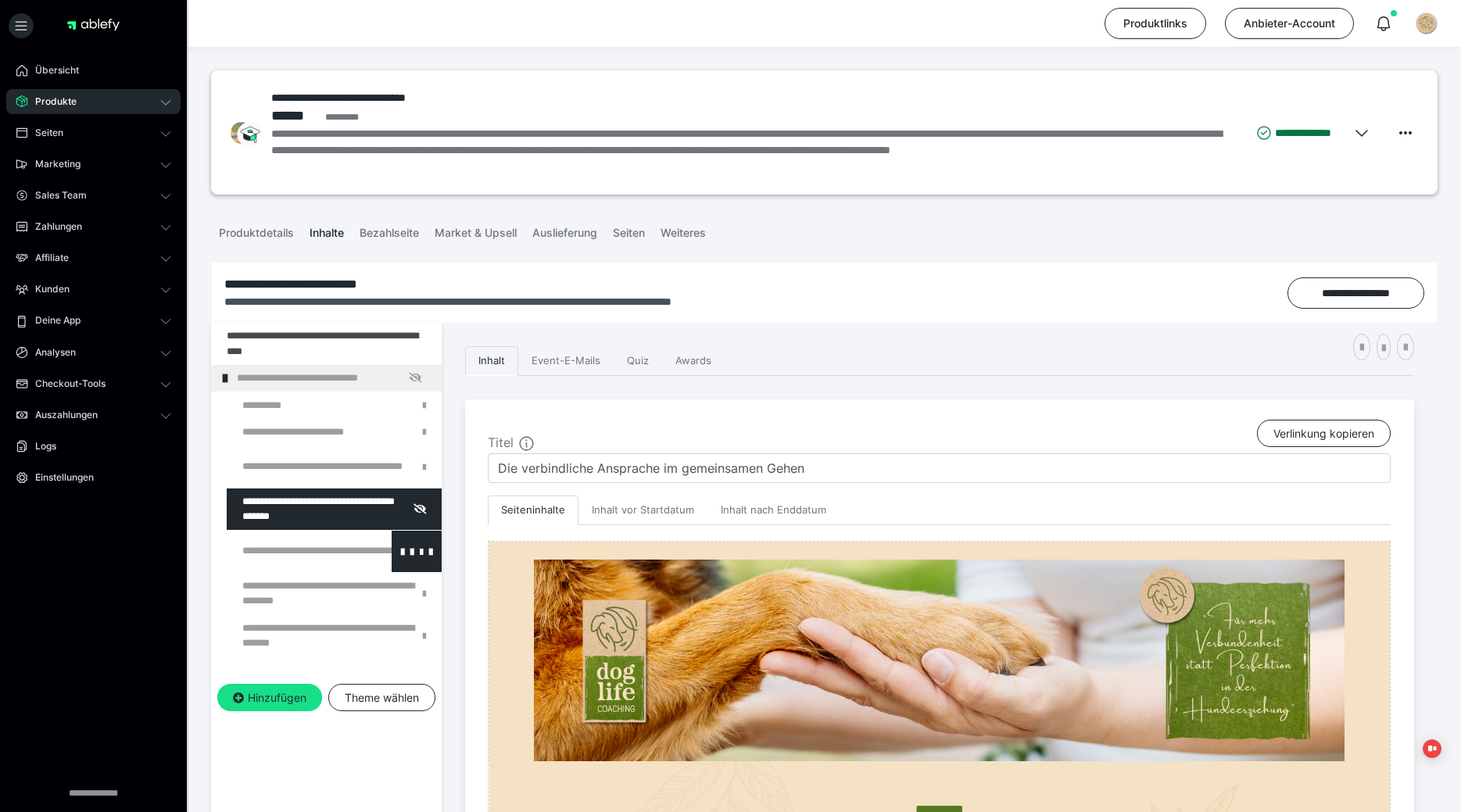 click at bounding box center (293, 551) 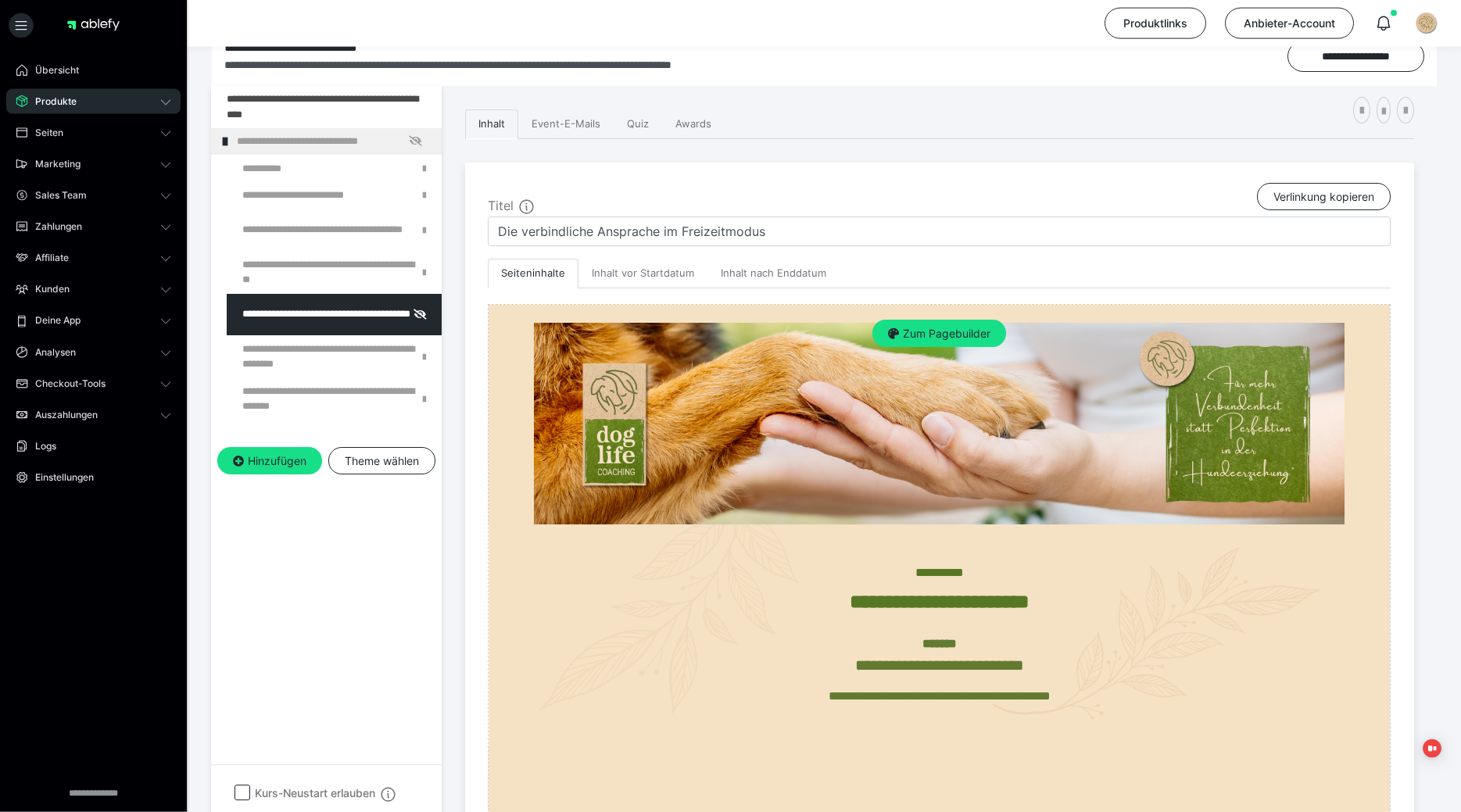 scroll, scrollTop: 239, scrollLeft: 0, axis: vertical 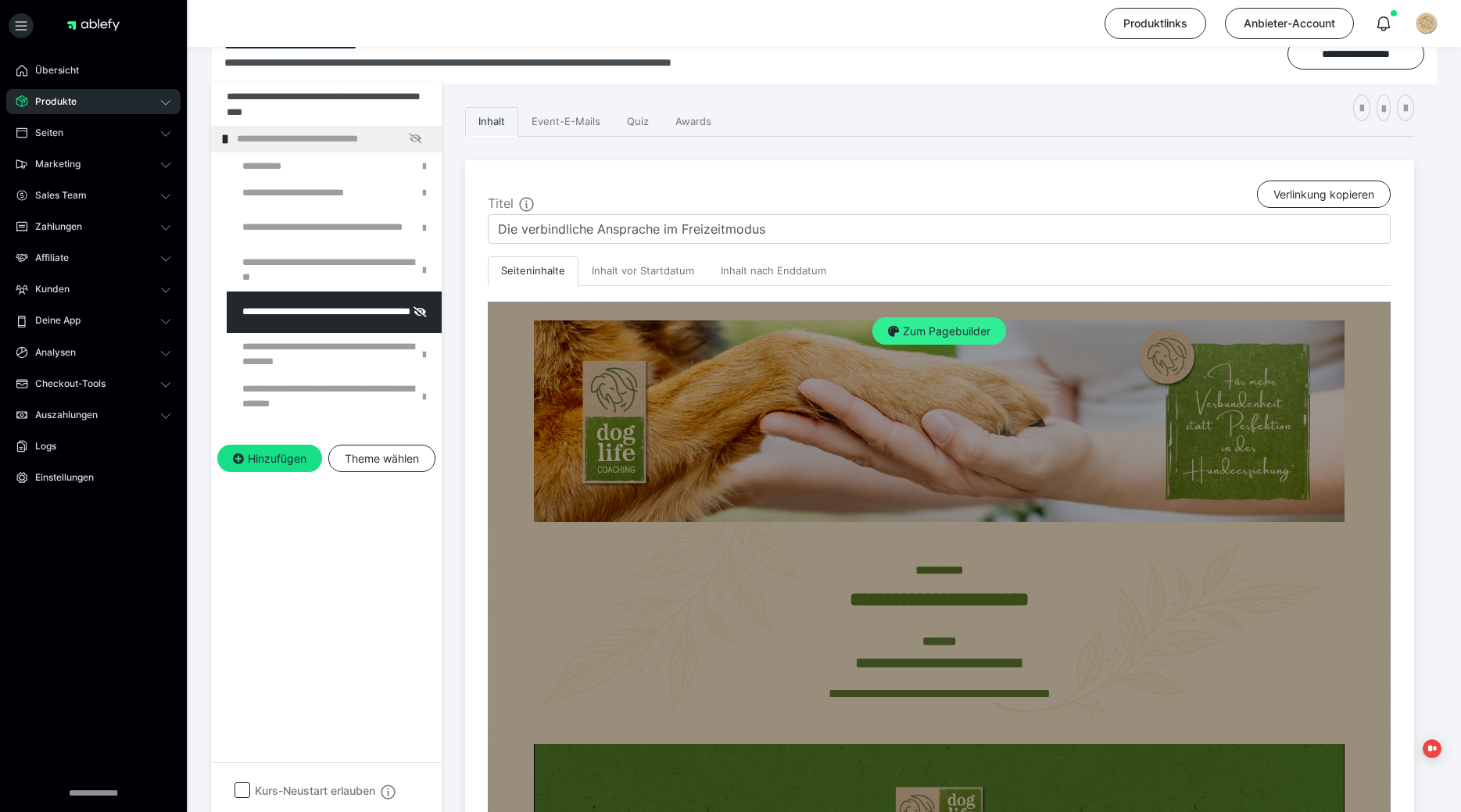 click on "Zum Pagebuilder" at bounding box center (939, 331) 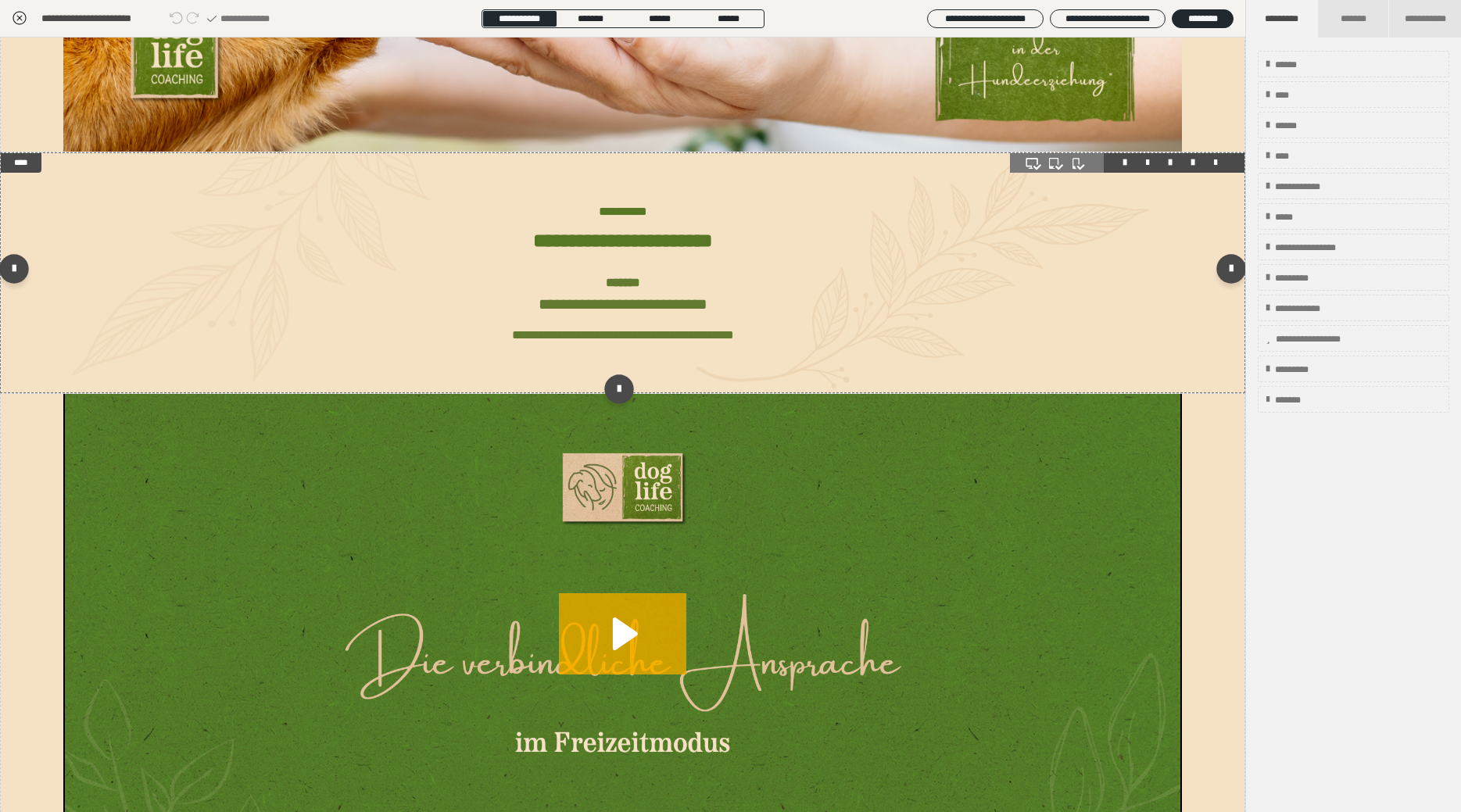 scroll, scrollTop: 375, scrollLeft: 0, axis: vertical 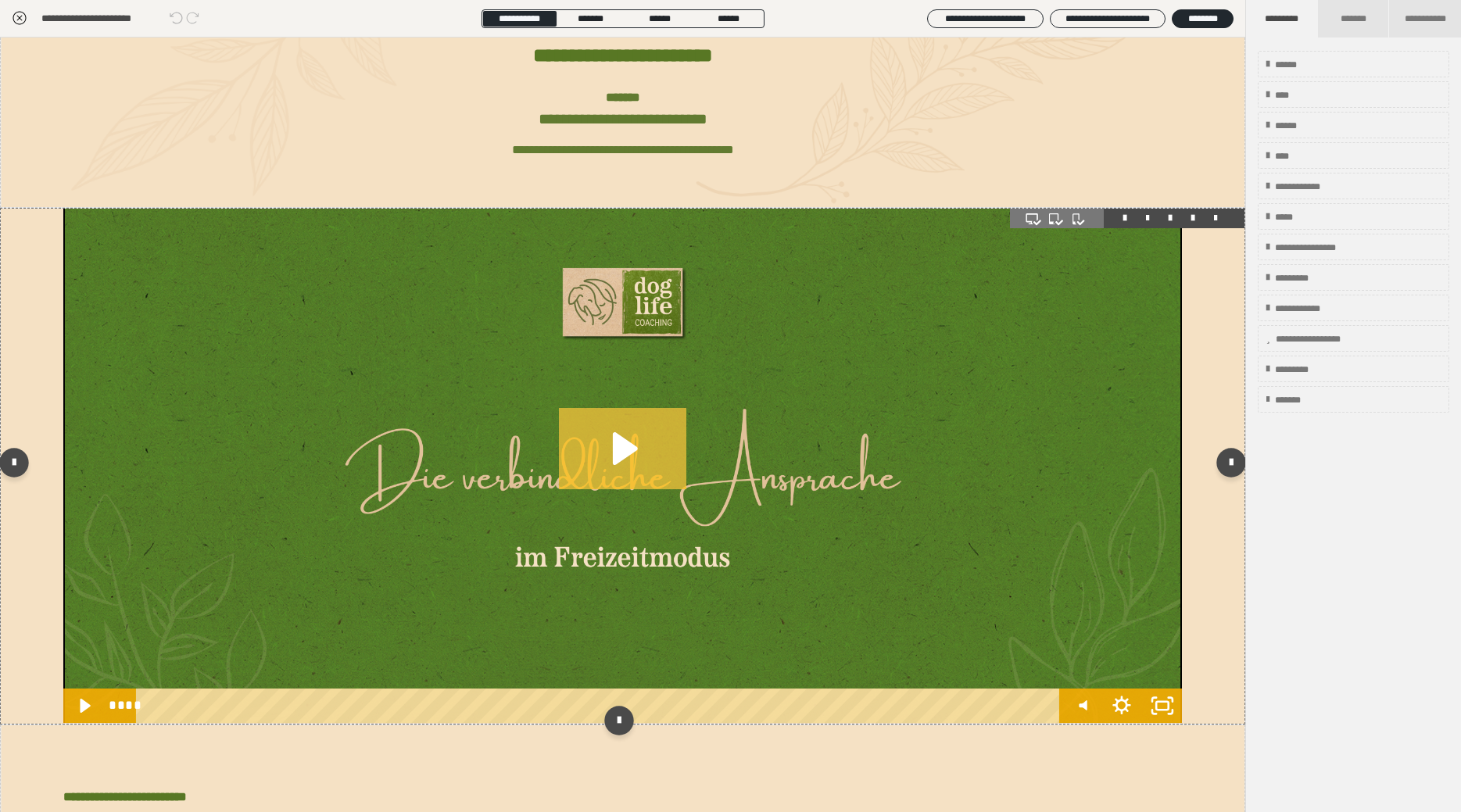 click 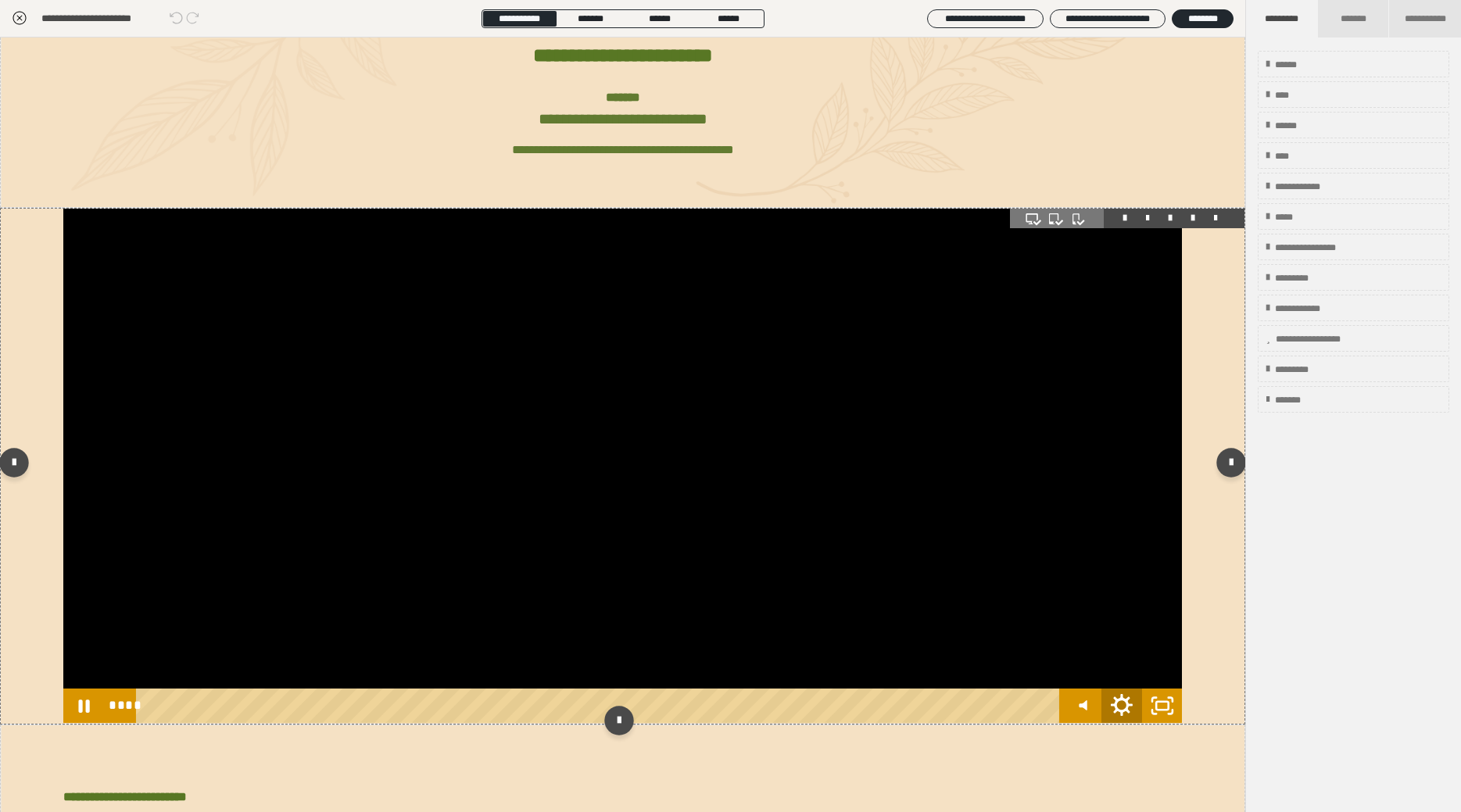 click 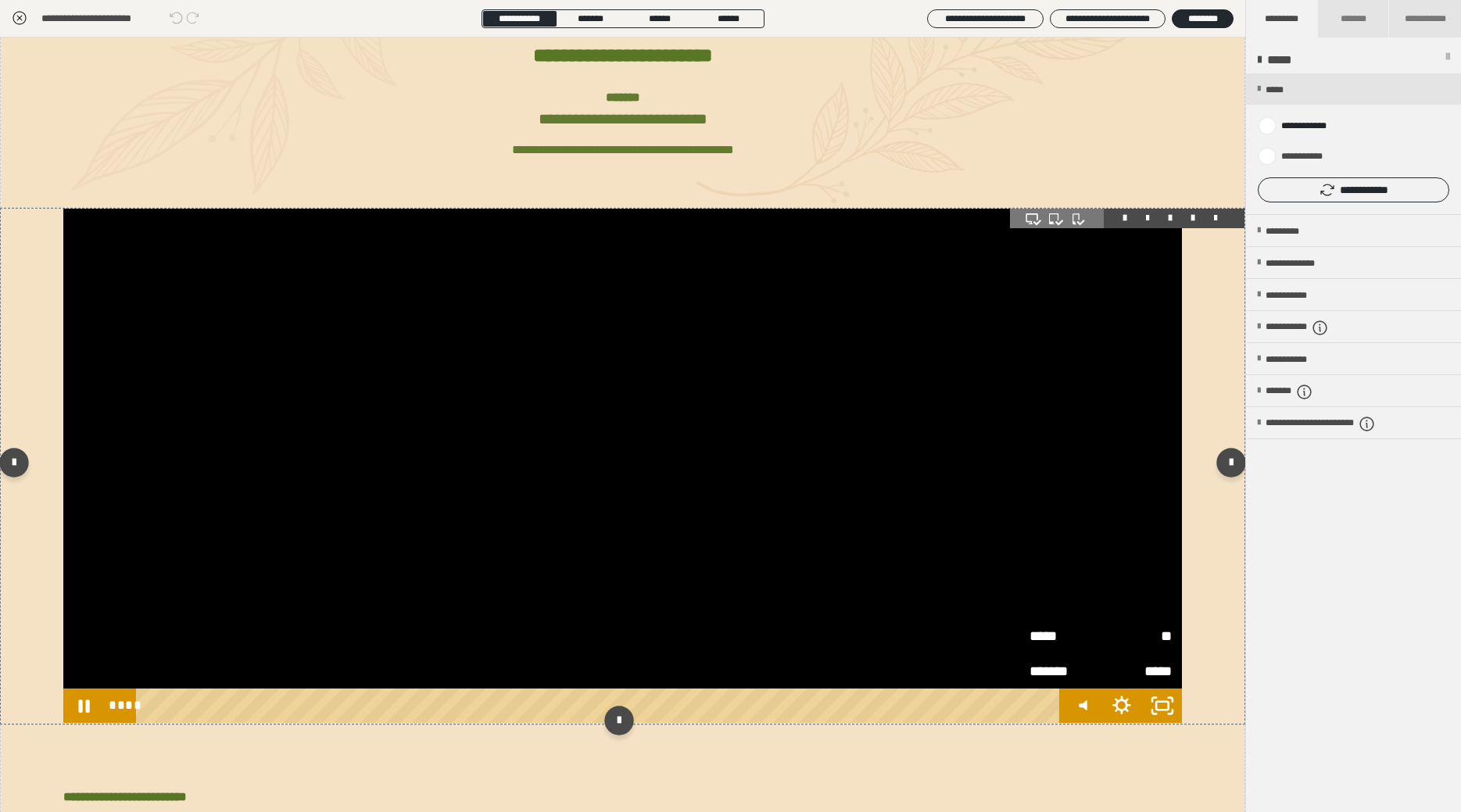 click on "*****" at bounding box center [1065, 636] 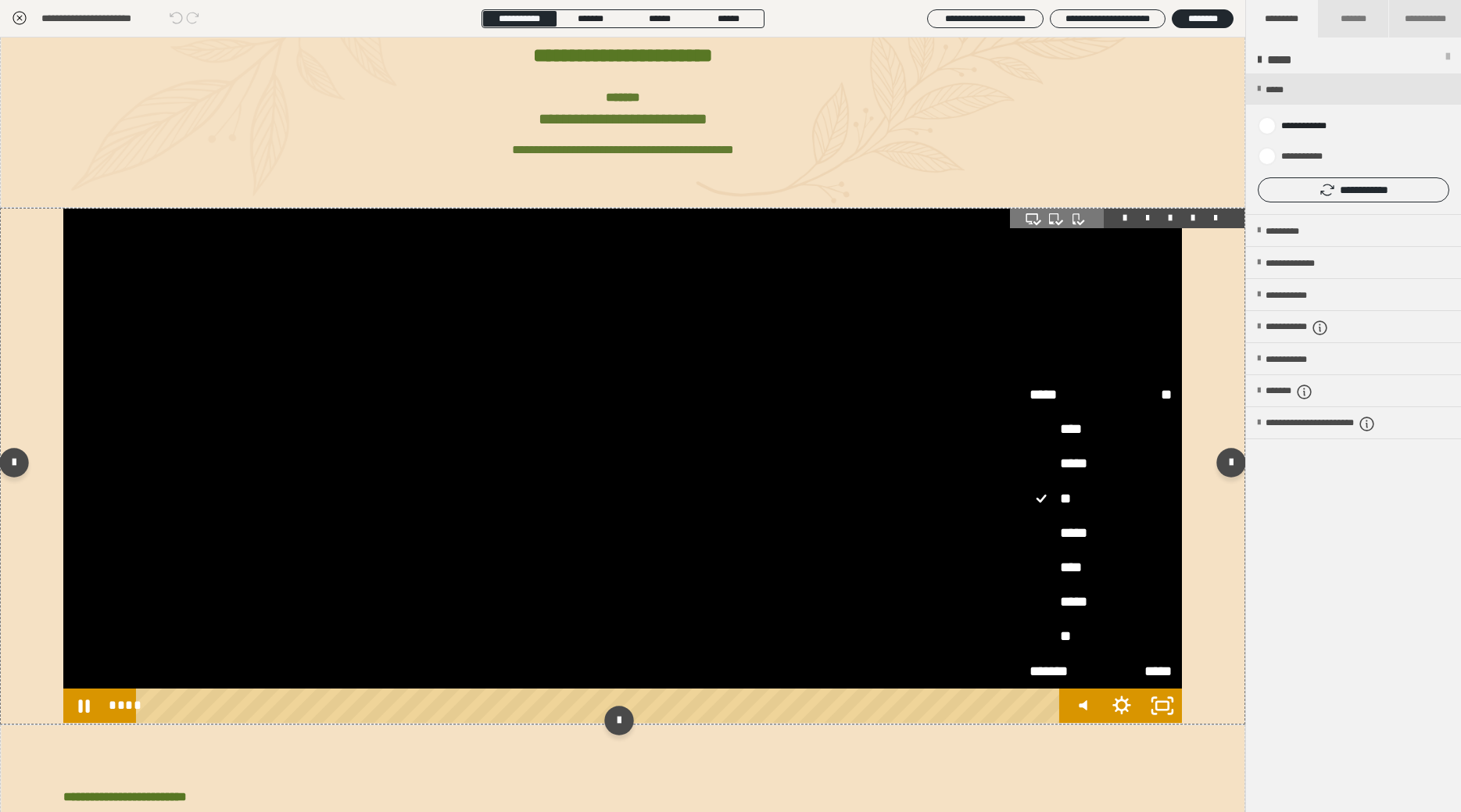 click on "*****" at bounding box center (1101, 603) 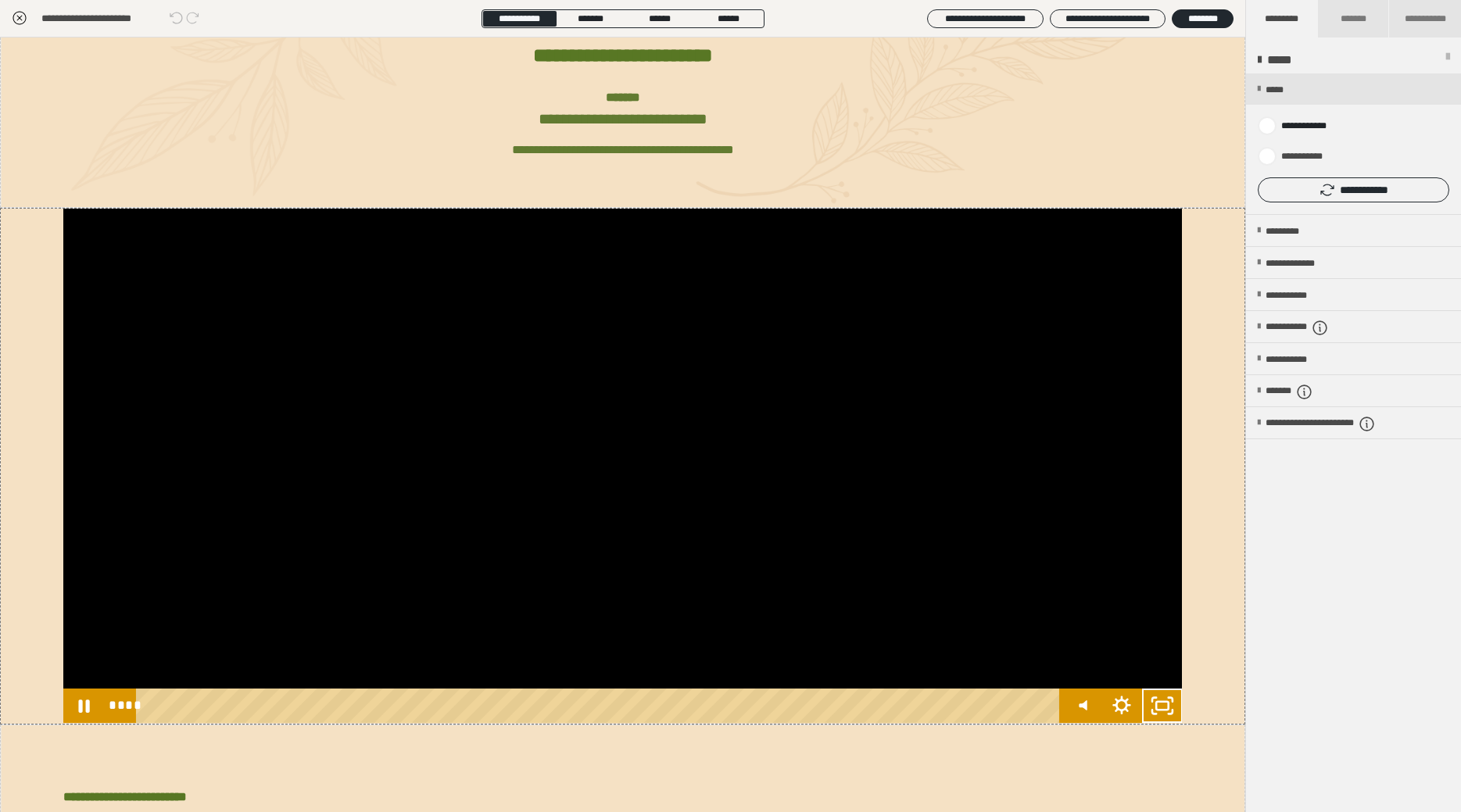 click 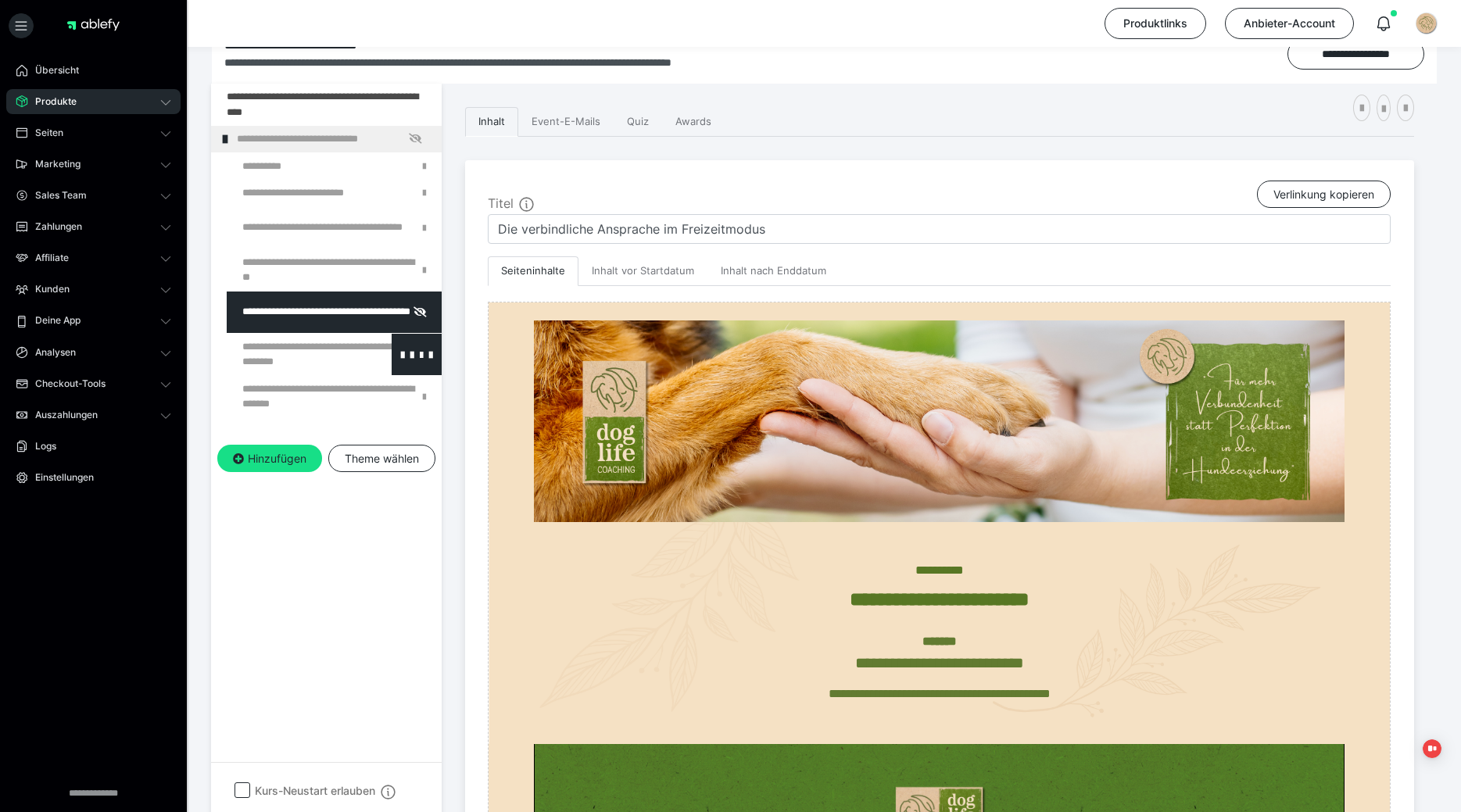 click at bounding box center (293, 354) 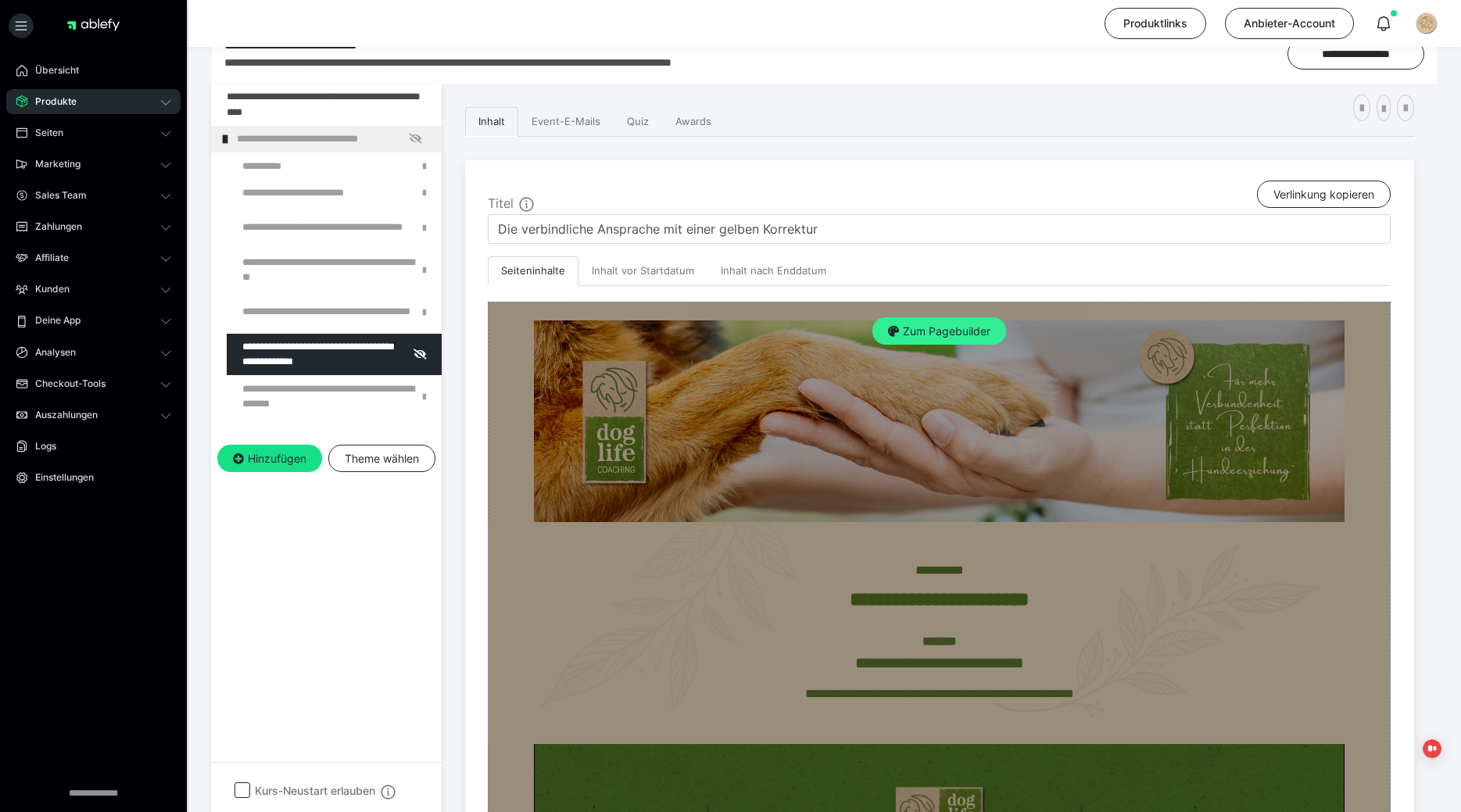 click on "Zum Pagebuilder" at bounding box center [939, 331] 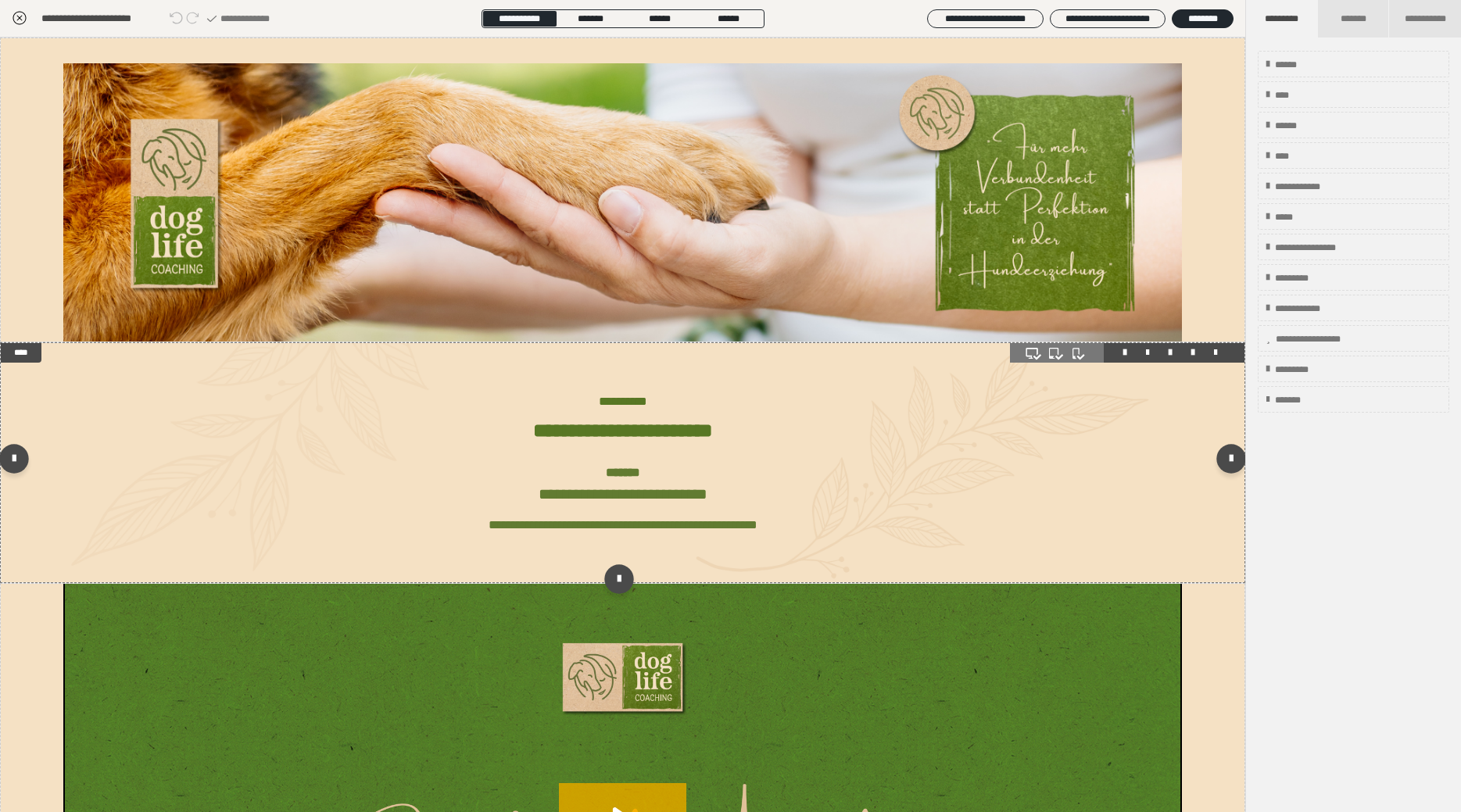 scroll, scrollTop: 281, scrollLeft: 0, axis: vertical 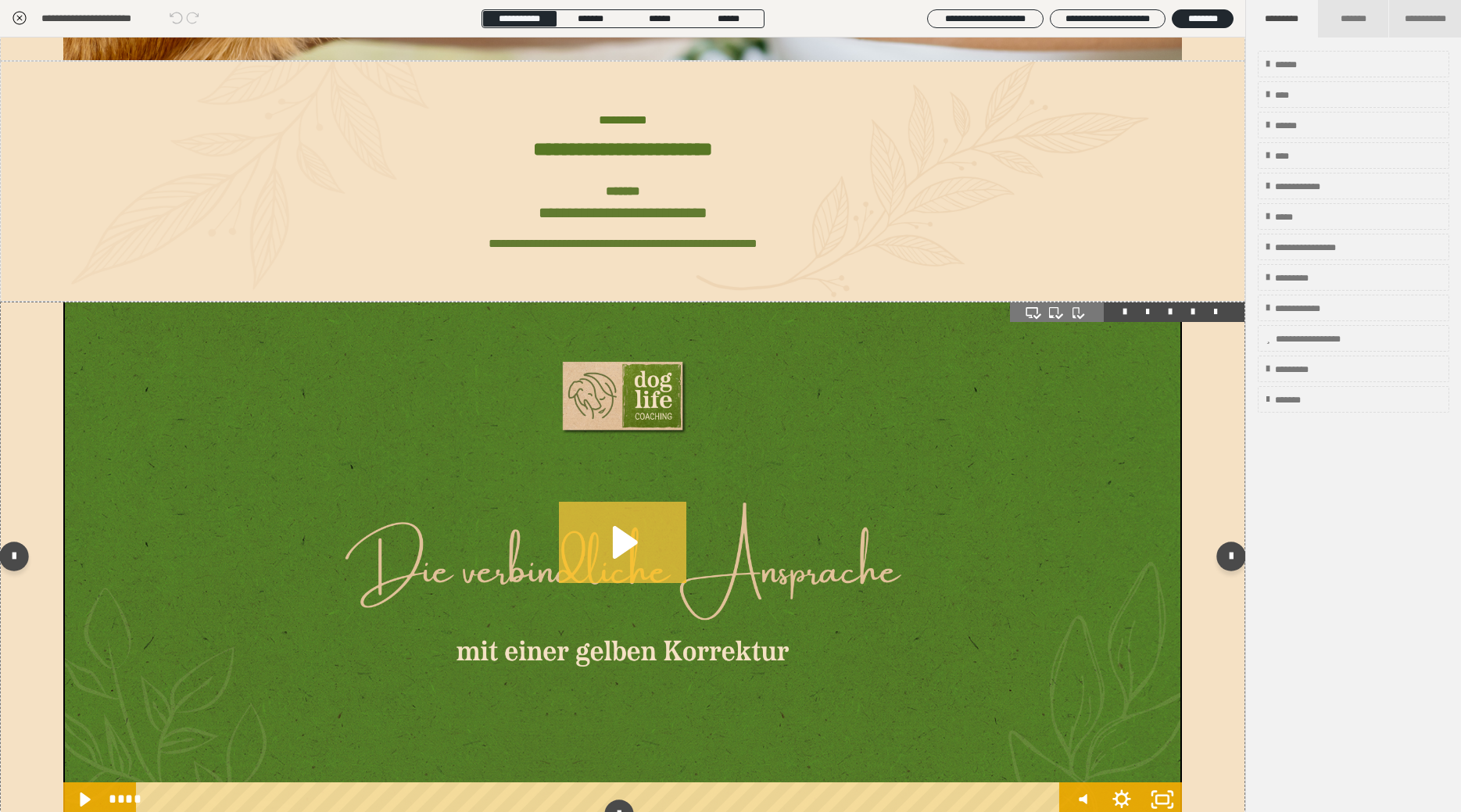 click 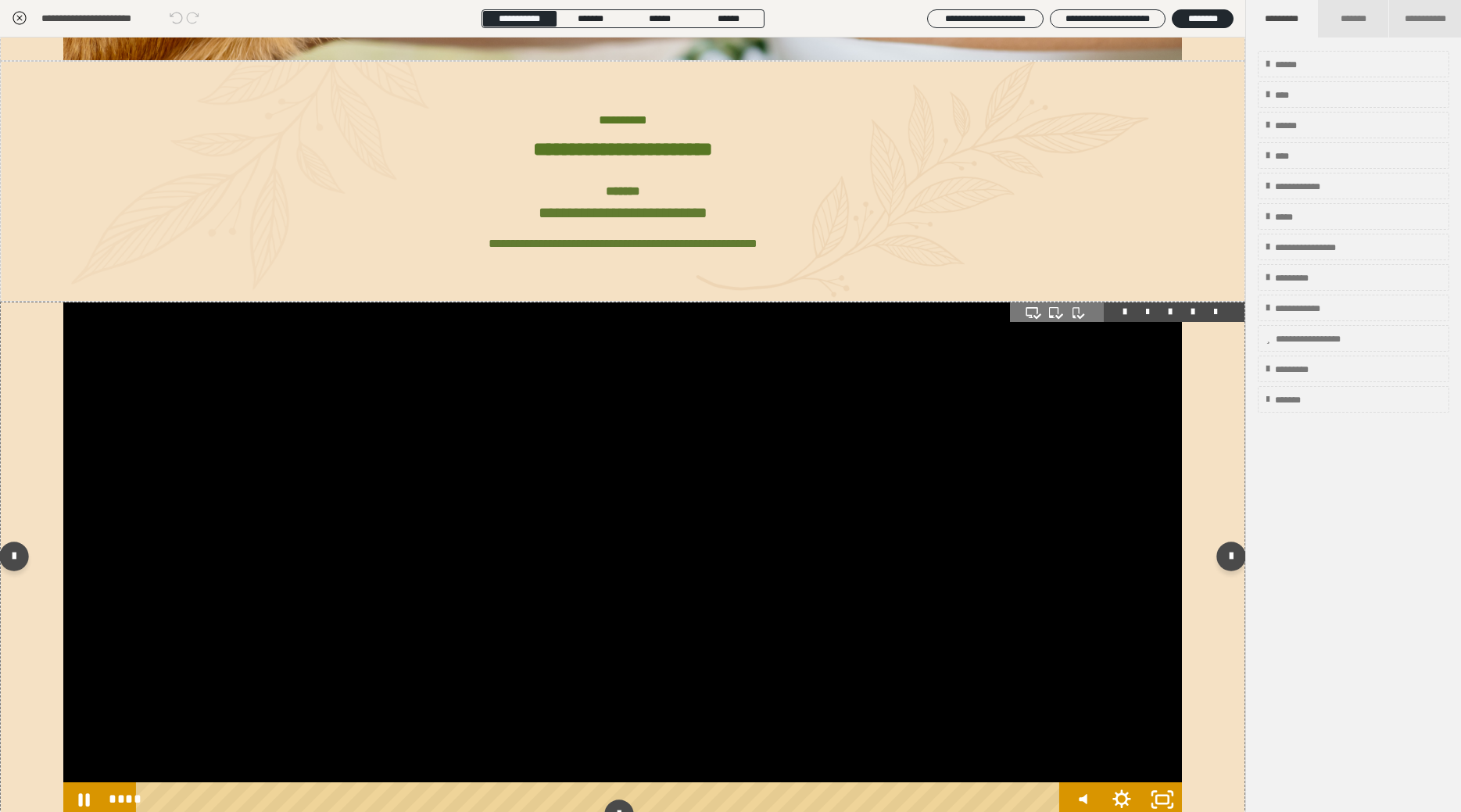 scroll, scrollTop: 375, scrollLeft: 0, axis: vertical 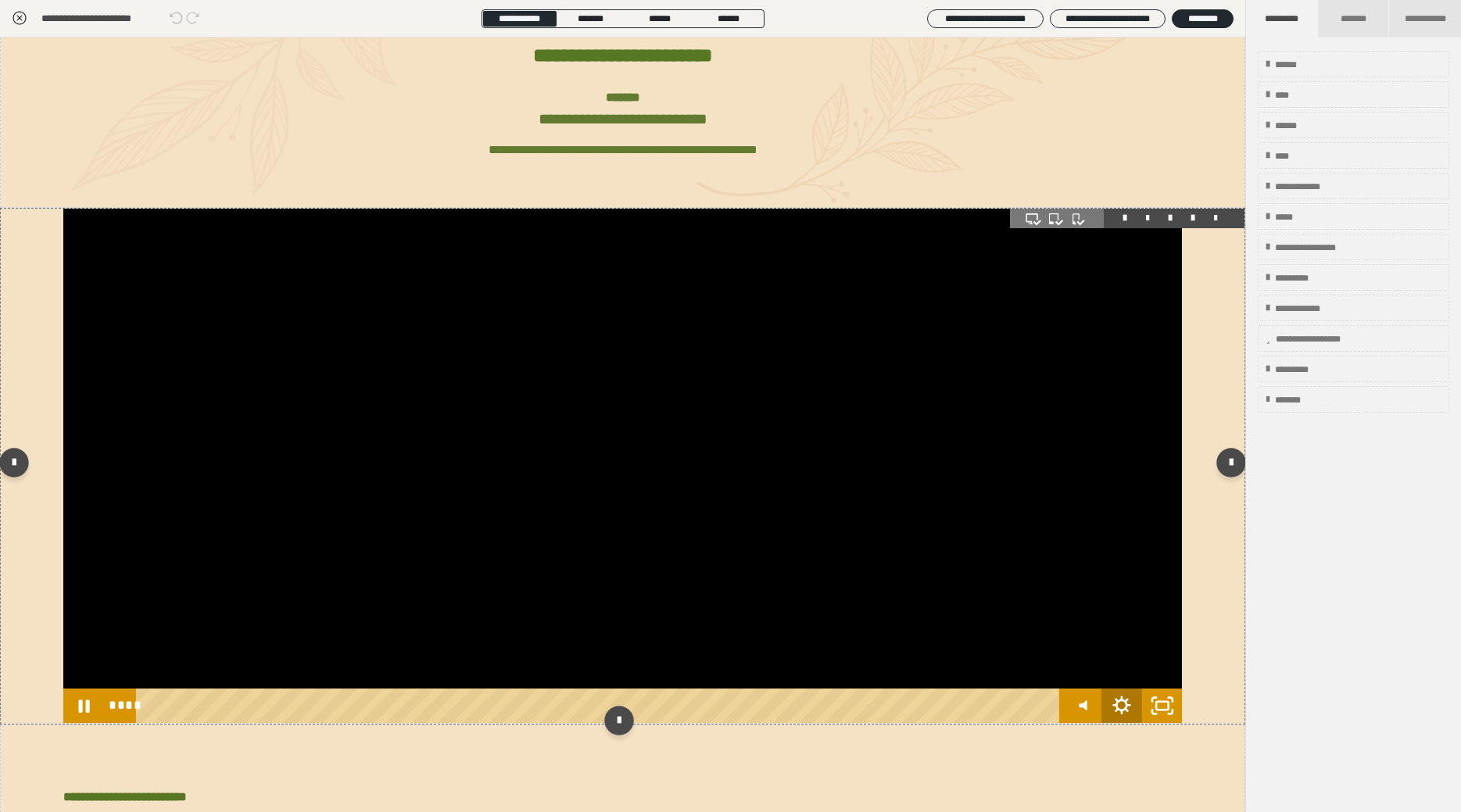 click 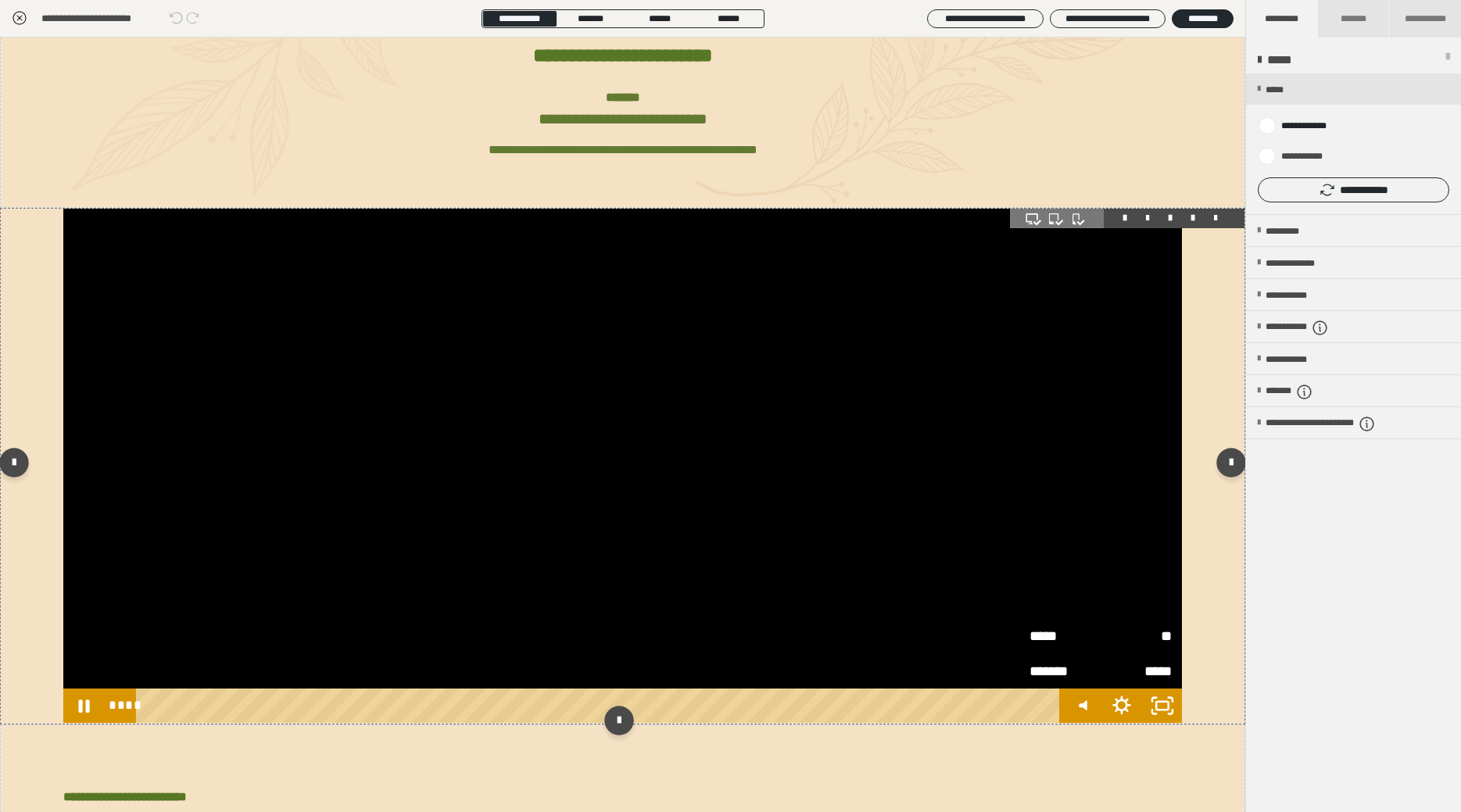 click on "*****" at bounding box center (1065, 636) 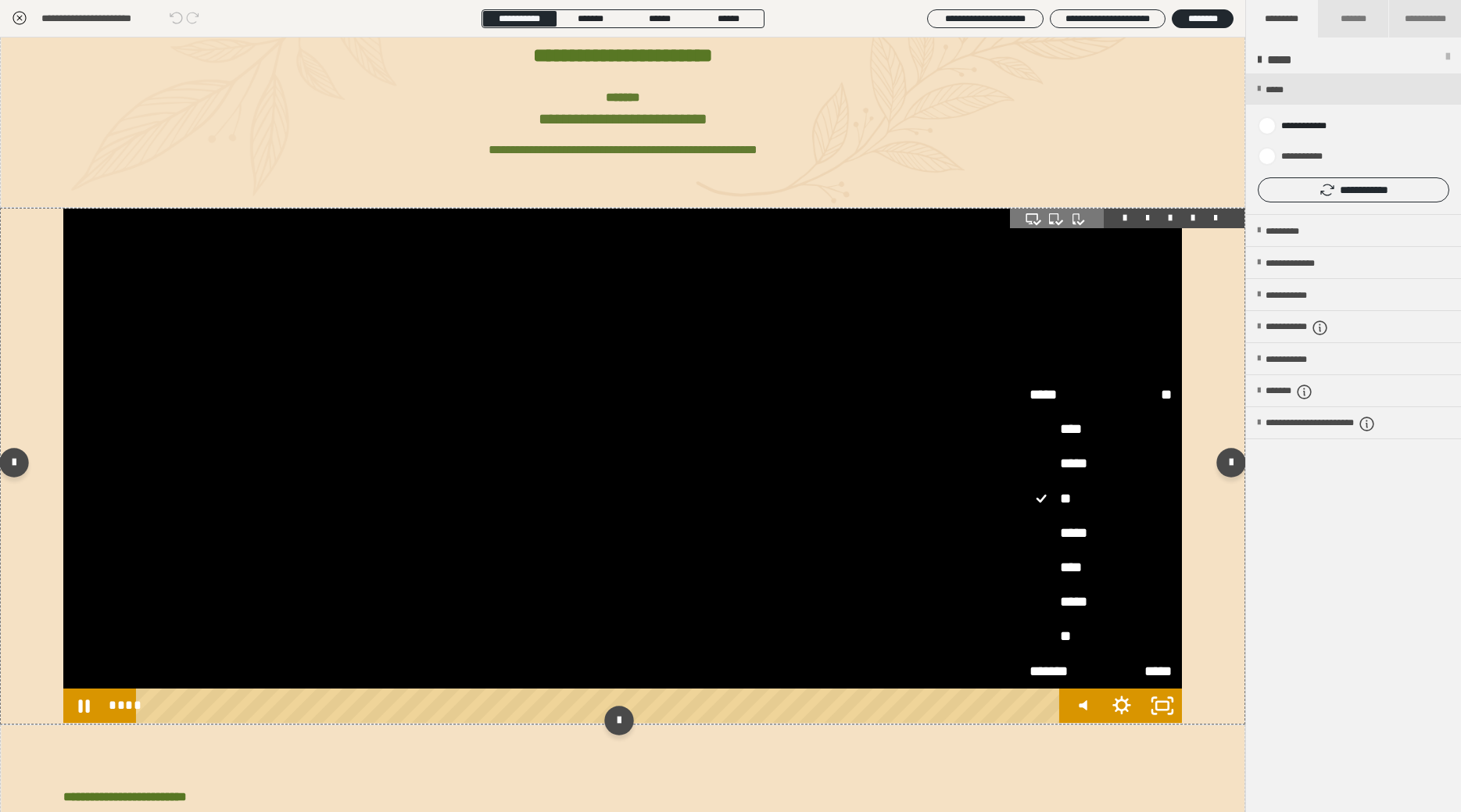 click on "**" at bounding box center (1101, 637) 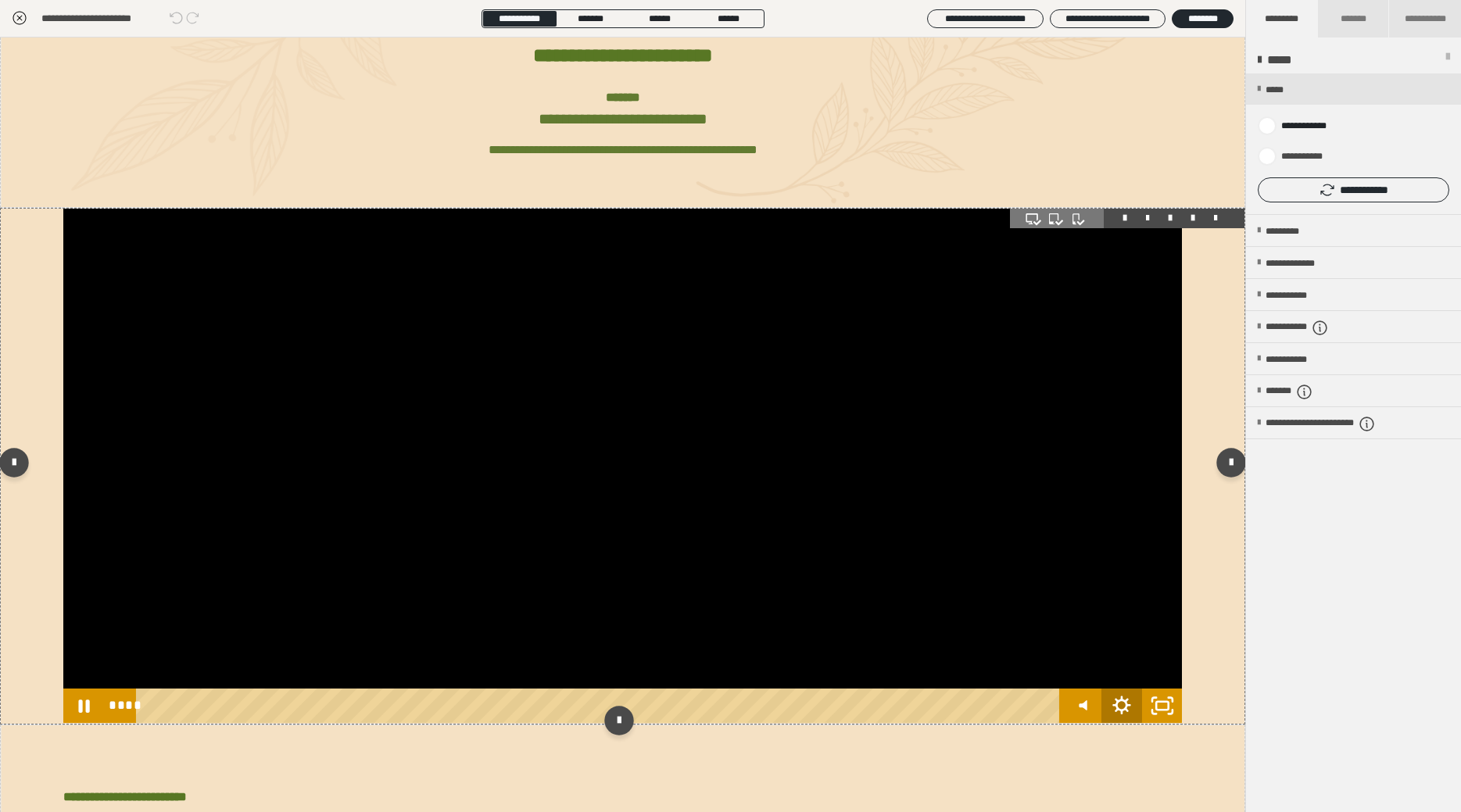 click 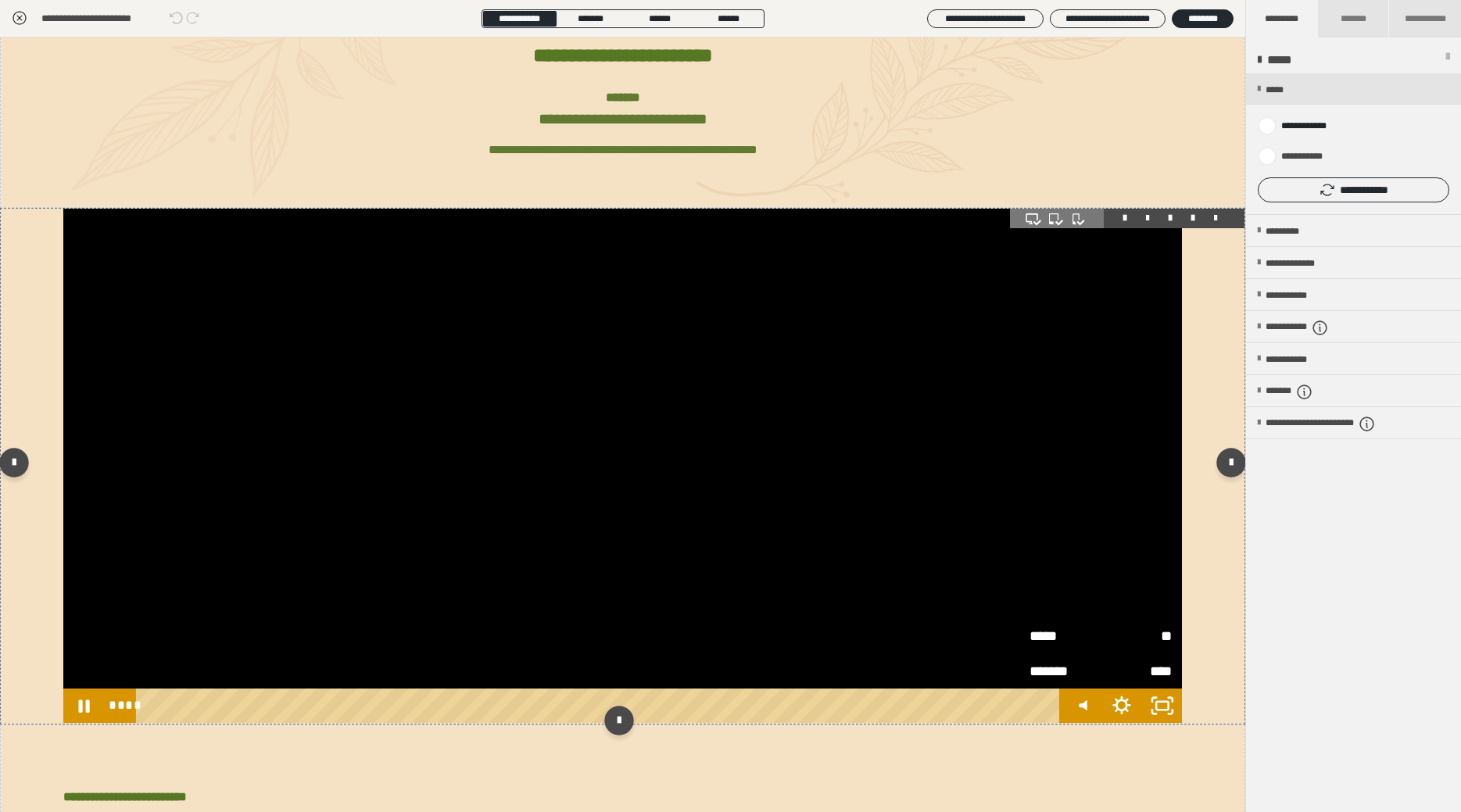 click on "**" at bounding box center [1136, 630] 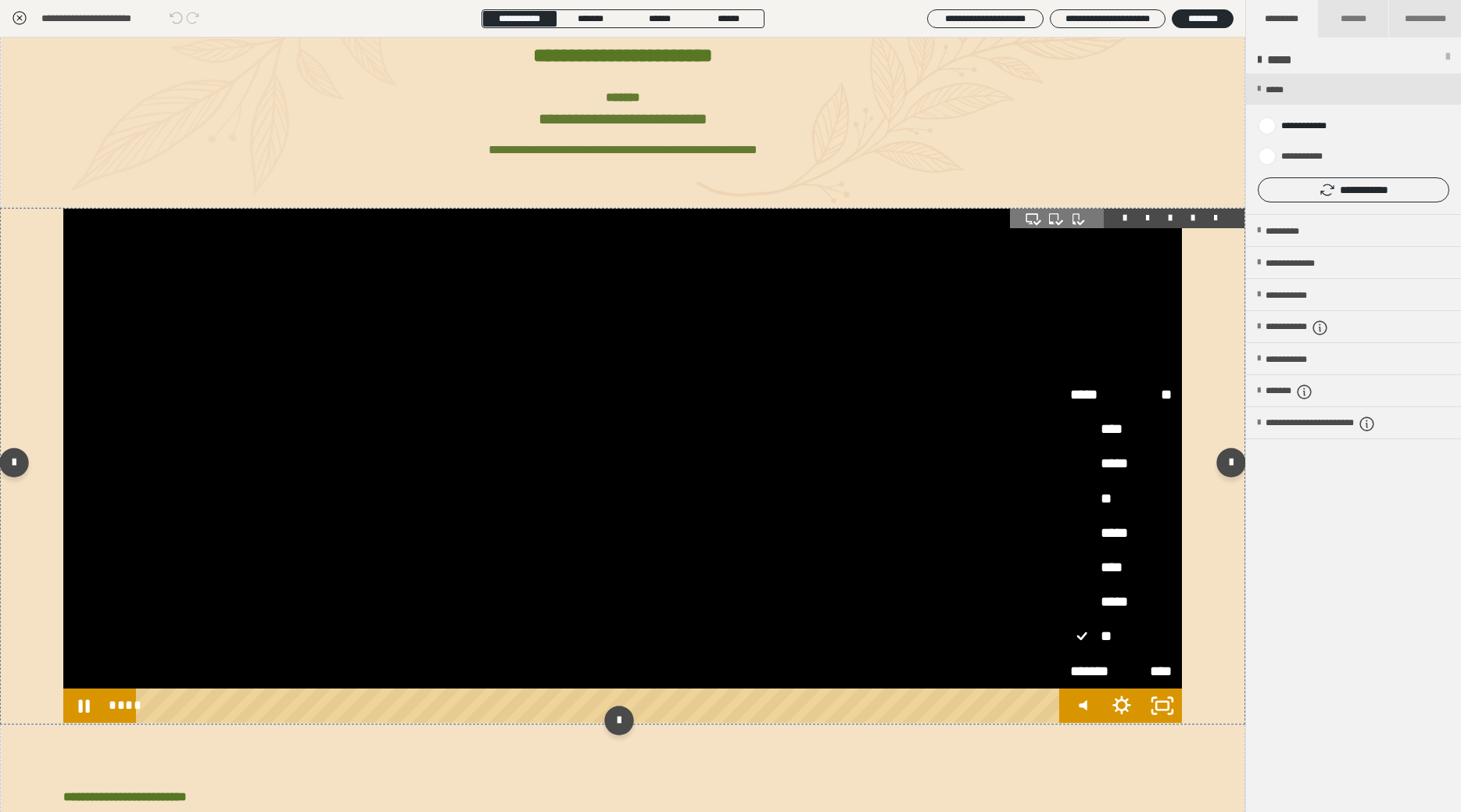 click on "*****" at bounding box center (1121, 603) 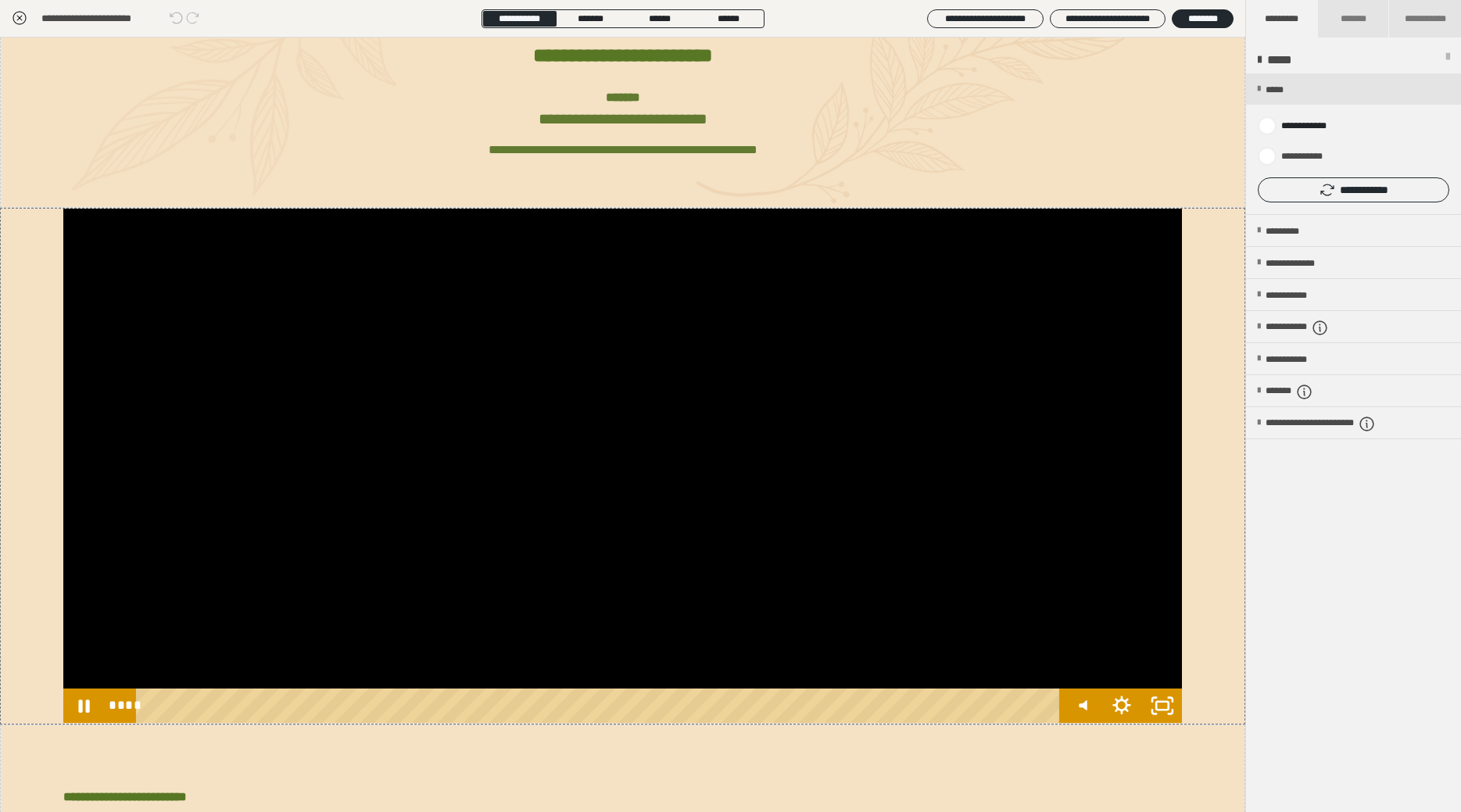 click 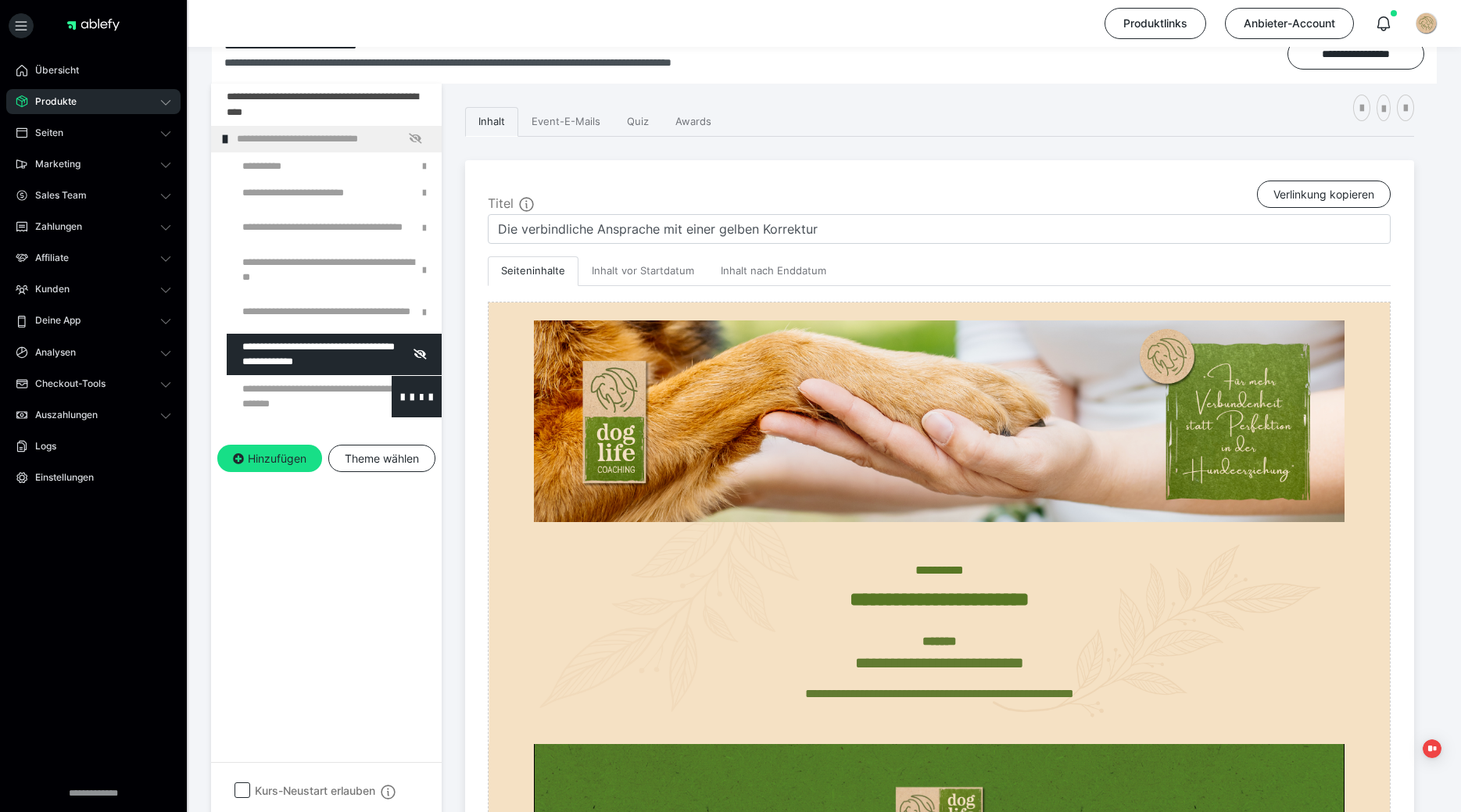 click at bounding box center (293, 396) 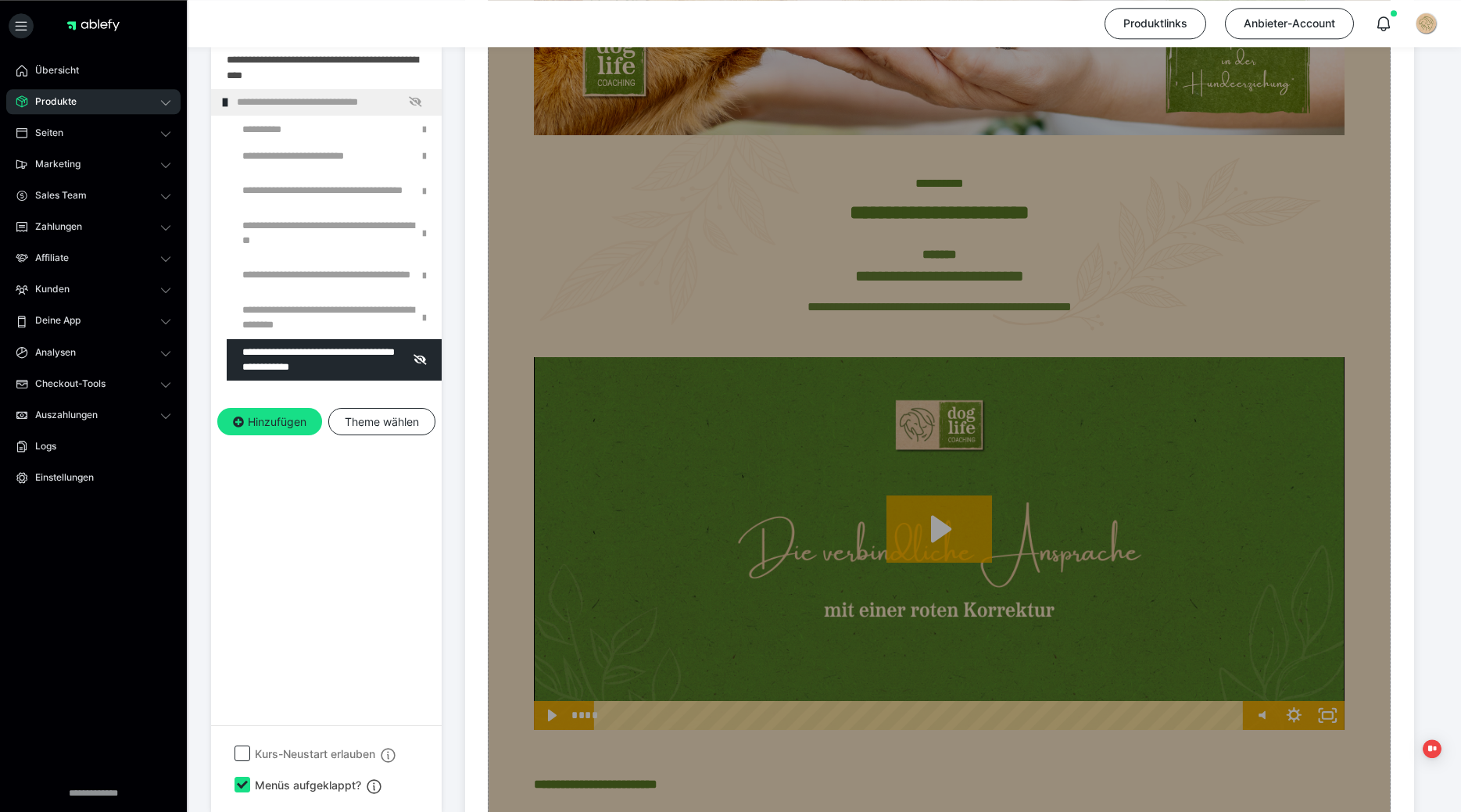 scroll, scrollTop: 638, scrollLeft: 0, axis: vertical 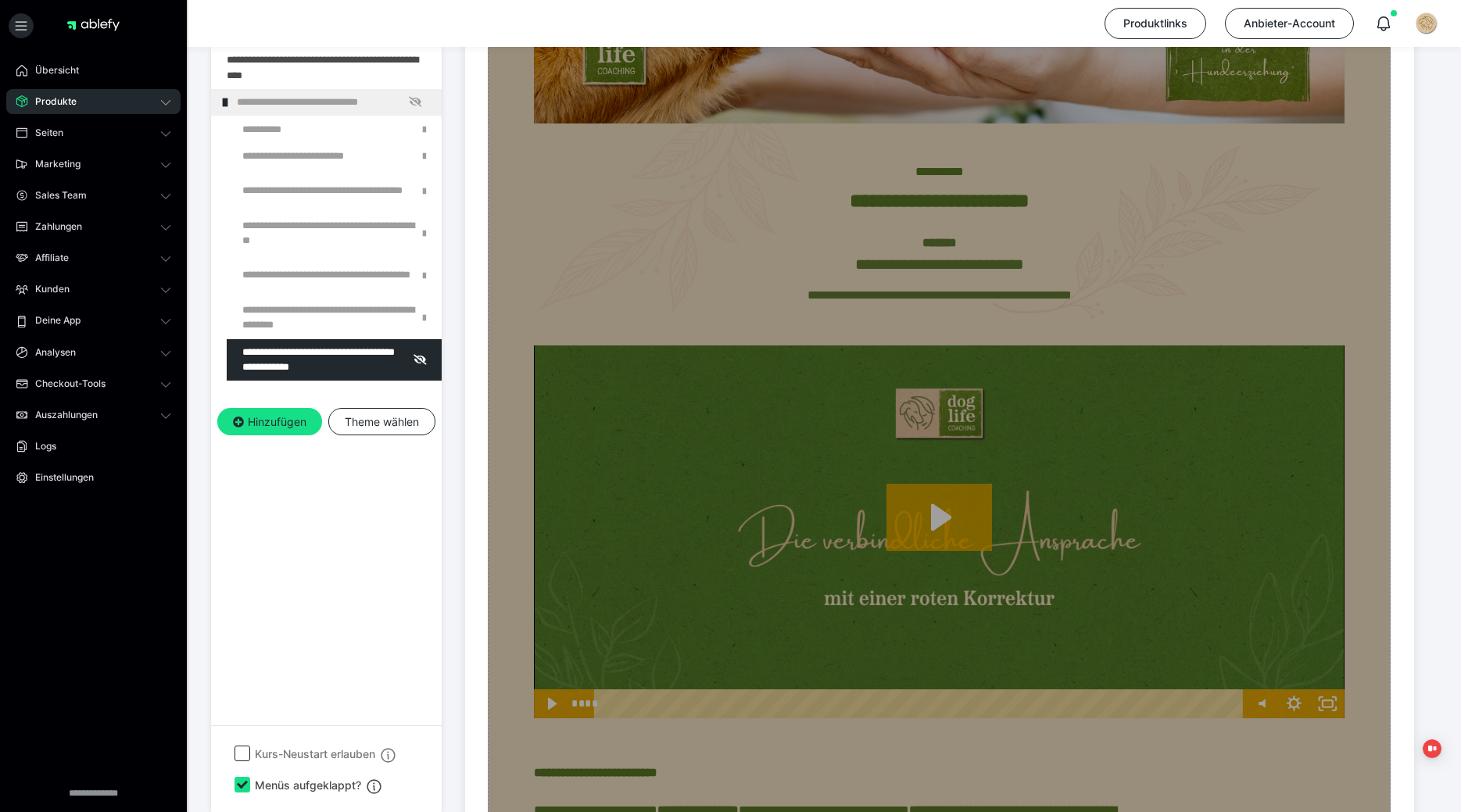 click on "Zum Pagebuilder" at bounding box center [939, 442] 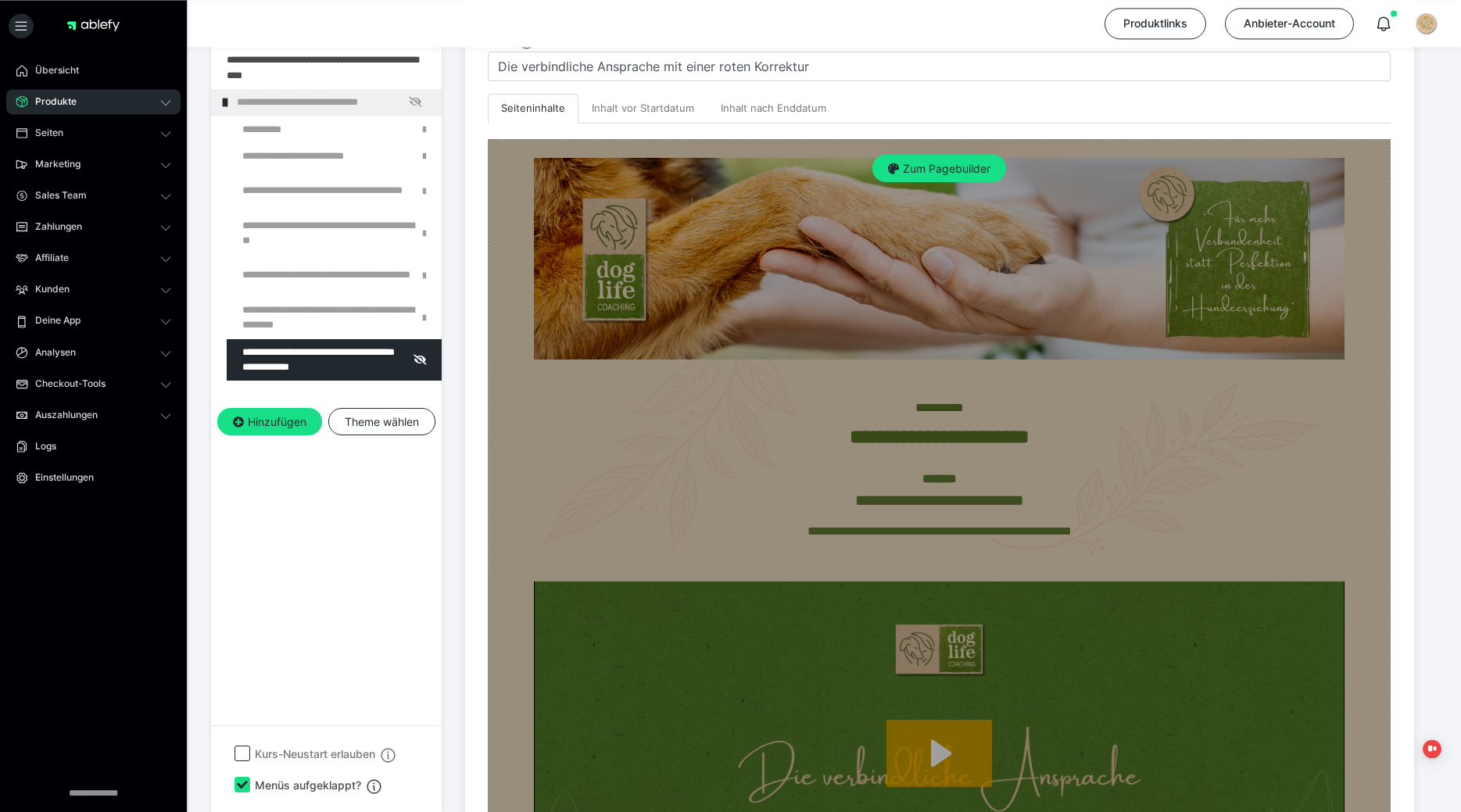 scroll, scrollTop: 399, scrollLeft: 0, axis: vertical 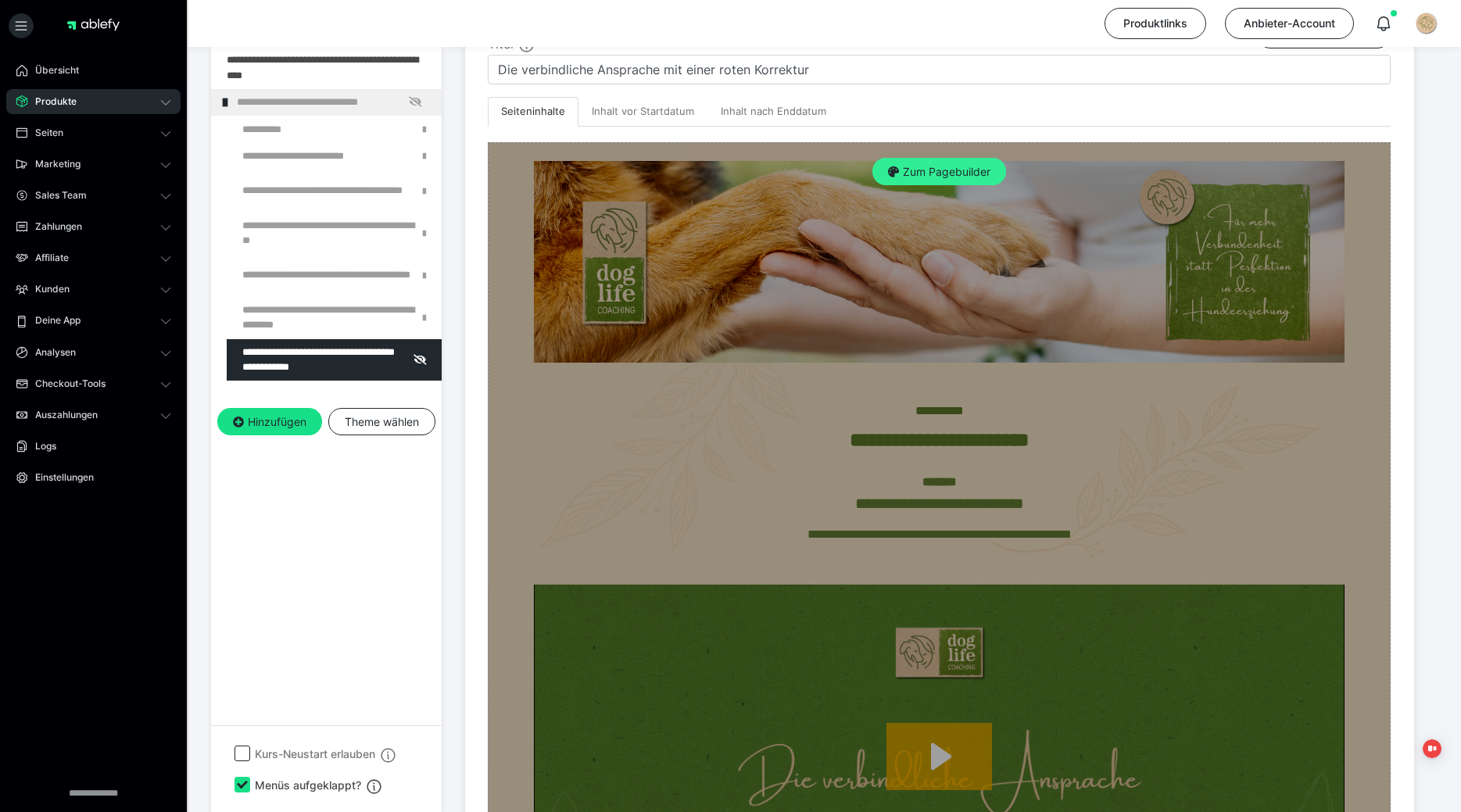 click on "Zum Pagebuilder" at bounding box center (939, 172) 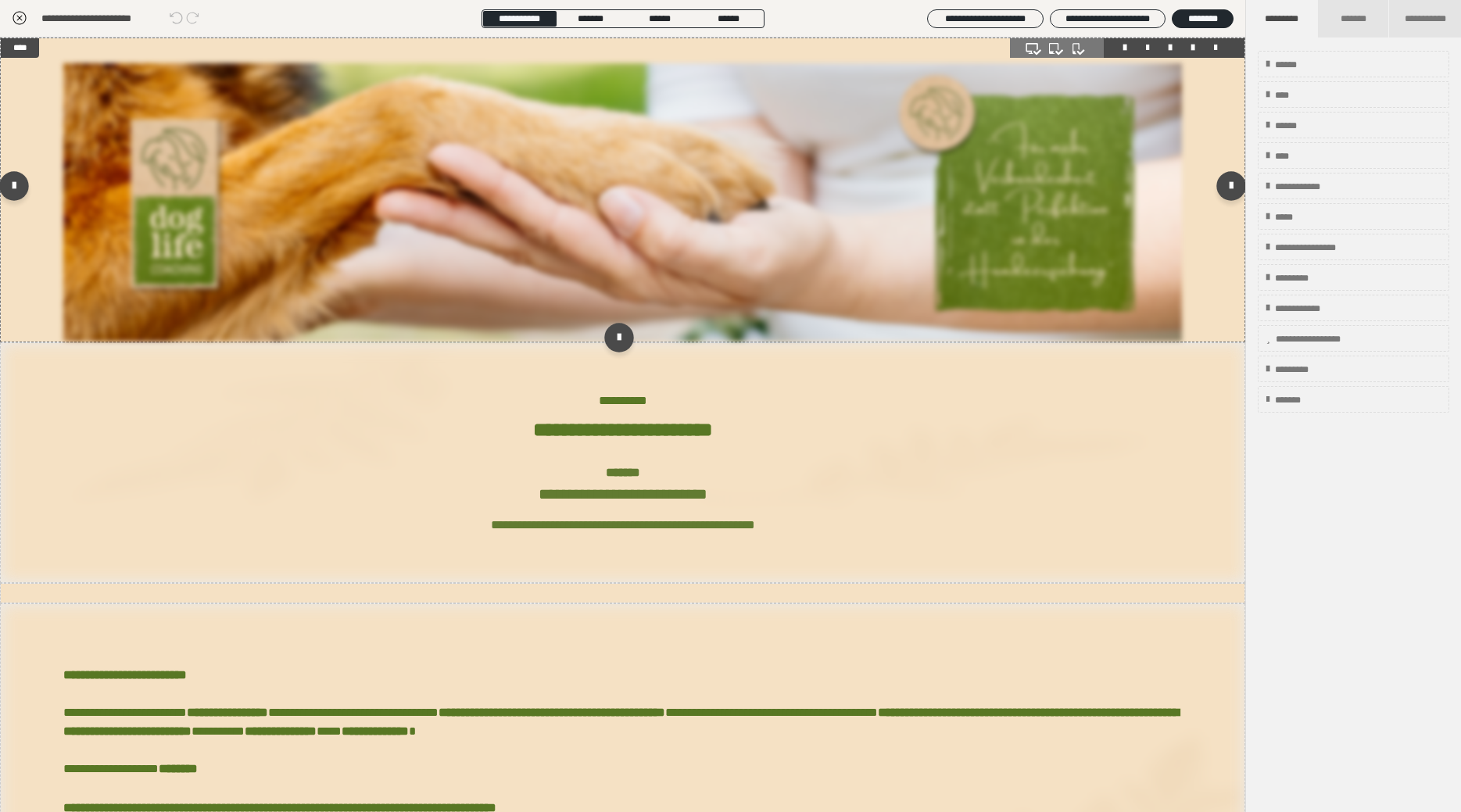 scroll, scrollTop: 276, scrollLeft: 0, axis: vertical 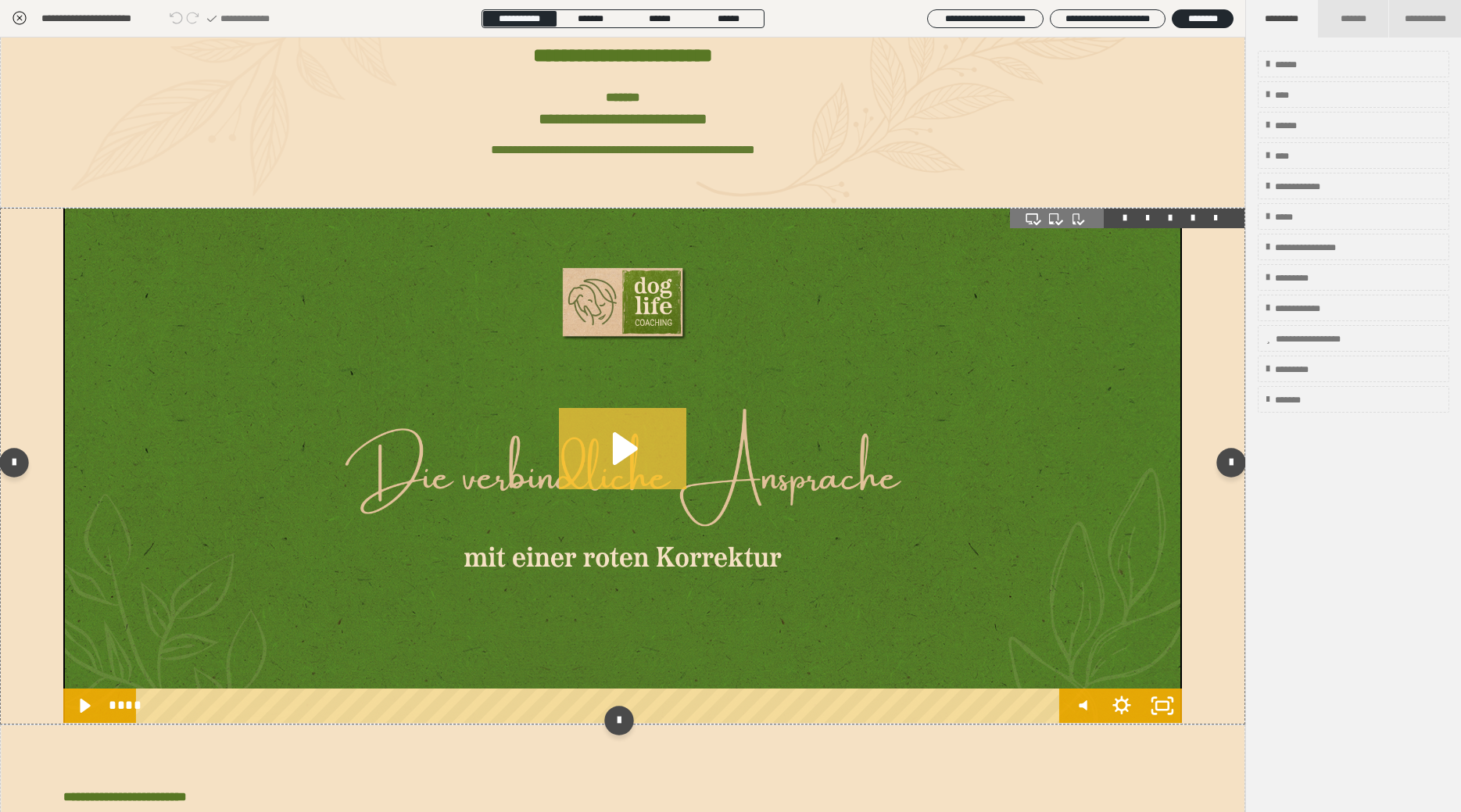click 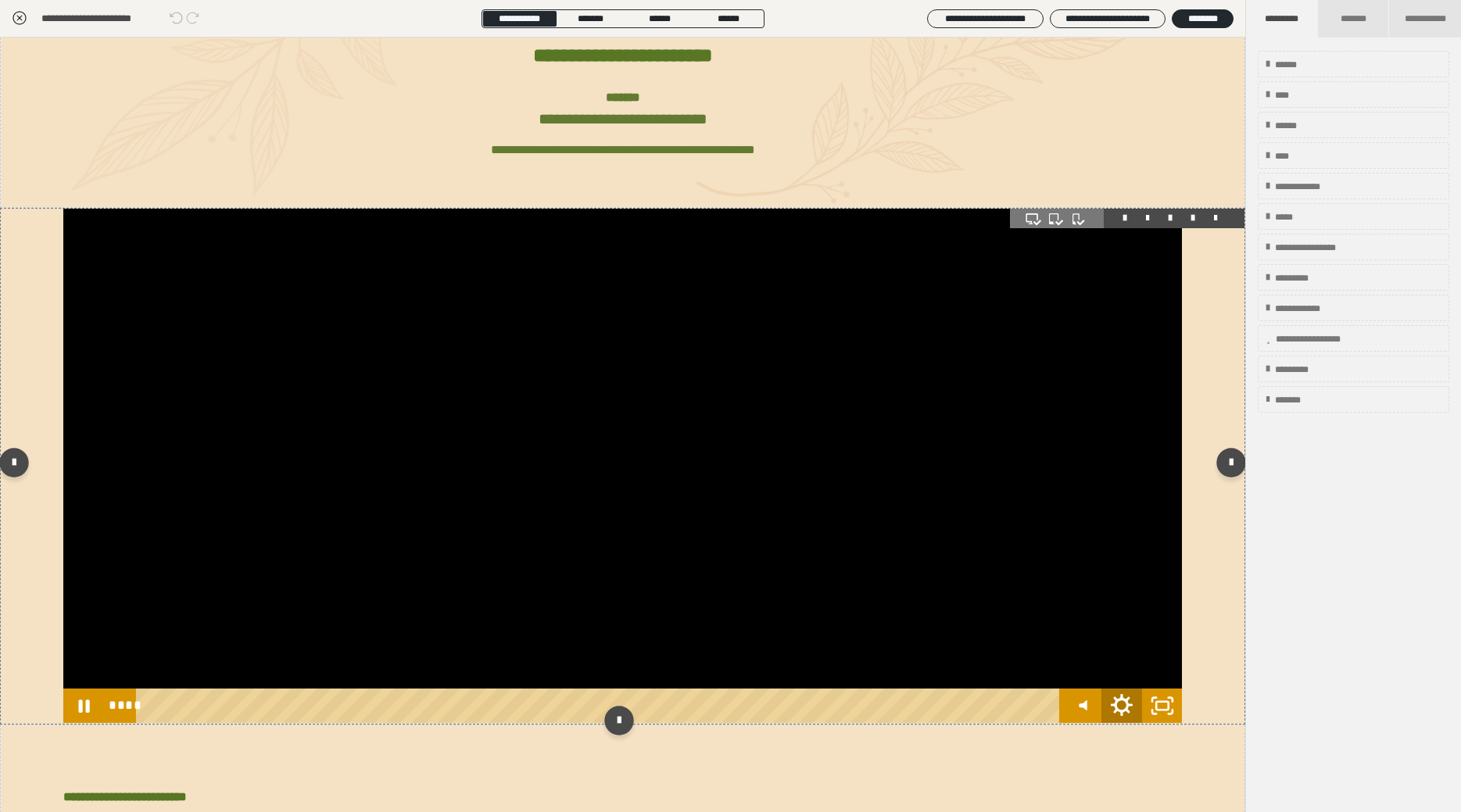 click 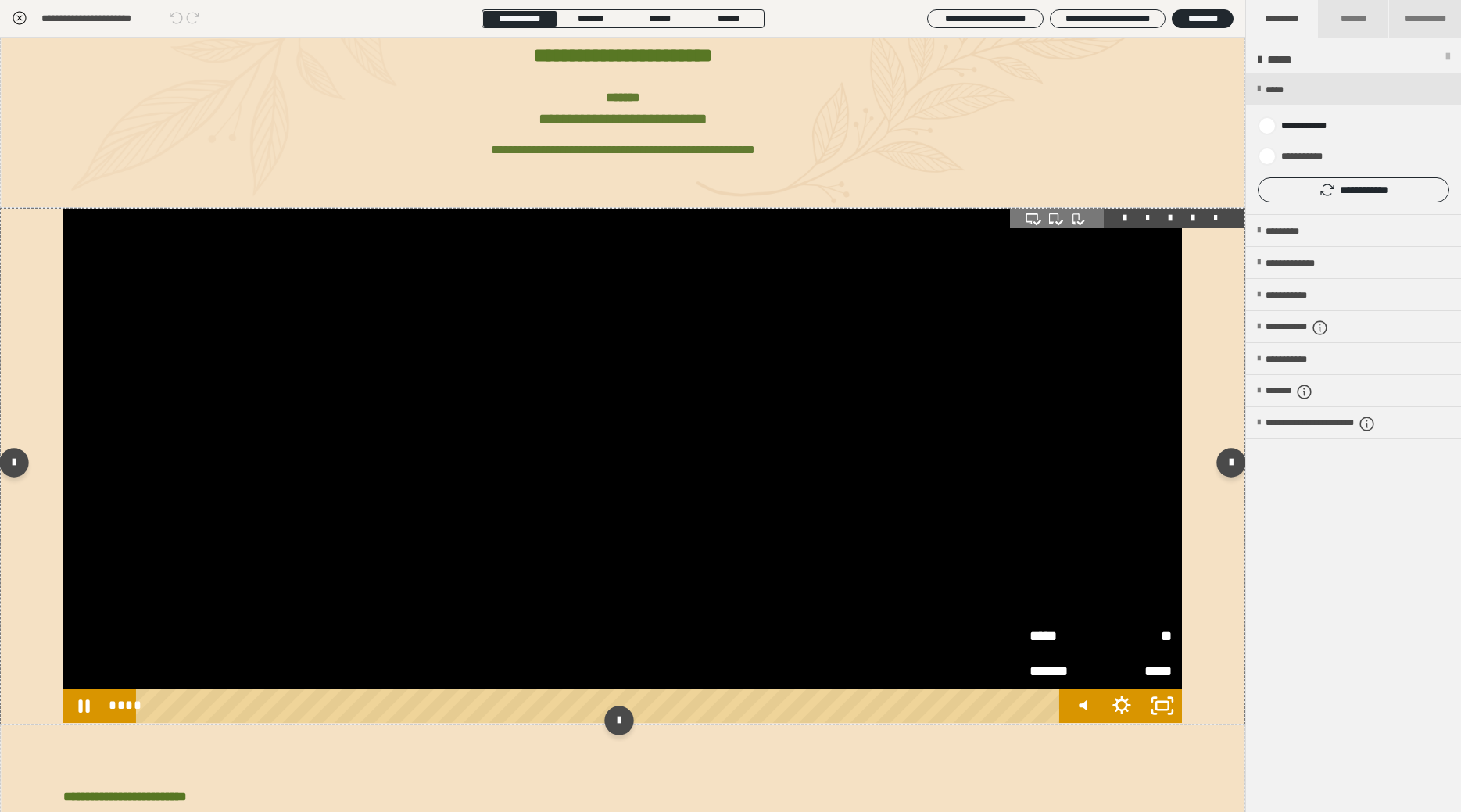 click on "**" at bounding box center [1136, 636] 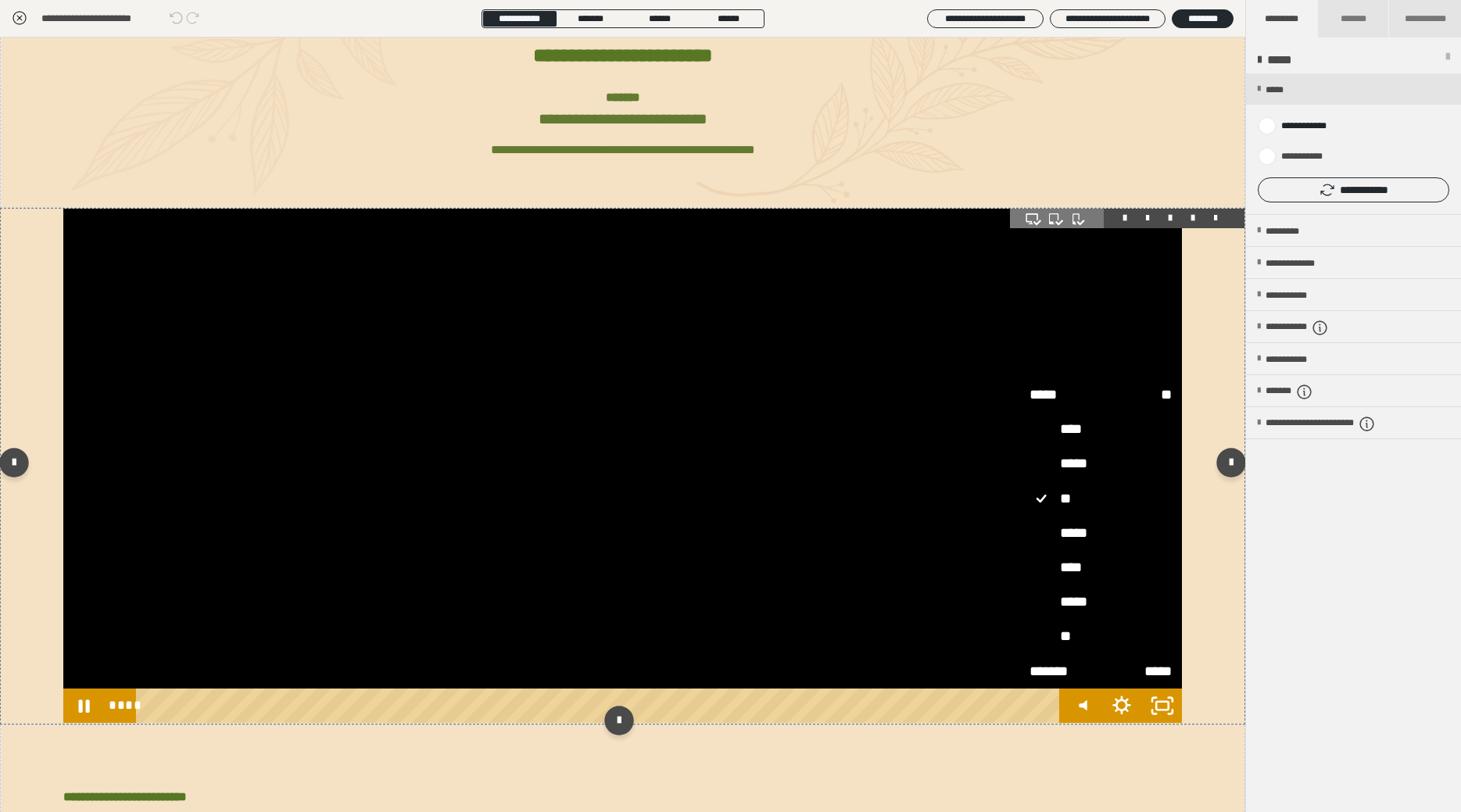 click on "****" at bounding box center (1101, 568) 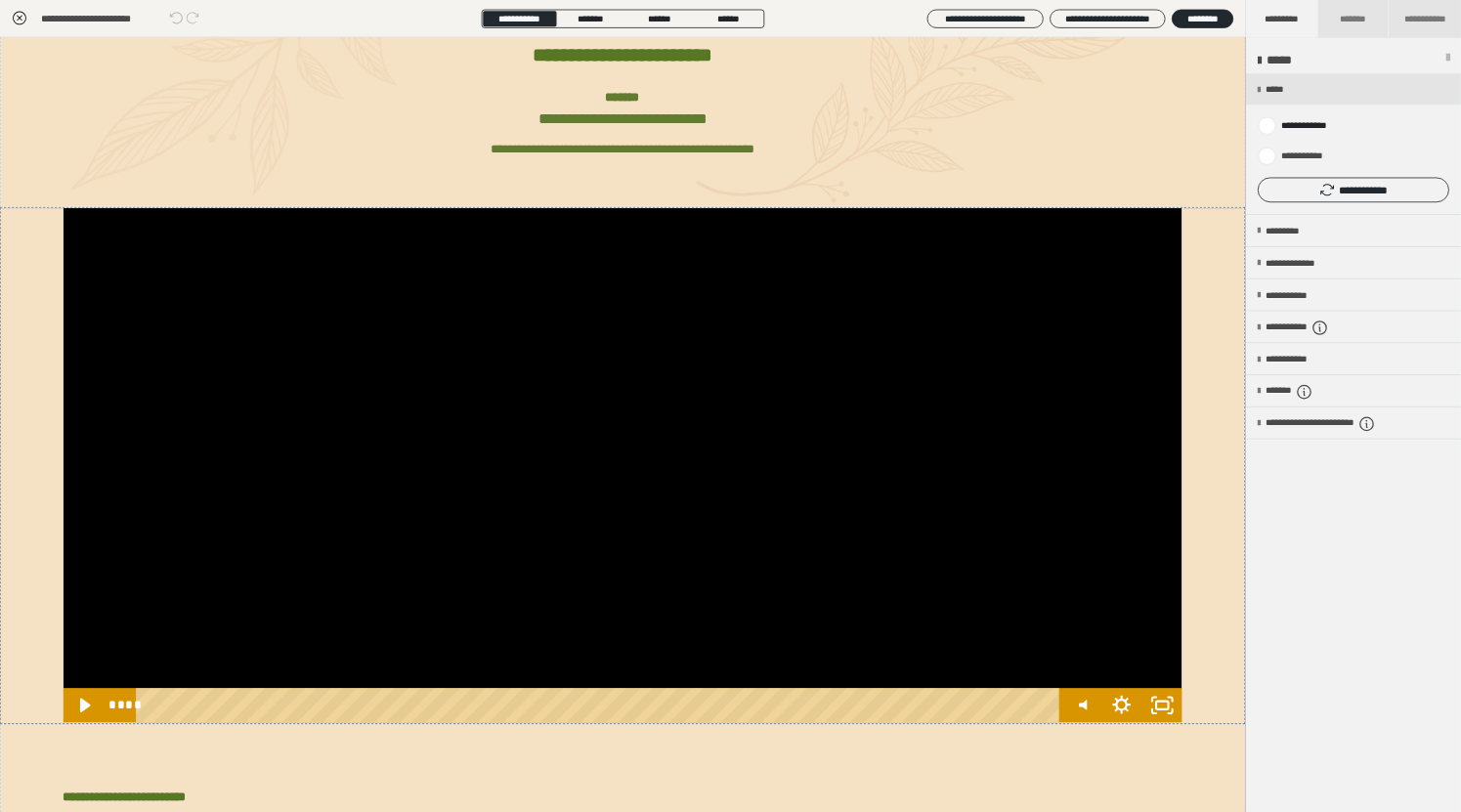 scroll, scrollTop: 364, scrollLeft: 0, axis: vertical 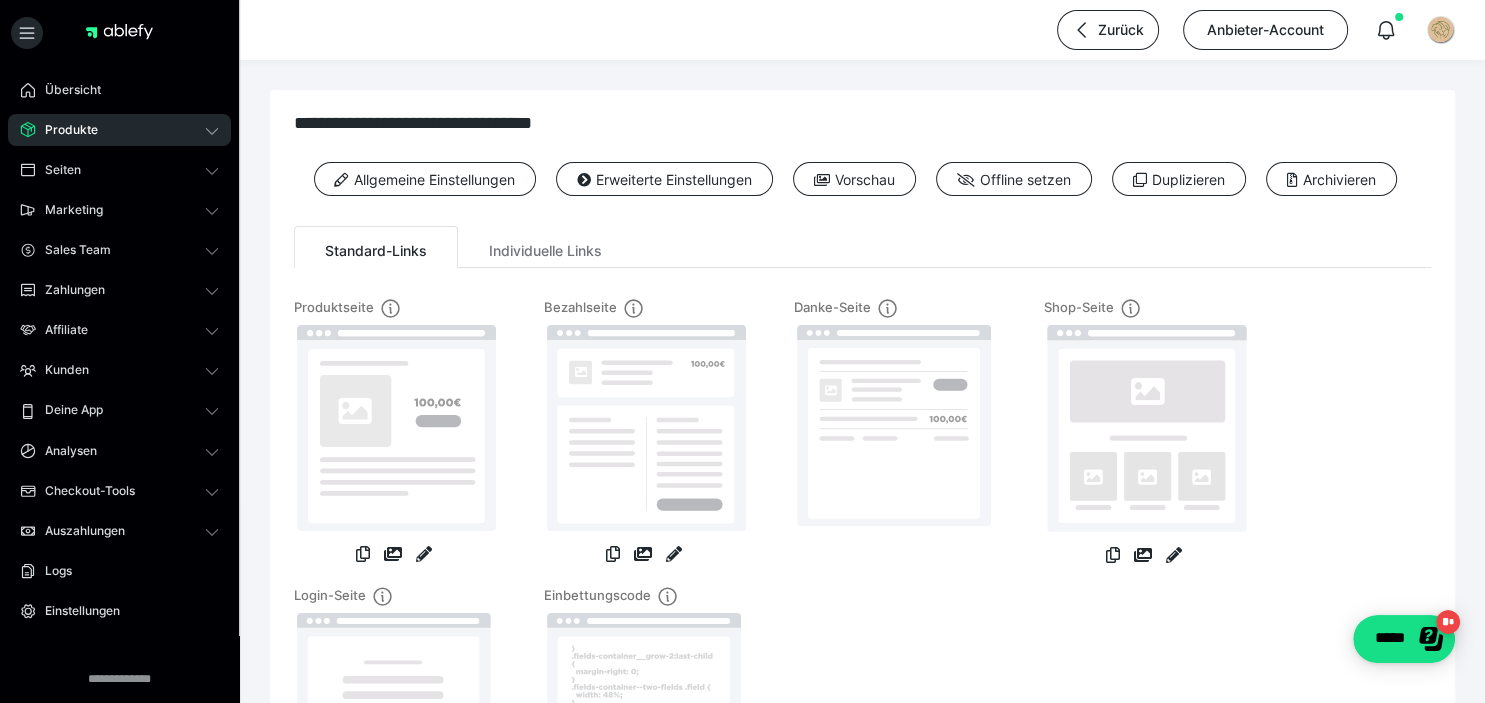 click on "Produkte" at bounding box center [64, 130] 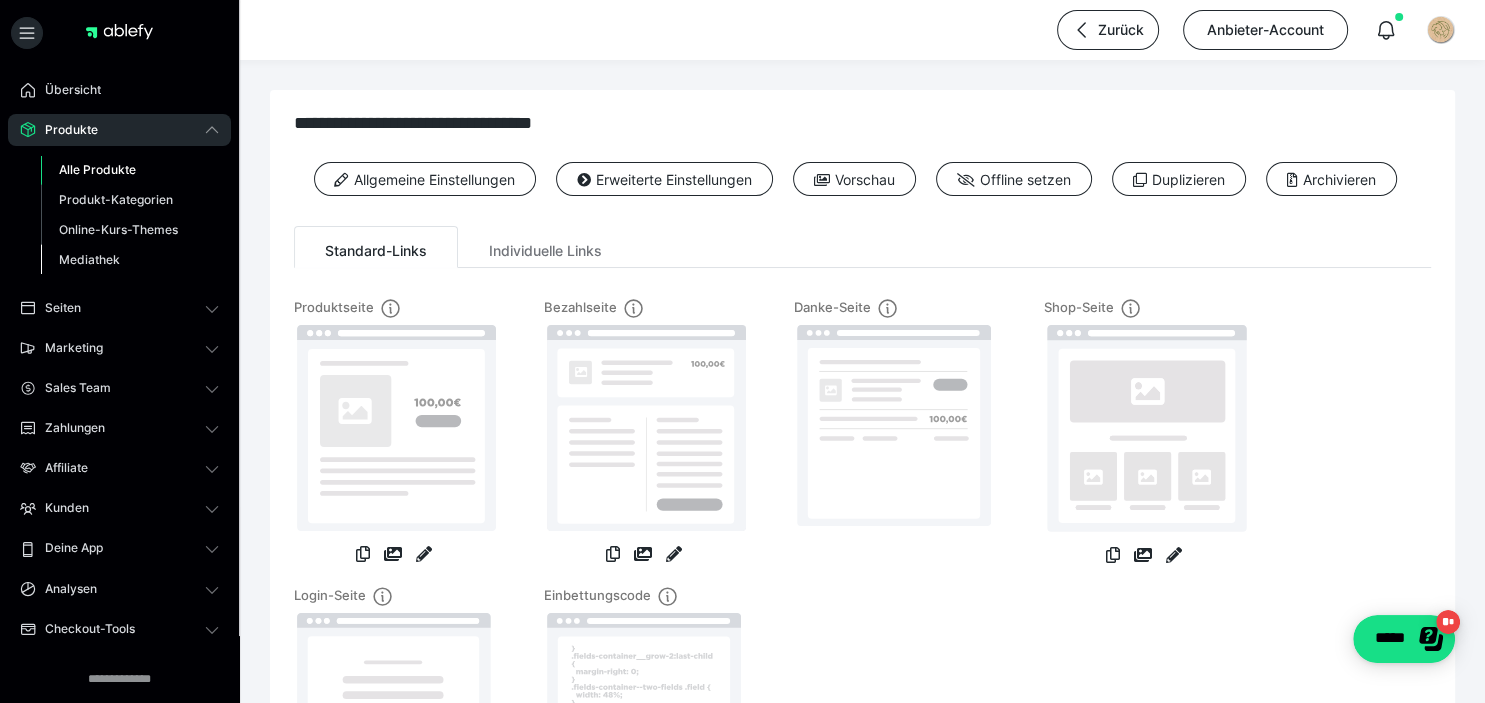 click on "Mediathek" at bounding box center (130, 260) 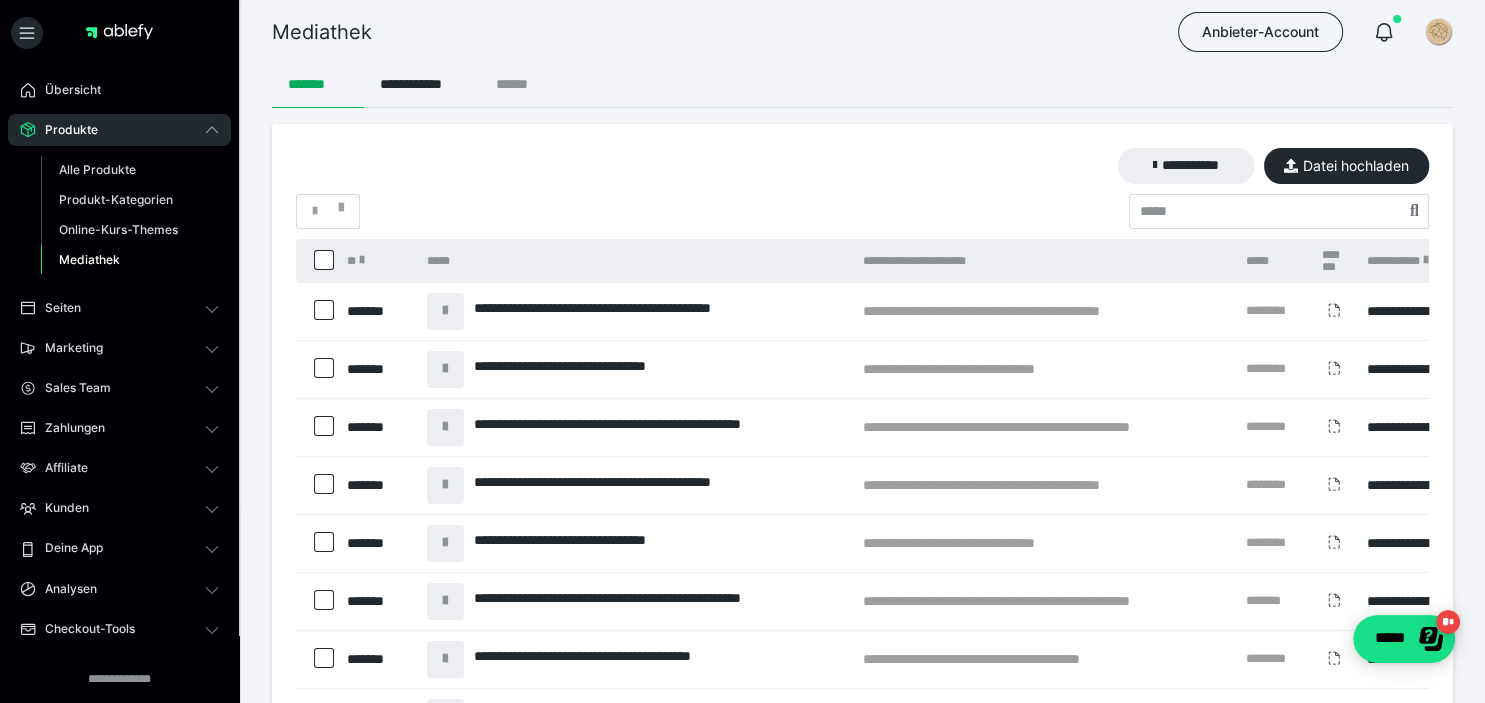 click on "******" at bounding box center (520, 84) 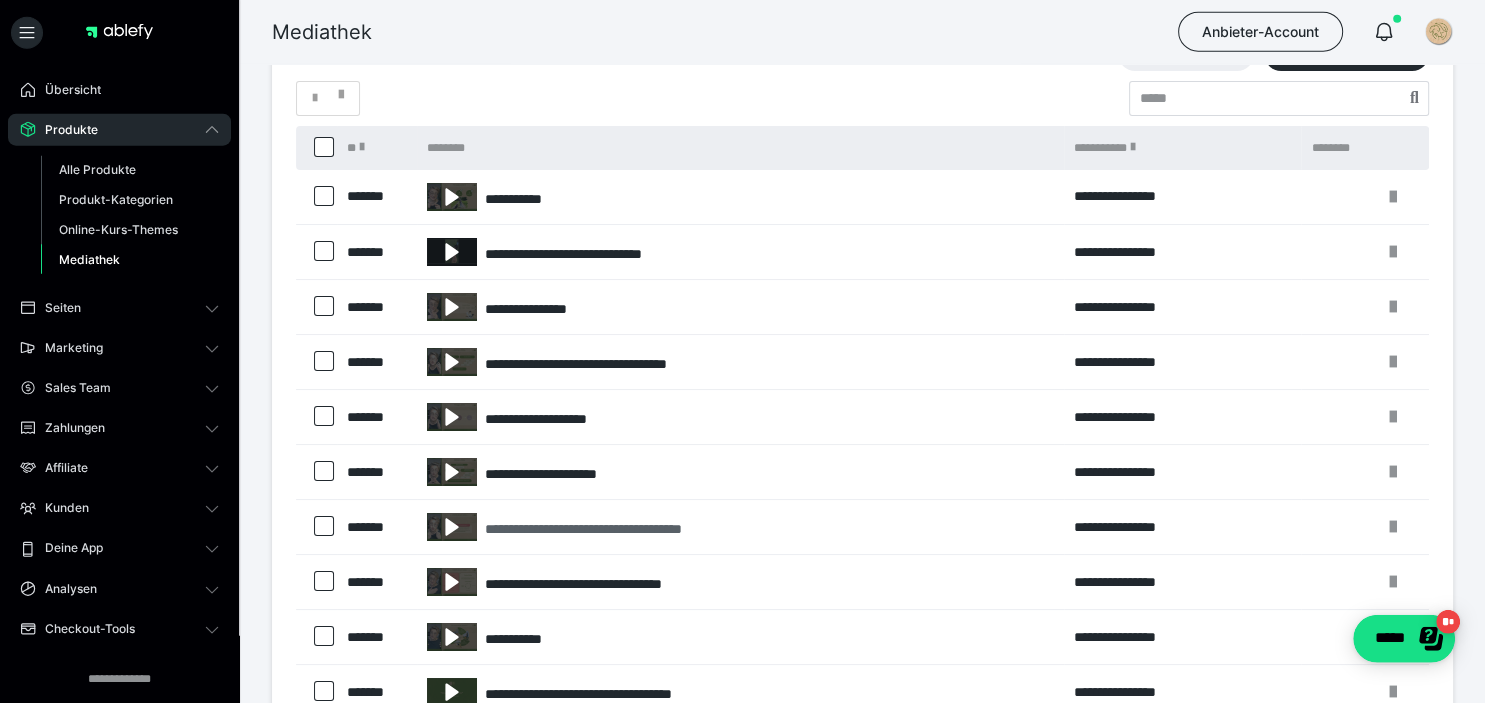 scroll, scrollTop: 0, scrollLeft: 0, axis: both 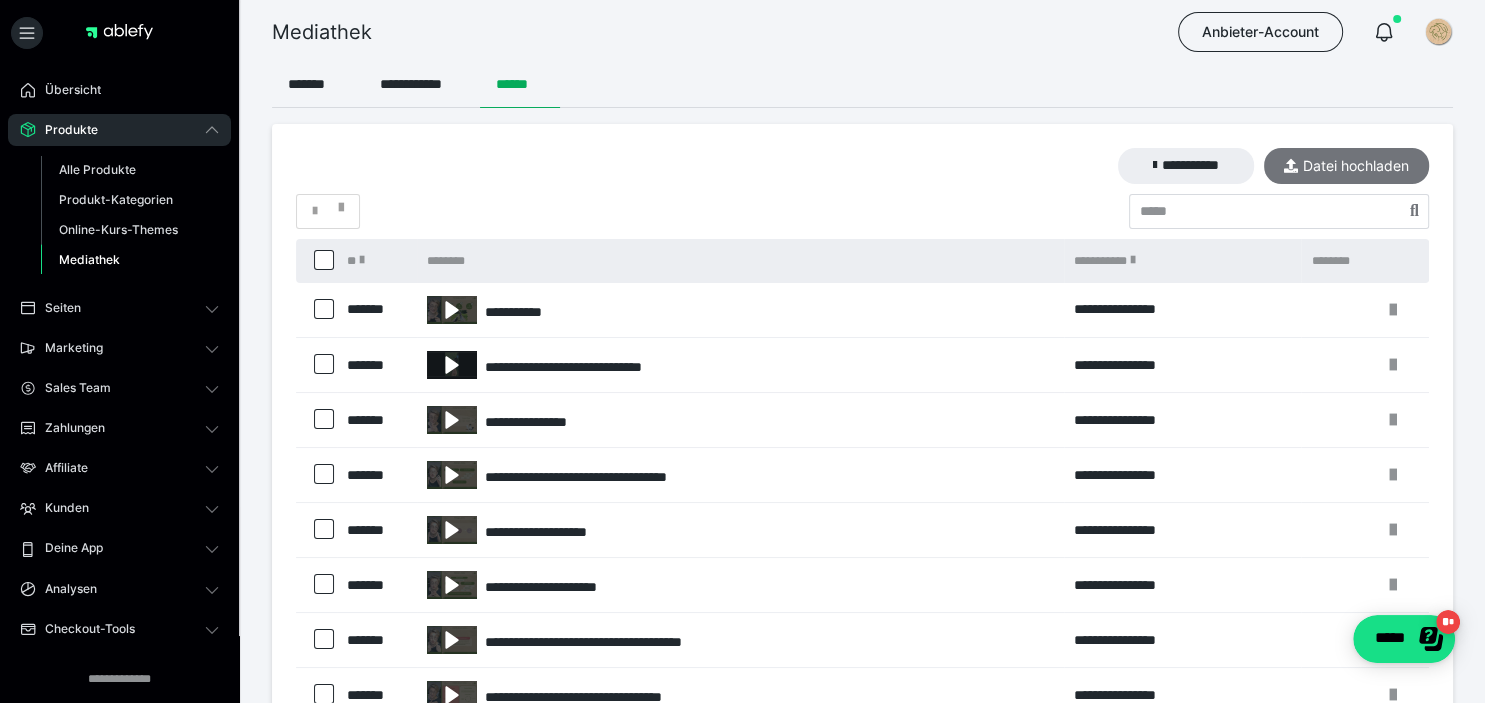 click on "Datei hochladen" at bounding box center (1346, 166) 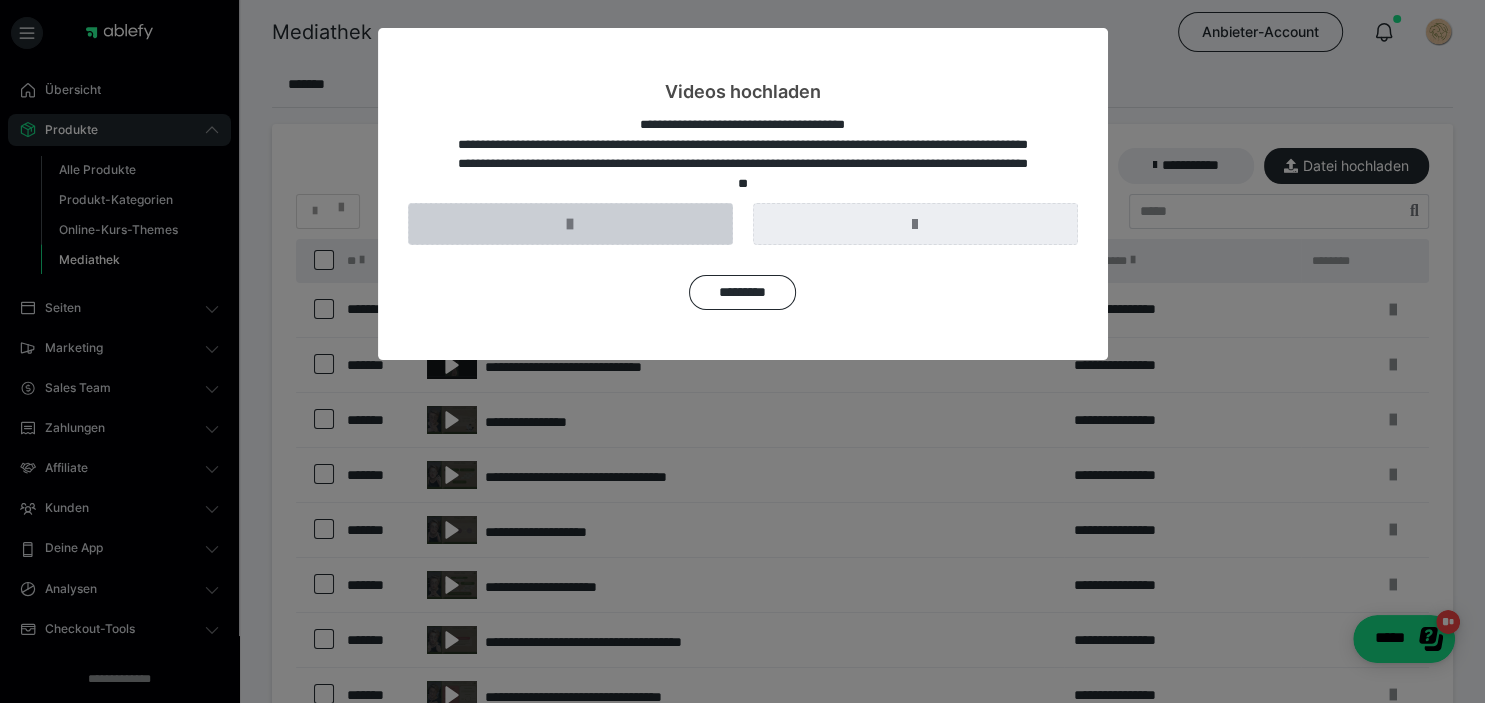 click at bounding box center [570, 224] 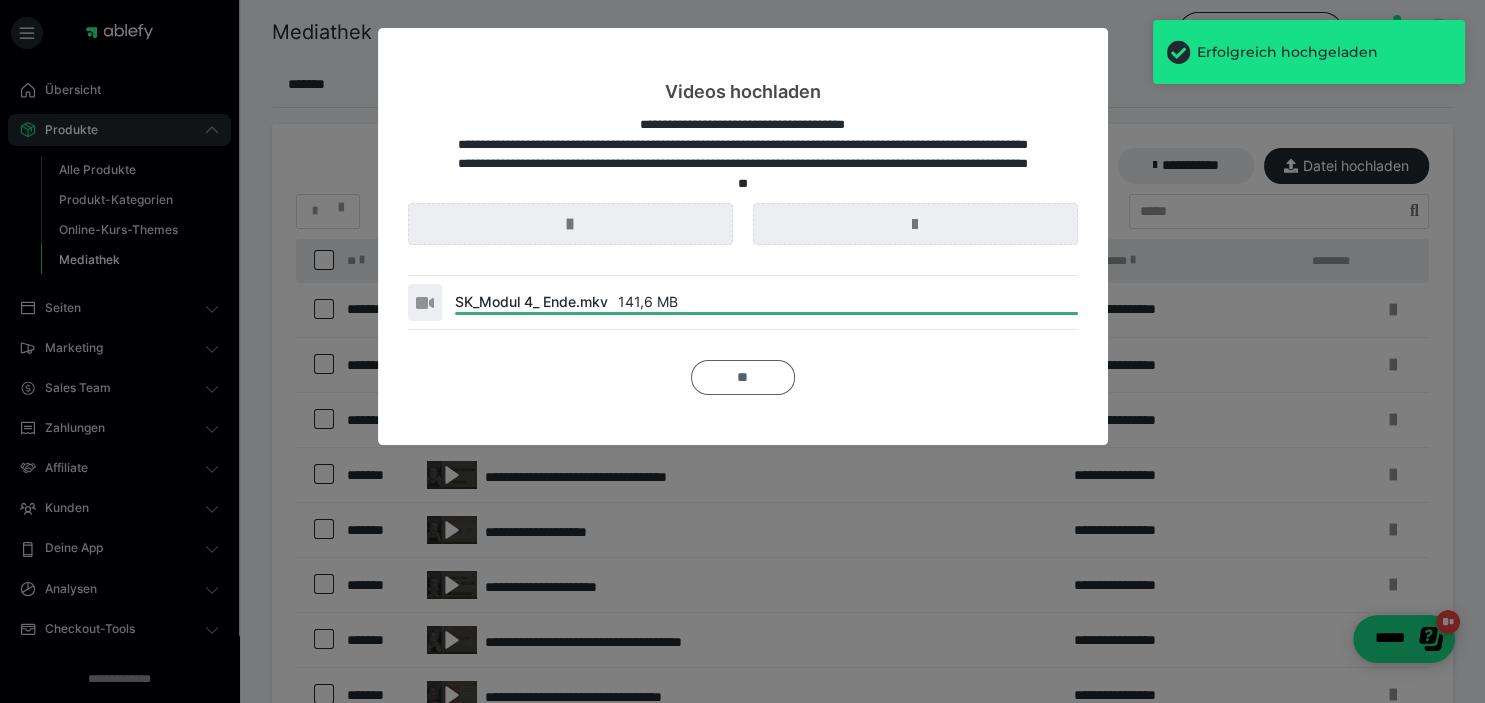 click on "**" at bounding box center (743, 377) 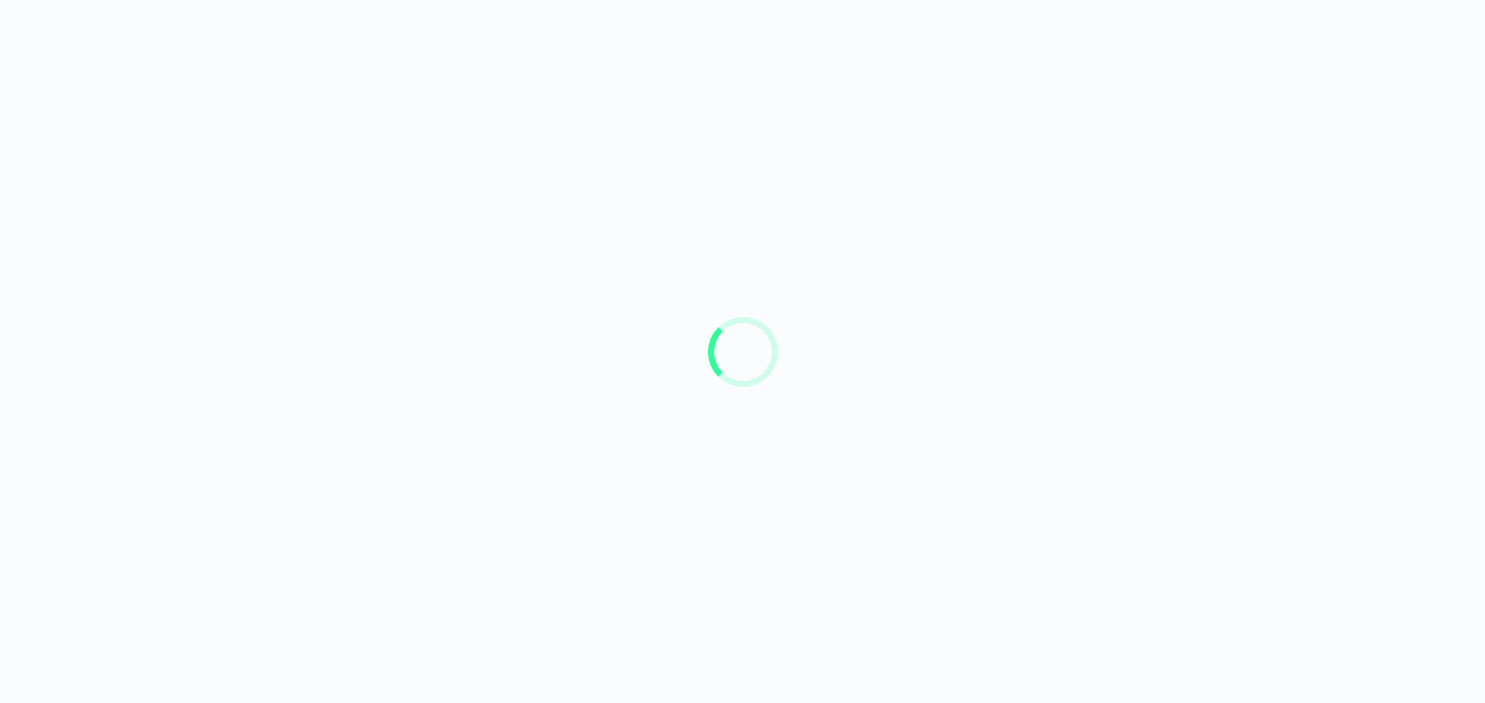 scroll, scrollTop: 0, scrollLeft: 0, axis: both 